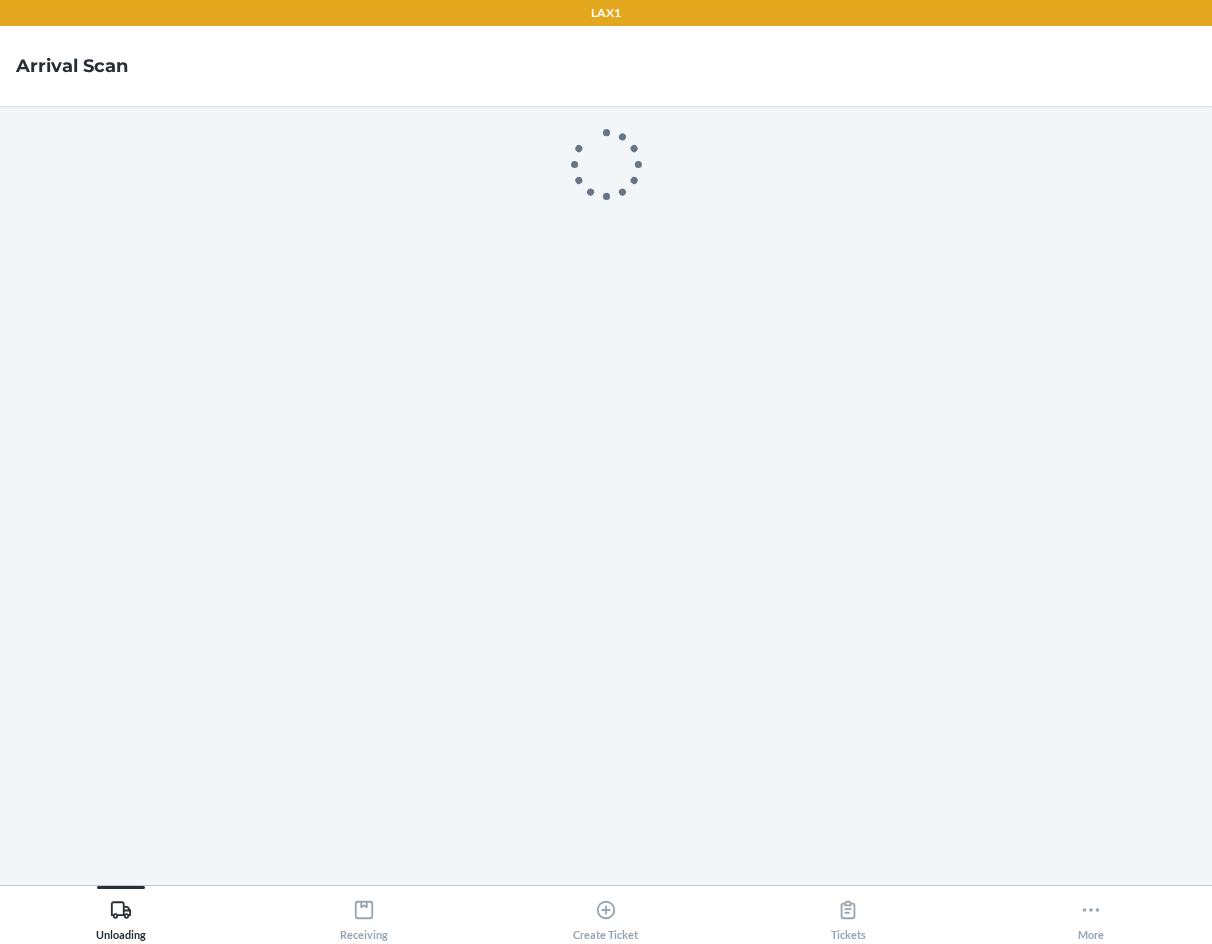 scroll, scrollTop: 0, scrollLeft: 0, axis: both 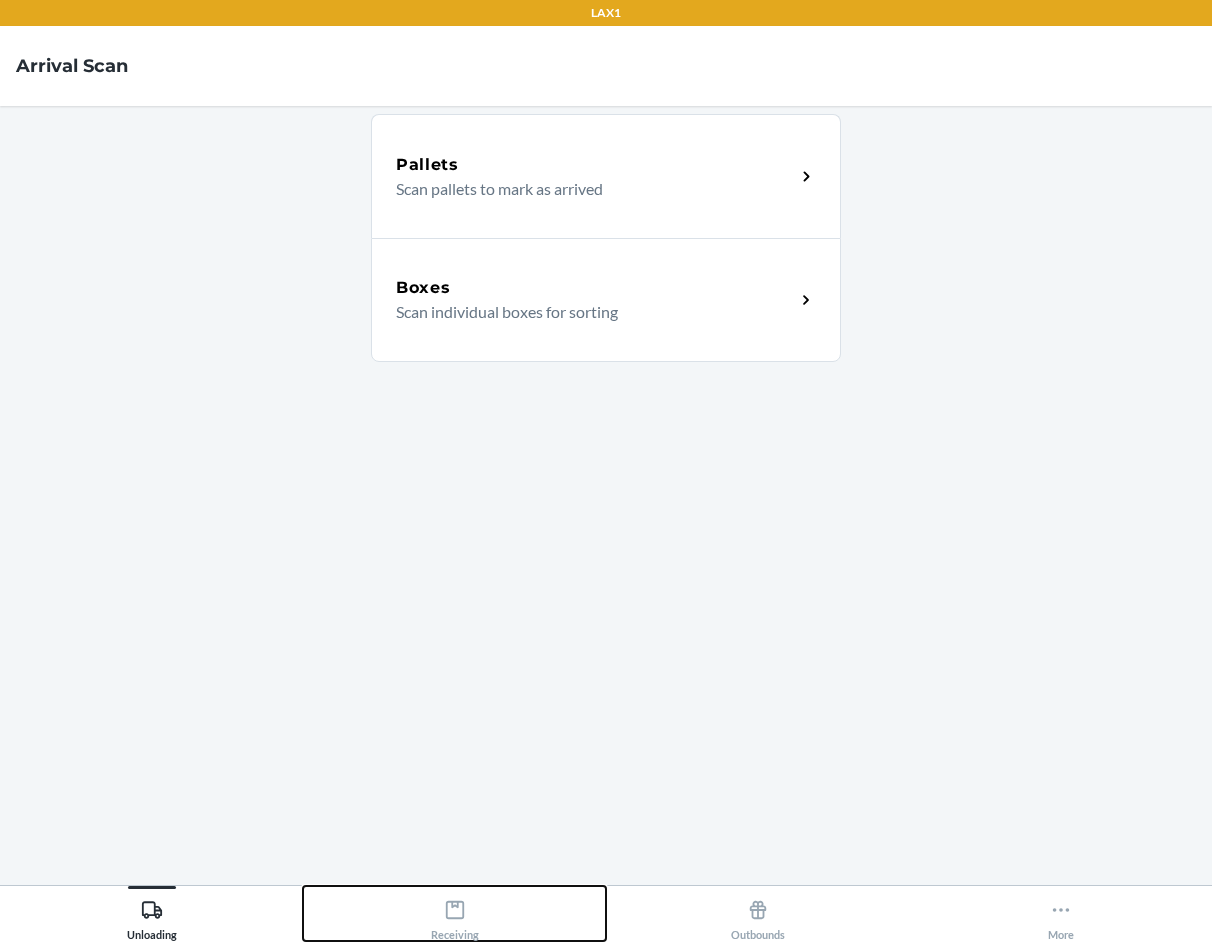 click on "Receiving" at bounding box center [455, 916] 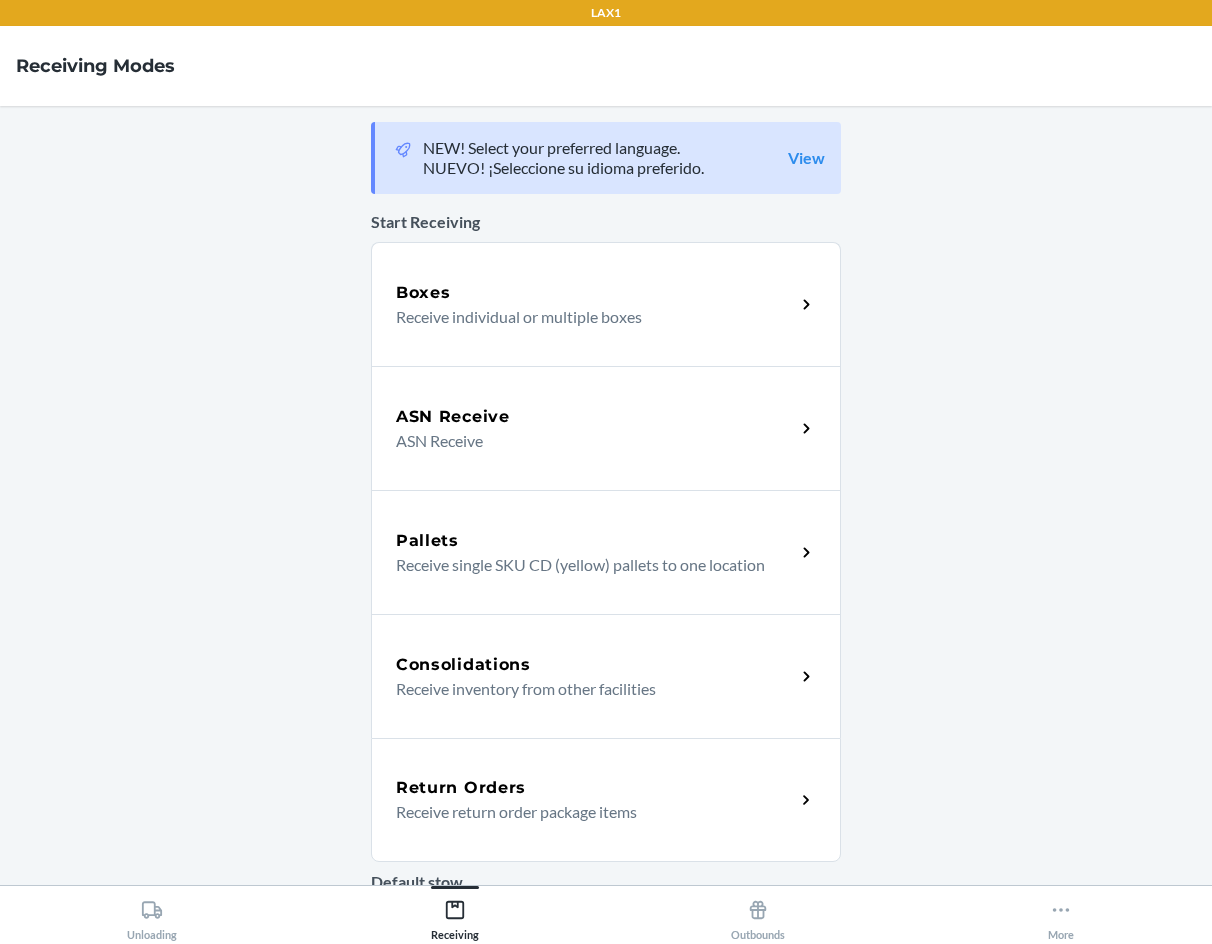 click on "Return Orders" at bounding box center [461, 788] 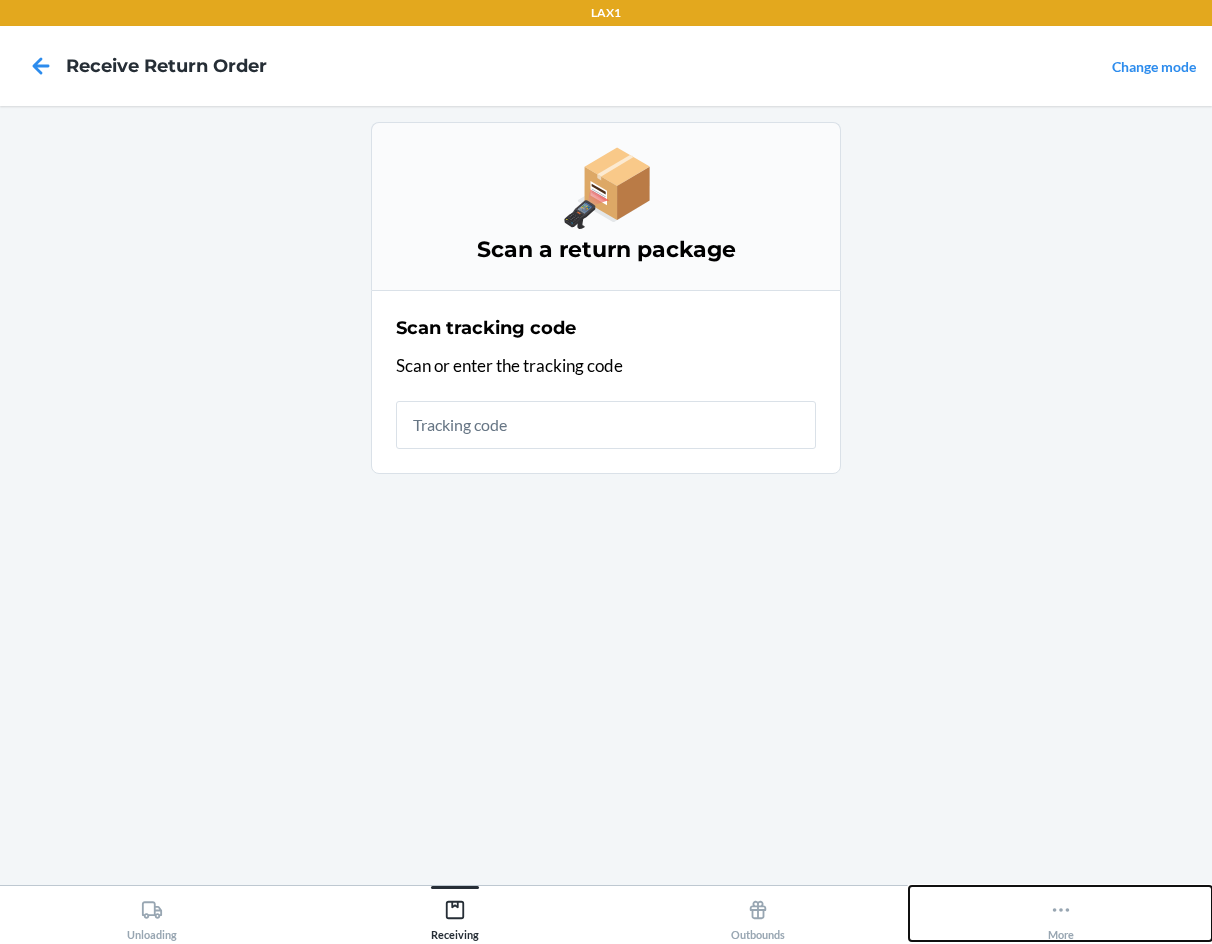 click on "More" at bounding box center (1061, 916) 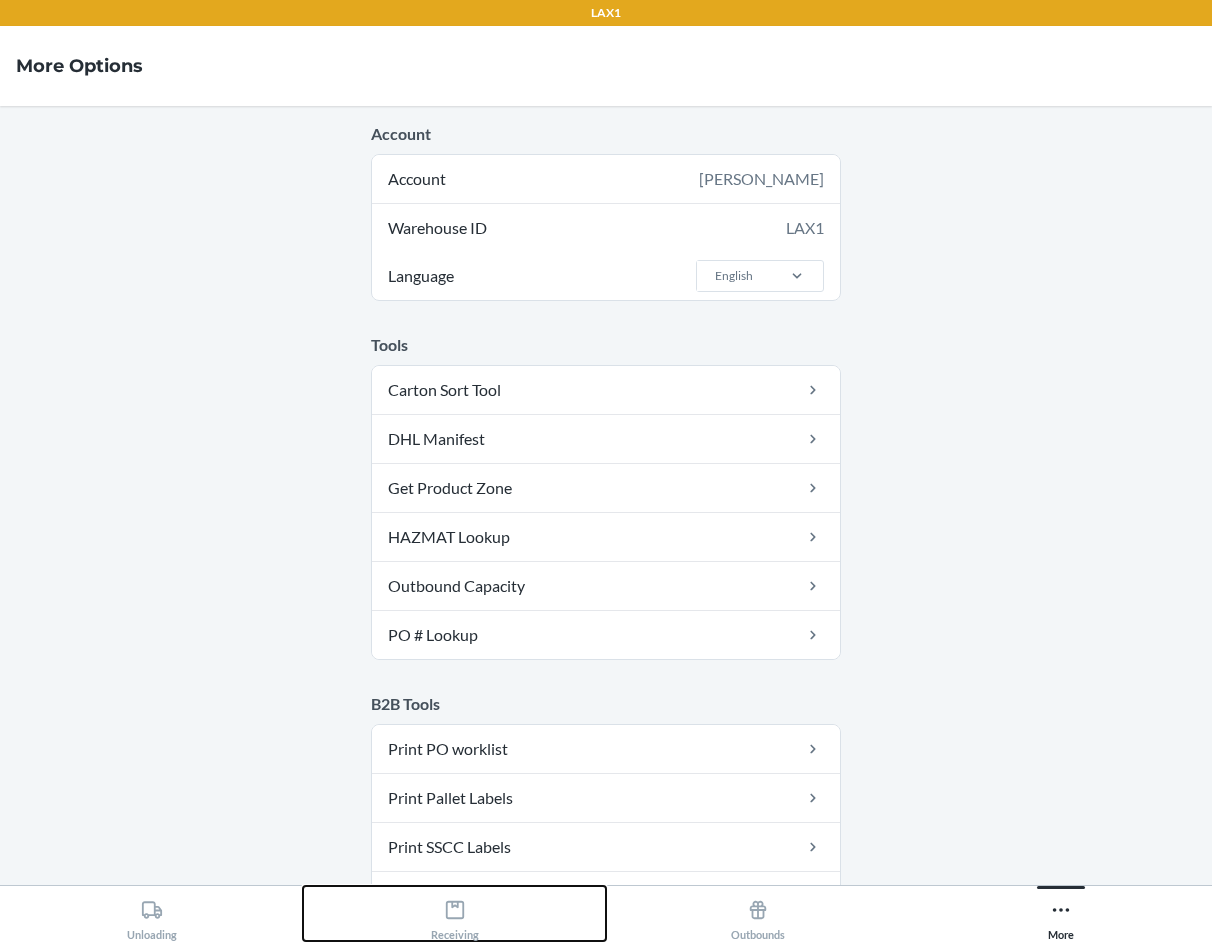 click on "Receiving" at bounding box center [455, 916] 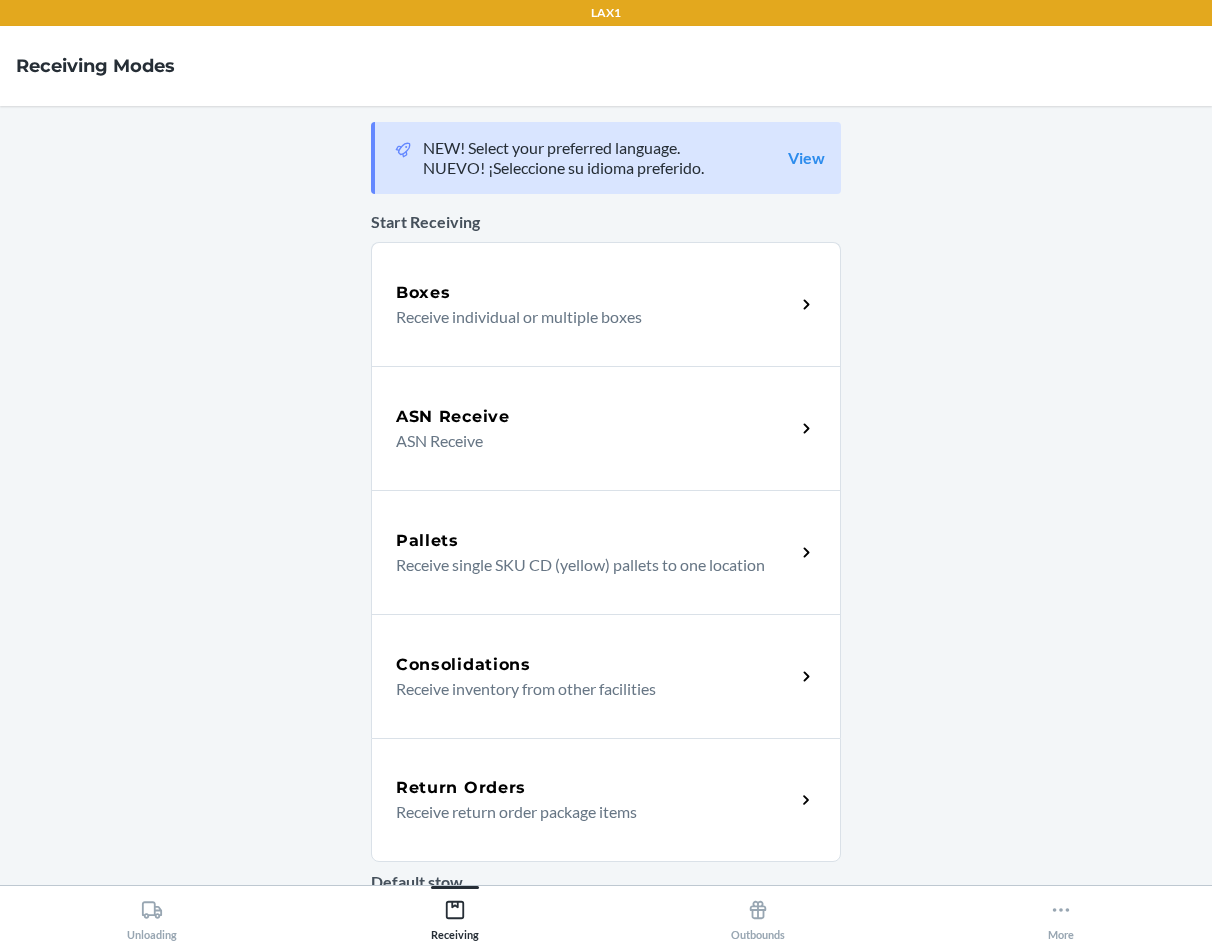 click on "Return Orders Receive return order package items" at bounding box center [606, 800] 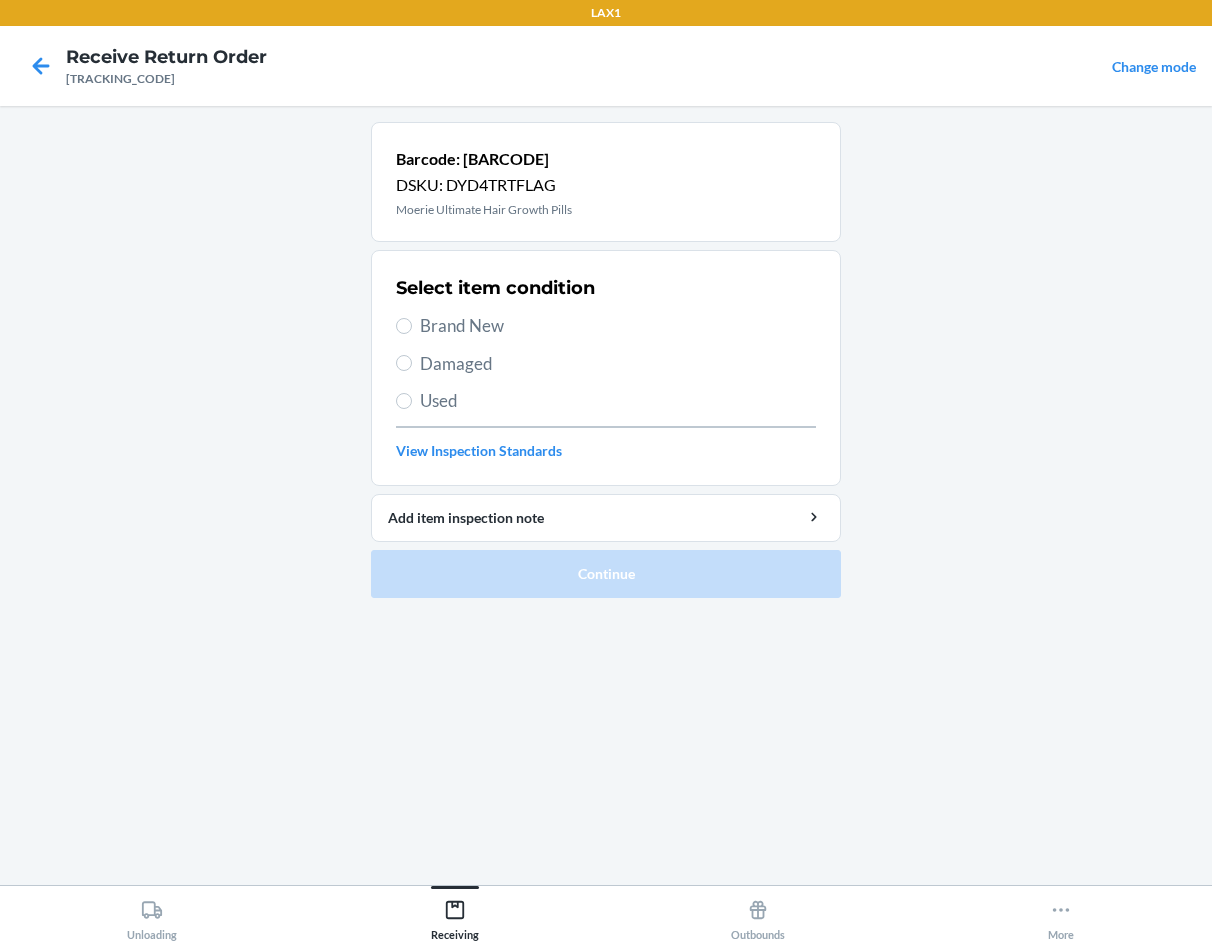 click on "Damaged" at bounding box center [618, 364] 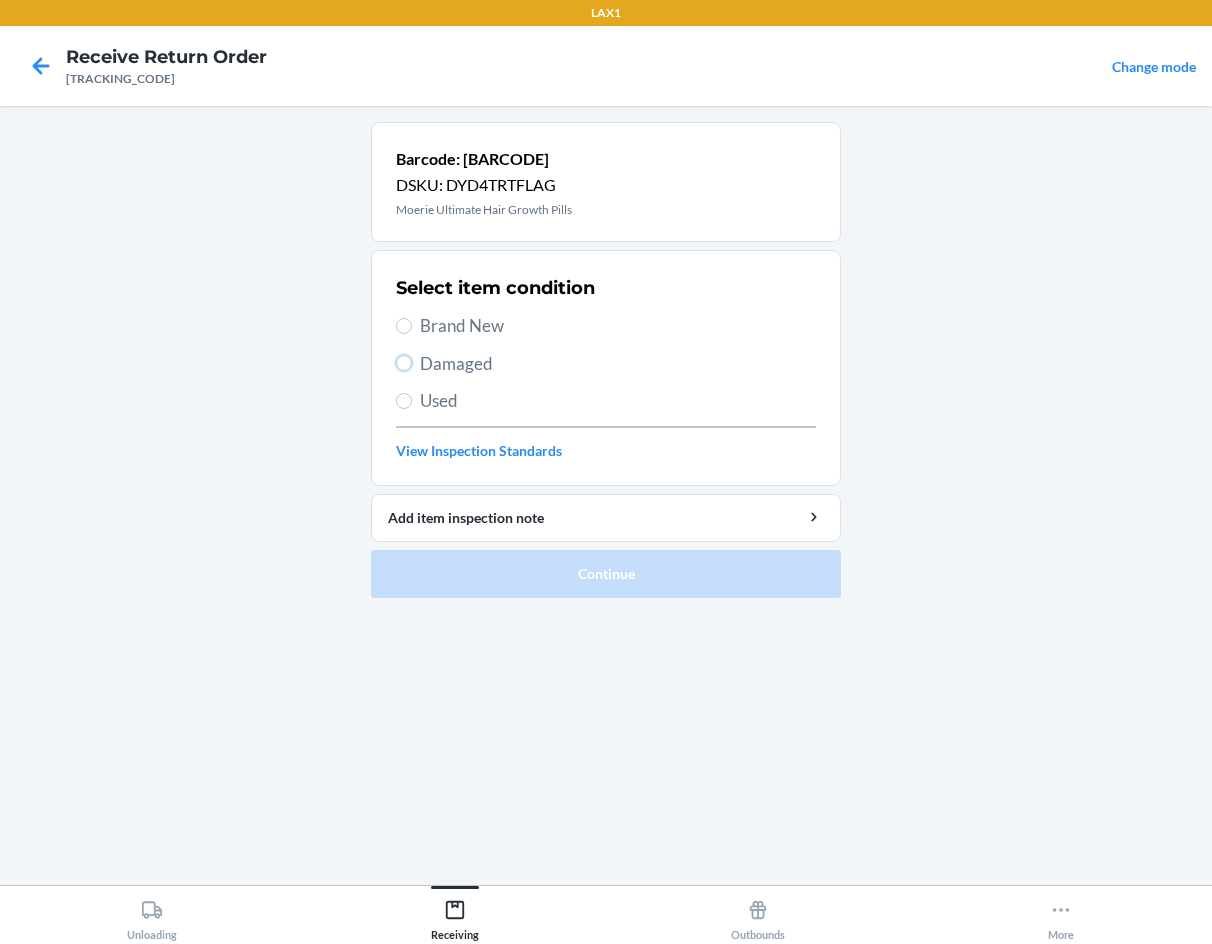 click on "Damaged" at bounding box center (404, 363) 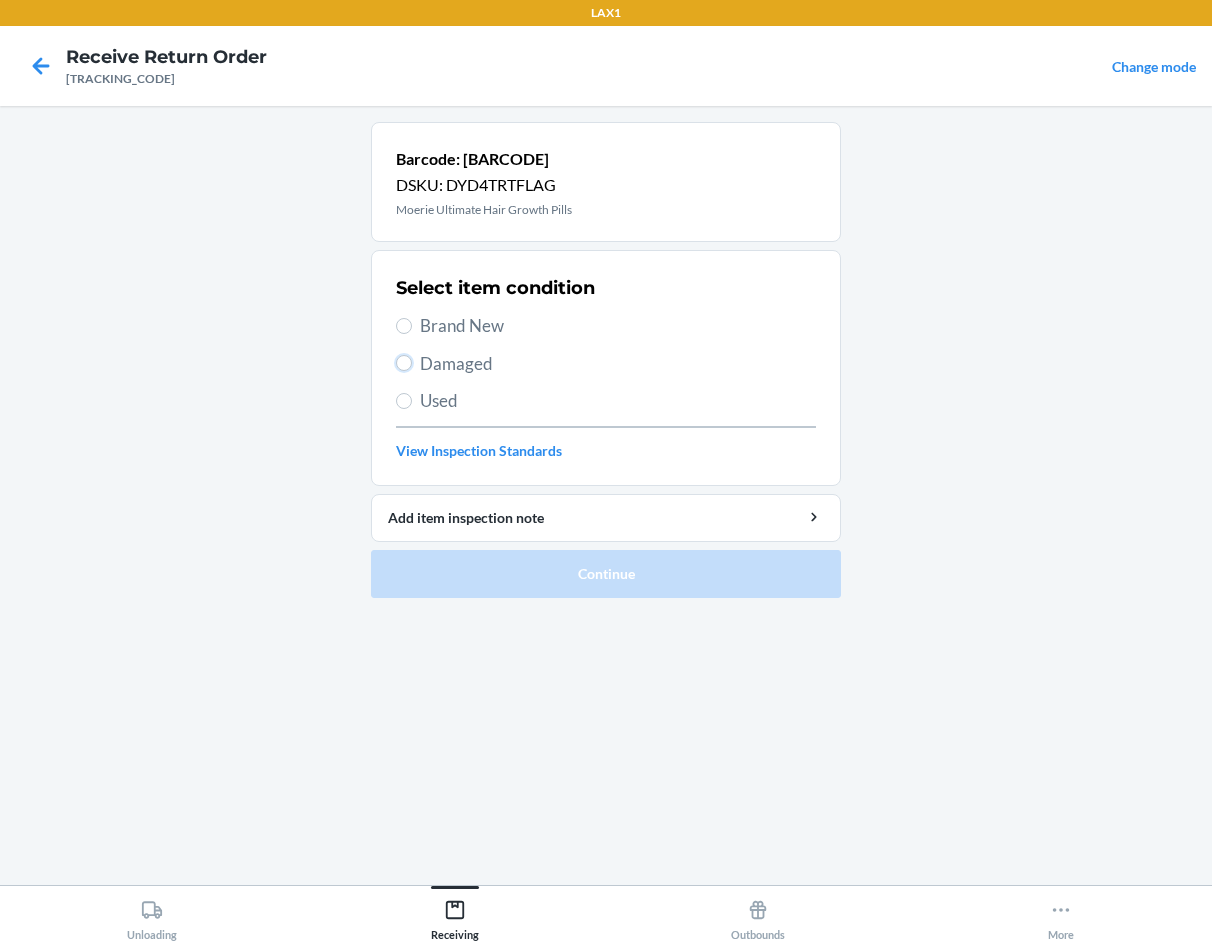radio on "true" 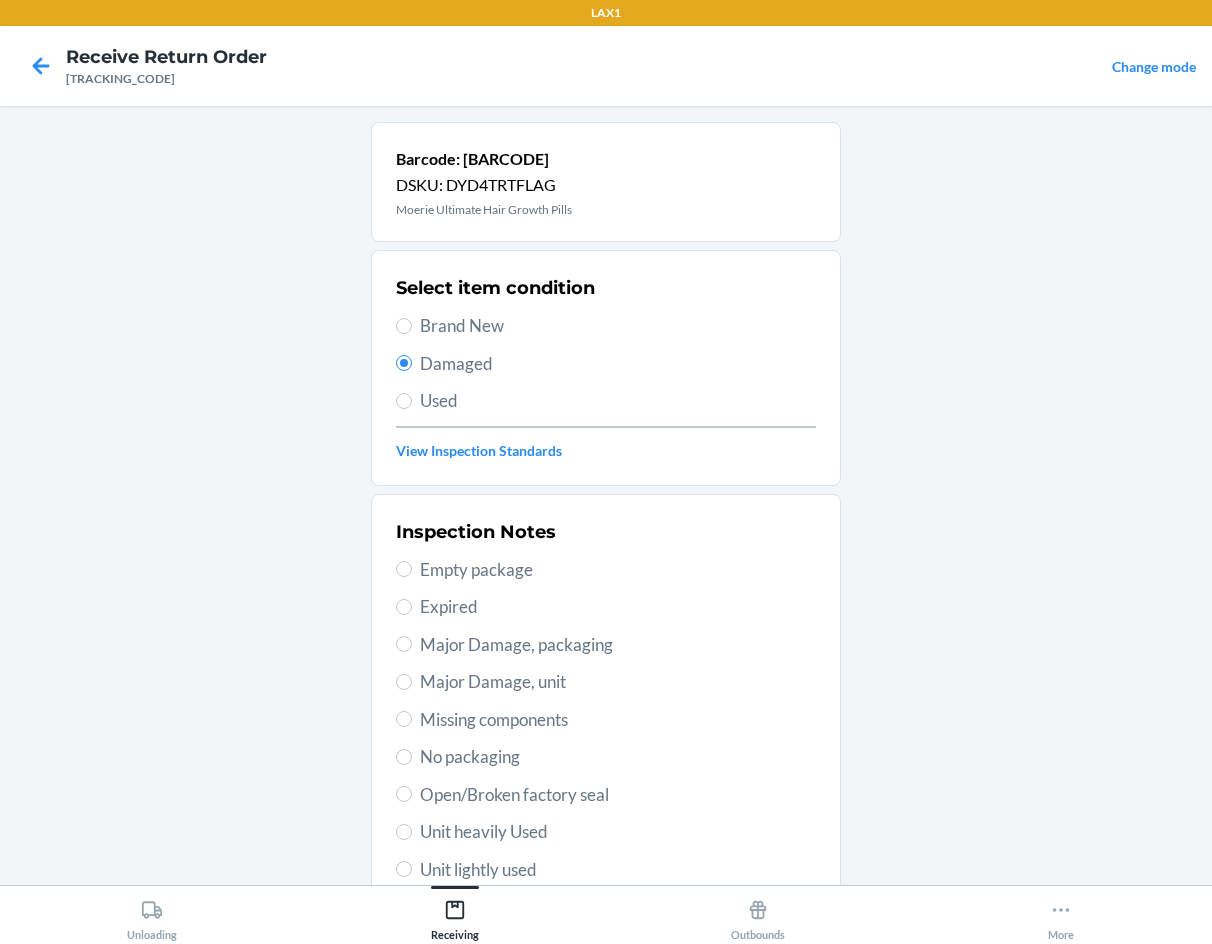 click on "Select item condition Brand New Damaged Used View Inspection Standards" at bounding box center (606, 368) 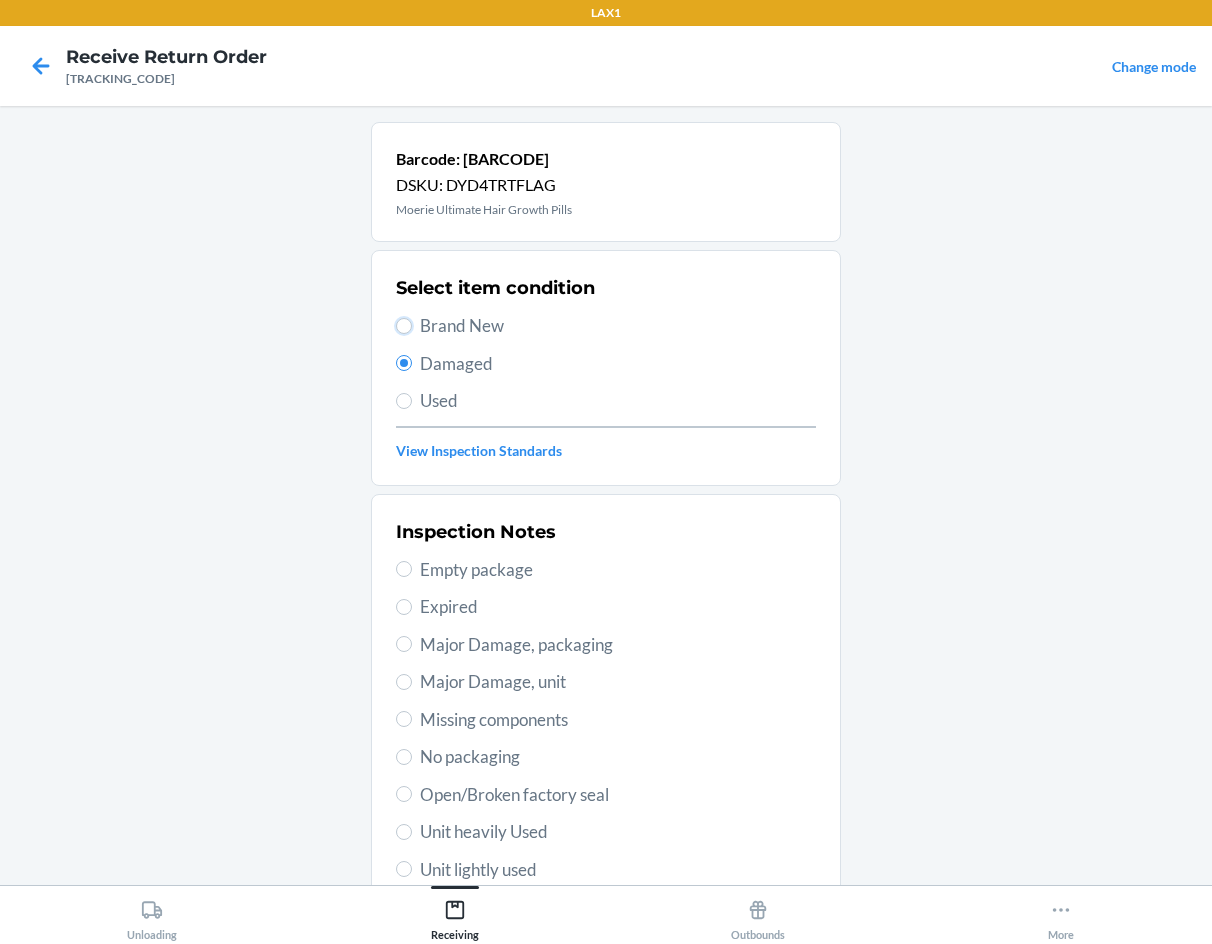 click on "Brand New" at bounding box center (404, 326) 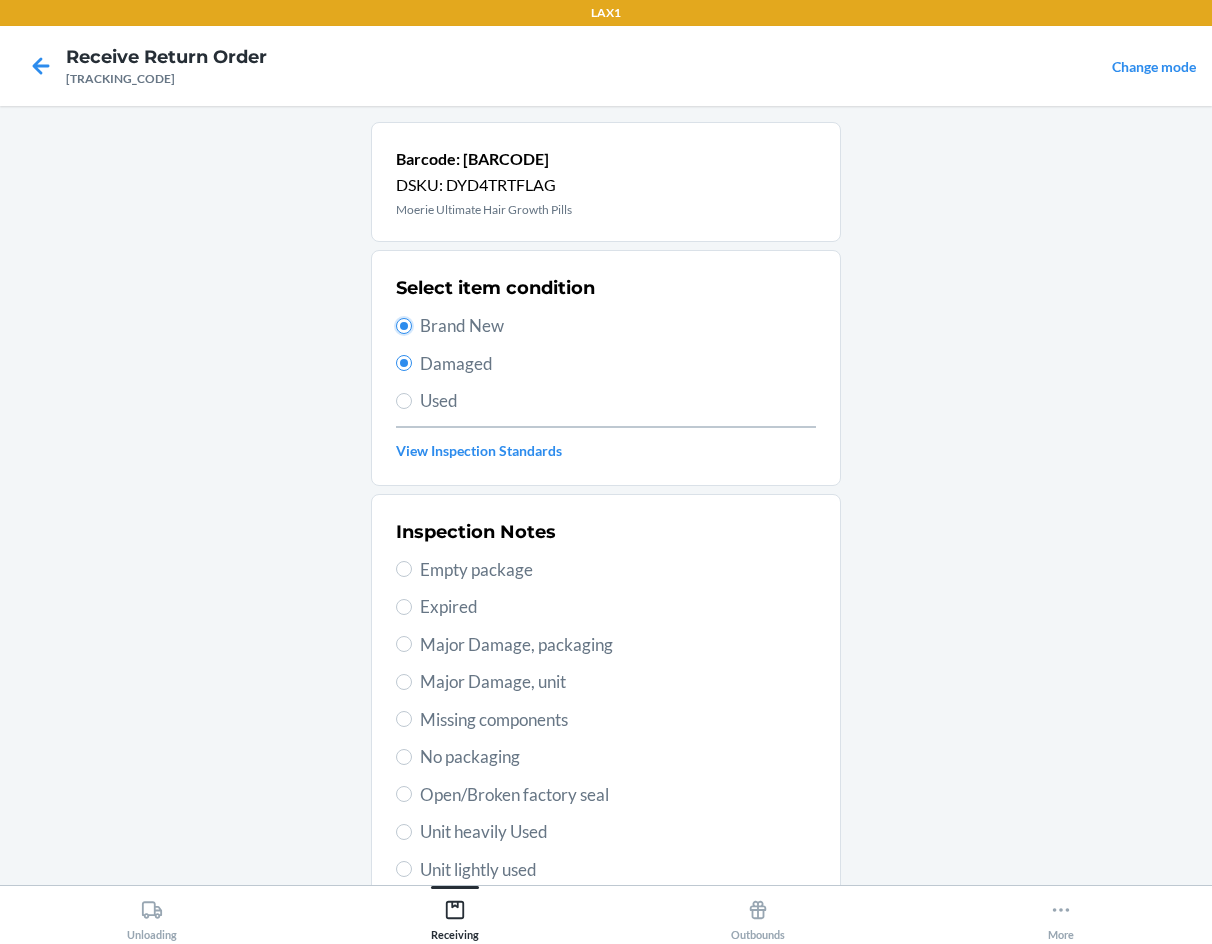 radio on "false" 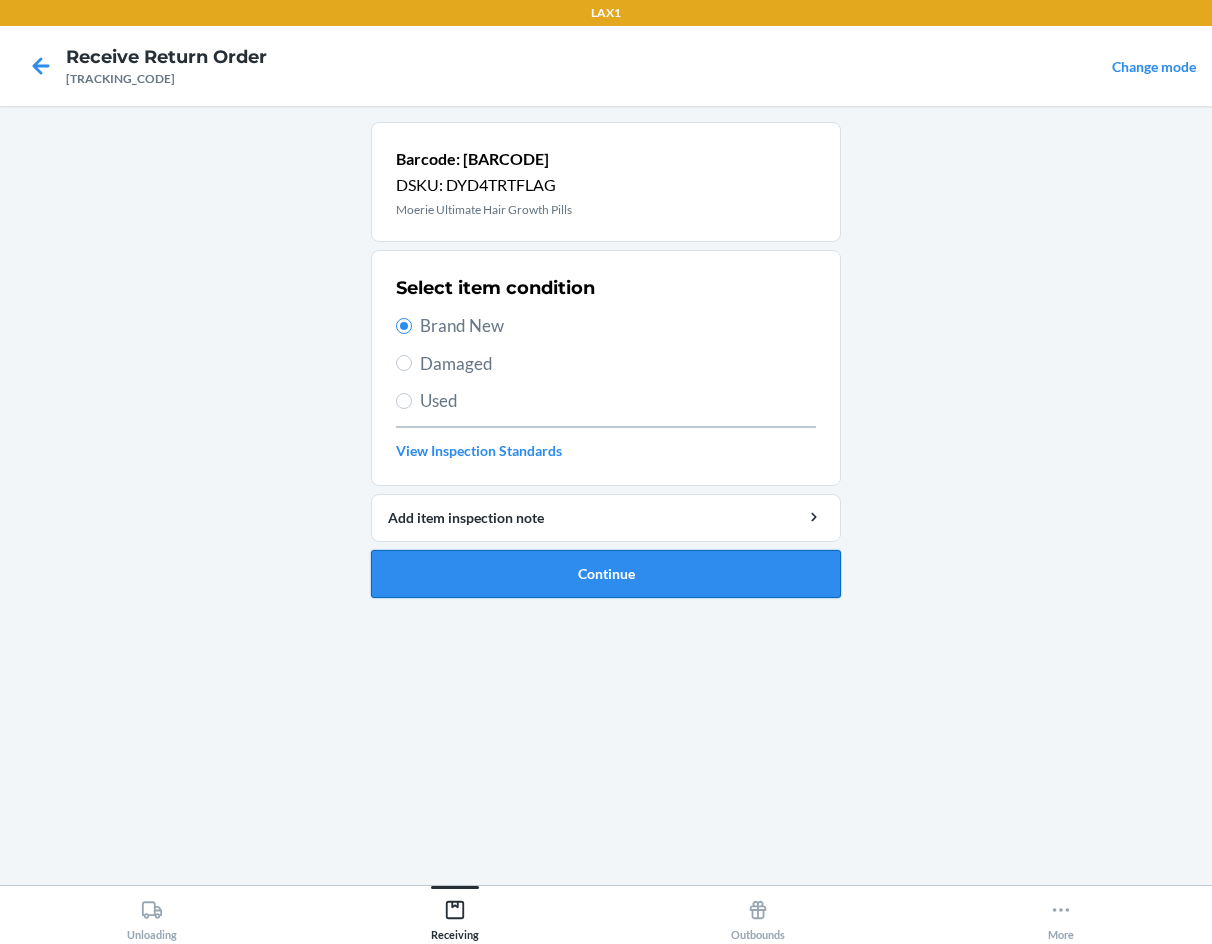 click on "Continue" at bounding box center [606, 574] 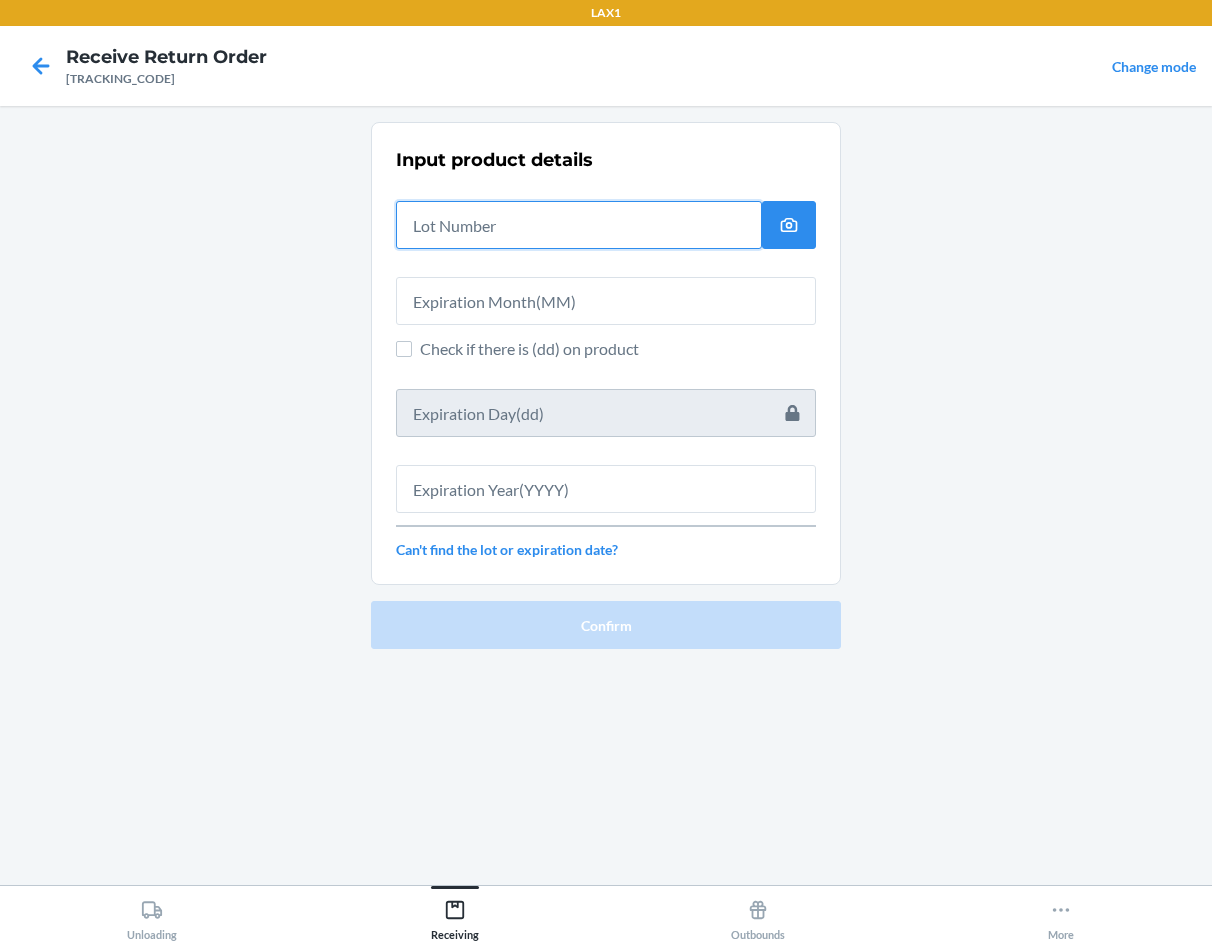 click at bounding box center (579, 225) 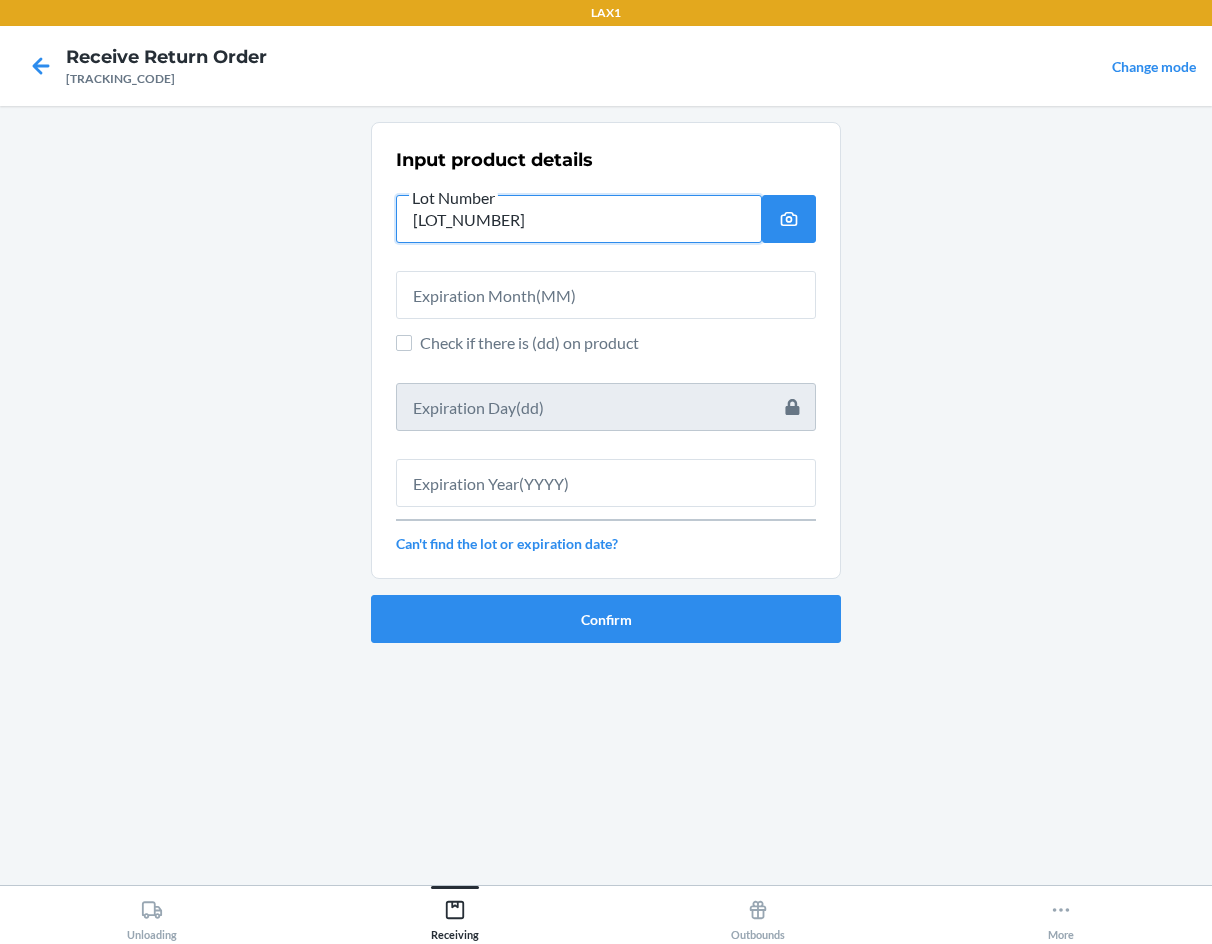 type on "[LOT_NUMBER]" 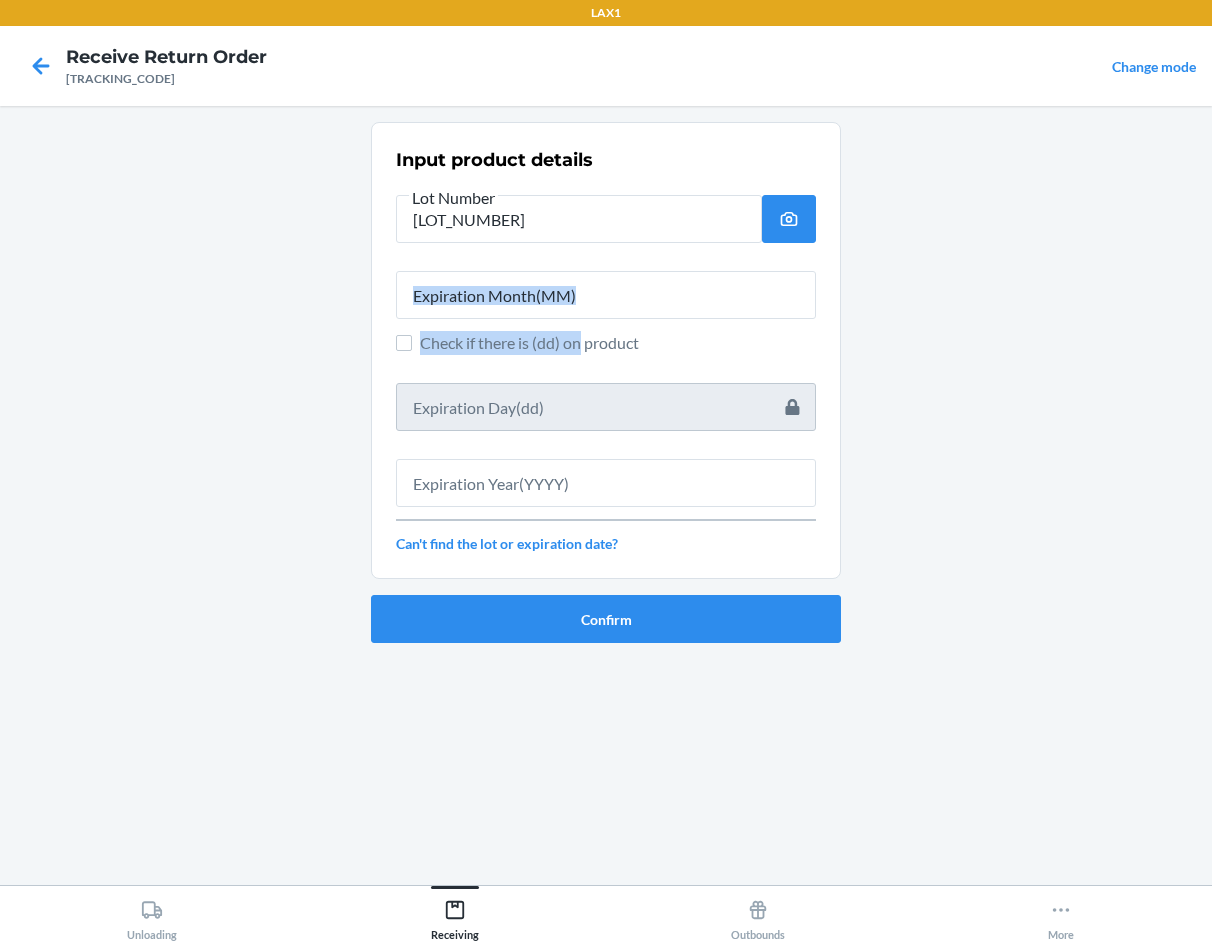 drag, startPoint x: 583, startPoint y: 335, endPoint x: 583, endPoint y: 298, distance: 37 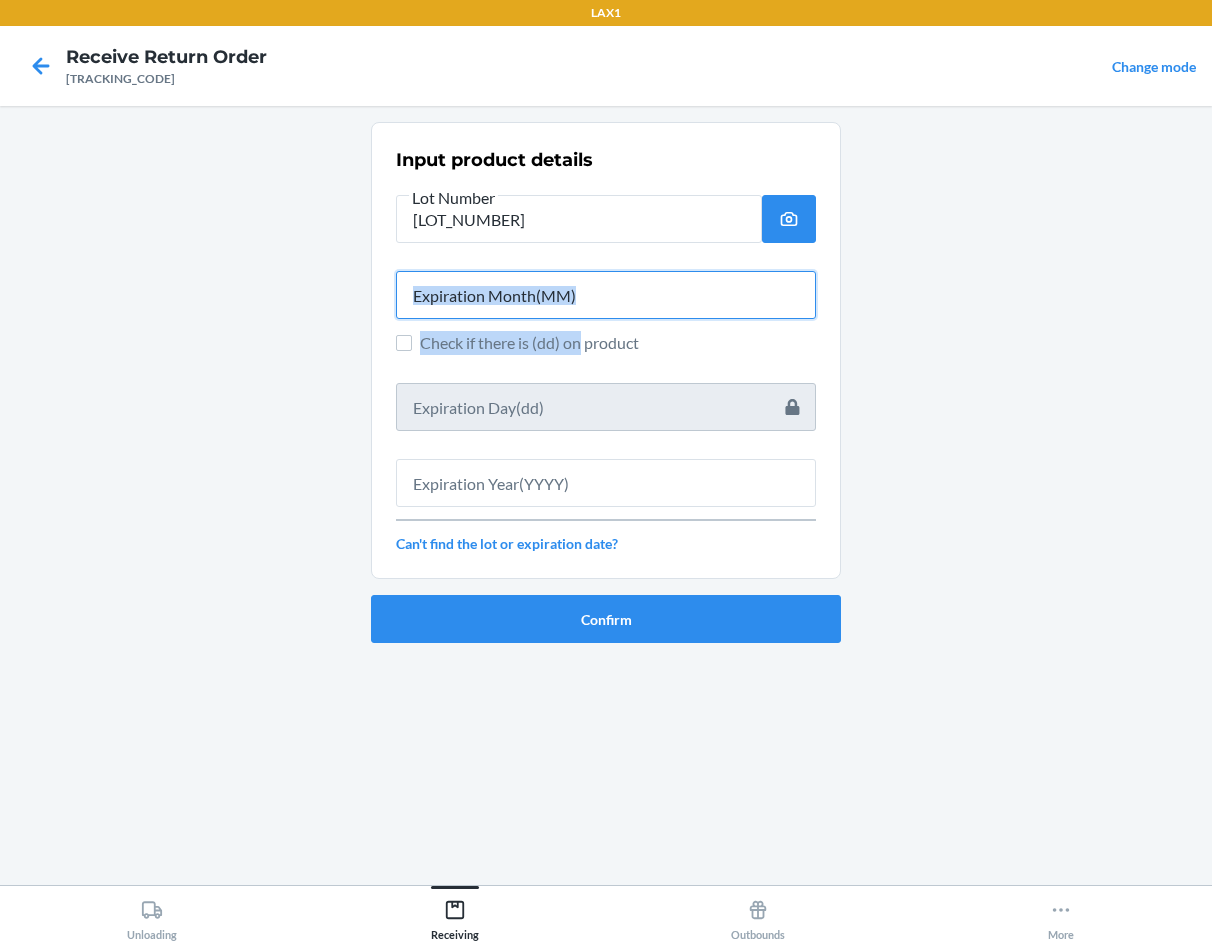 click at bounding box center (606, 295) 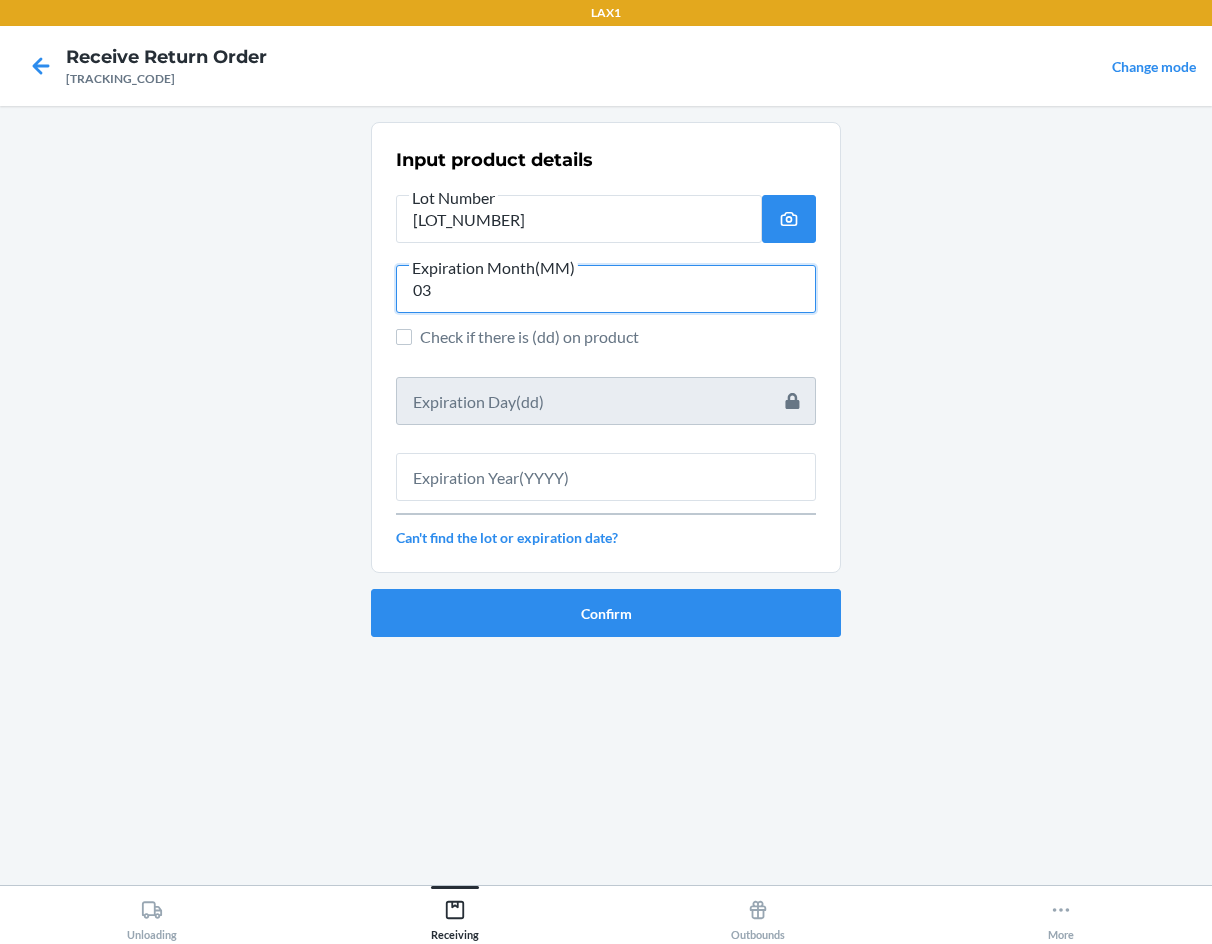 type on "03" 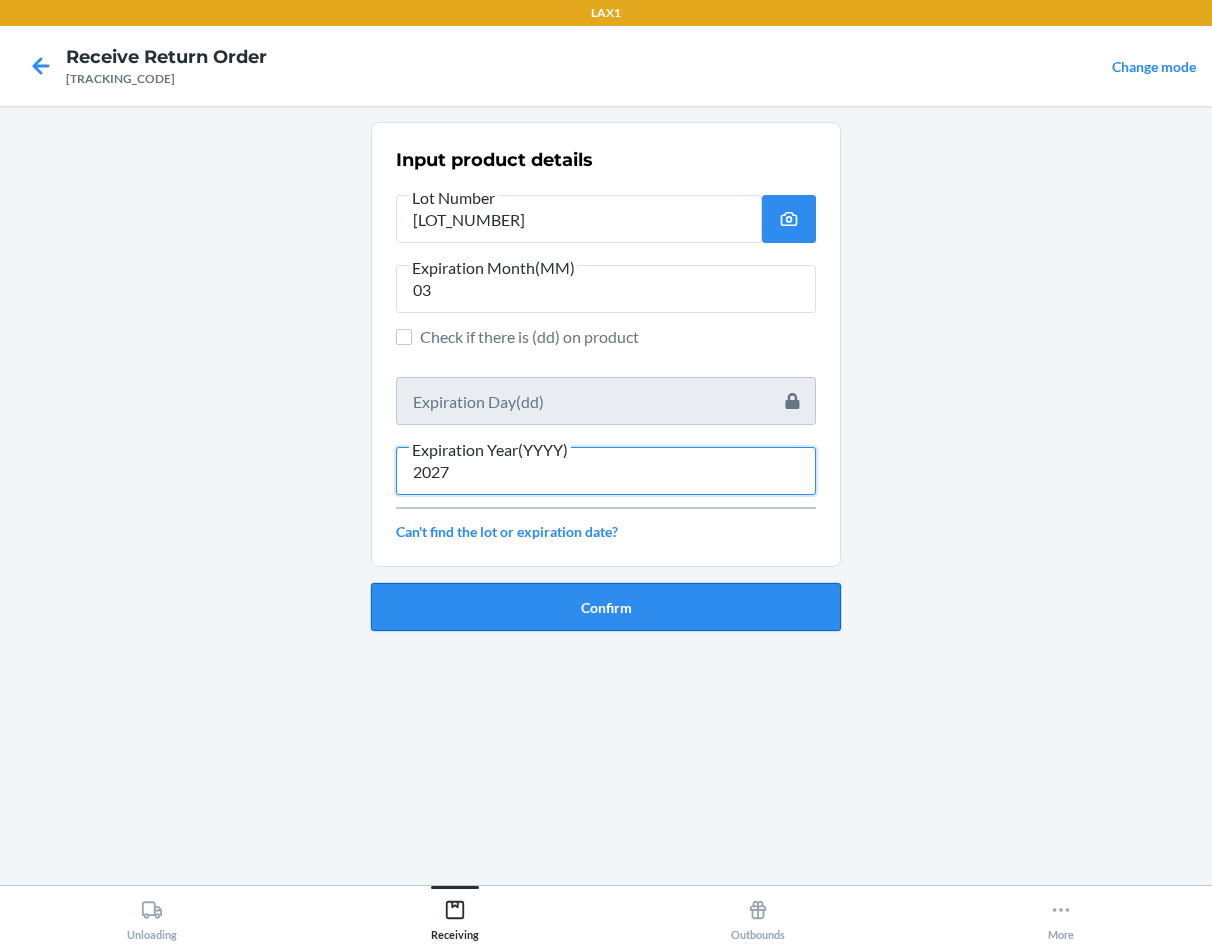 type on "2027" 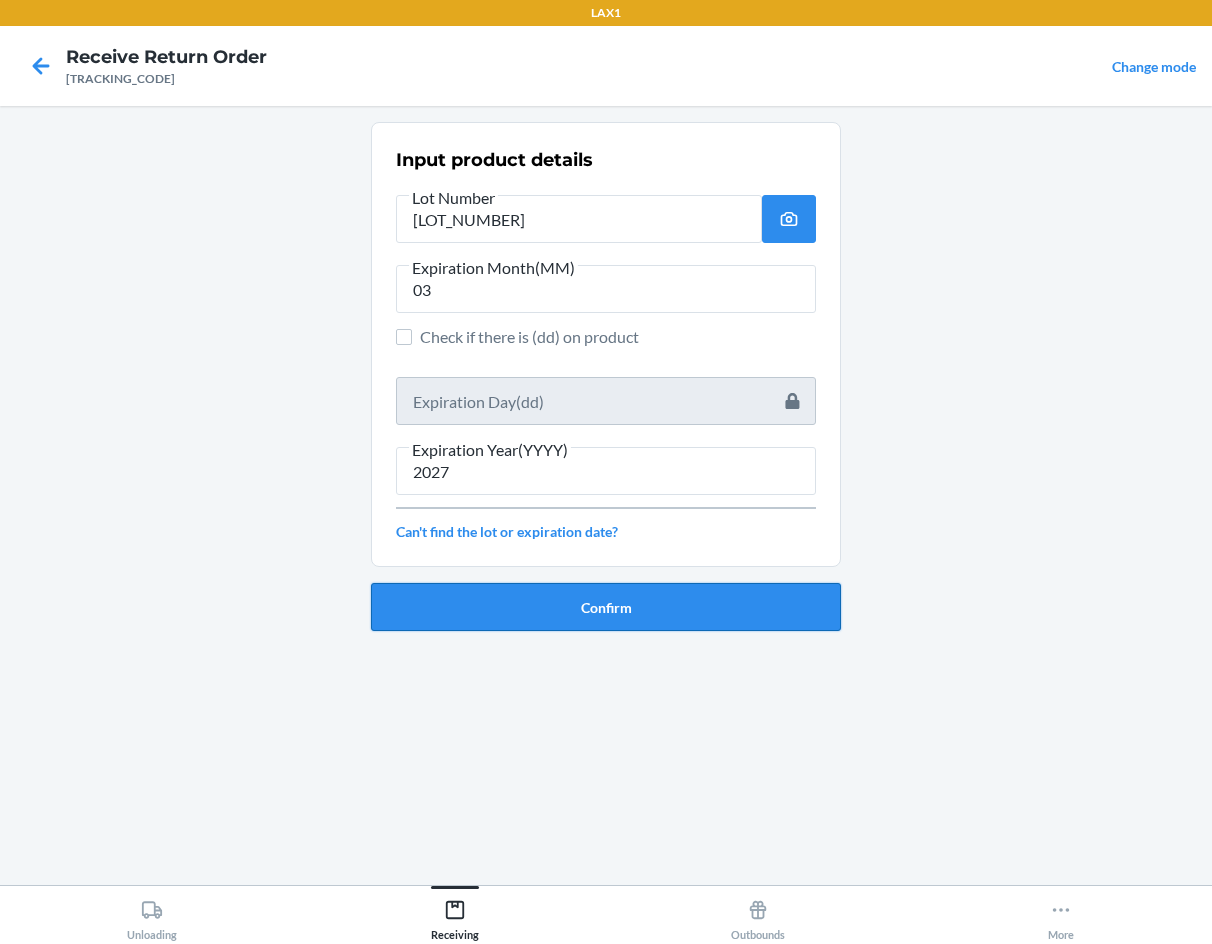 click on "Confirm" at bounding box center [606, 607] 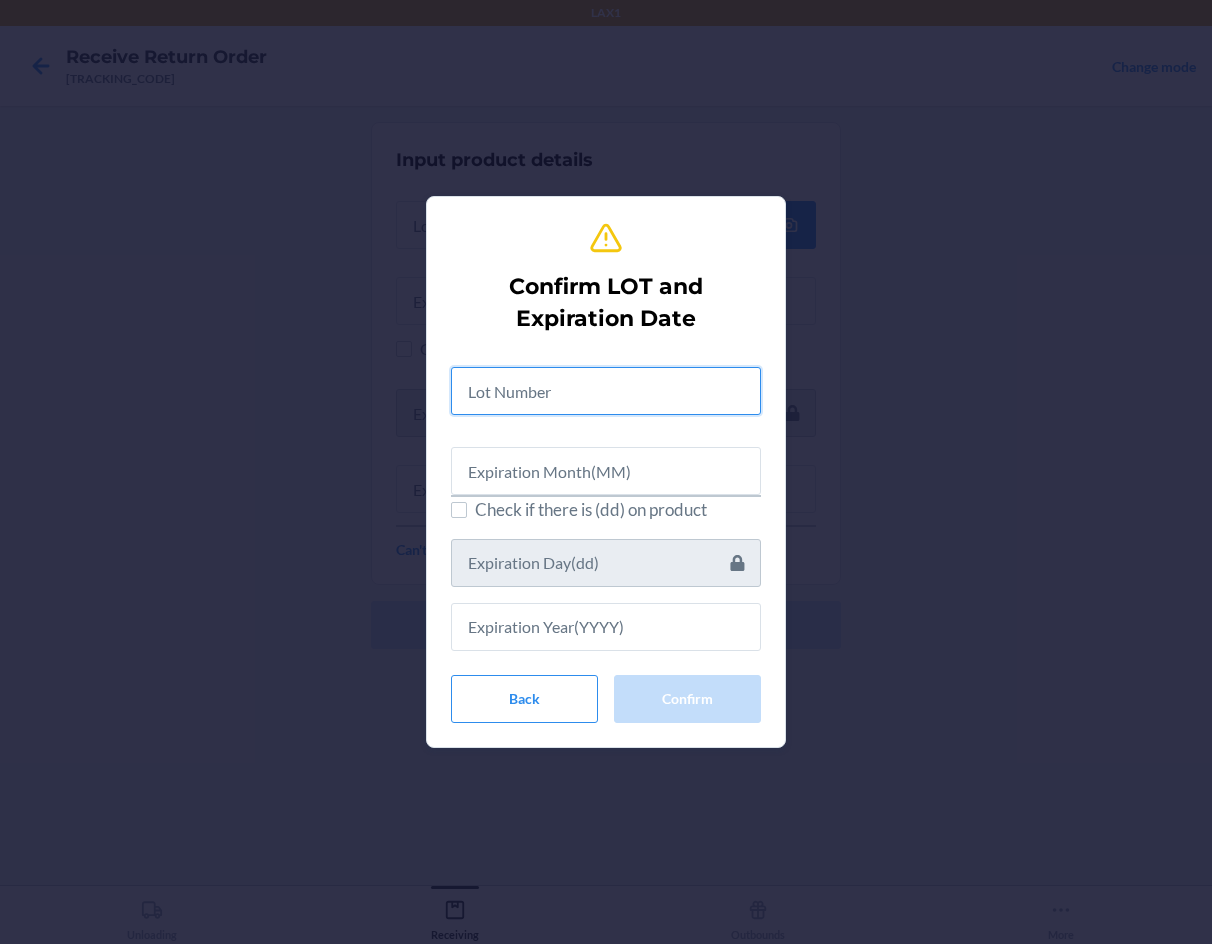 click at bounding box center [606, 391] 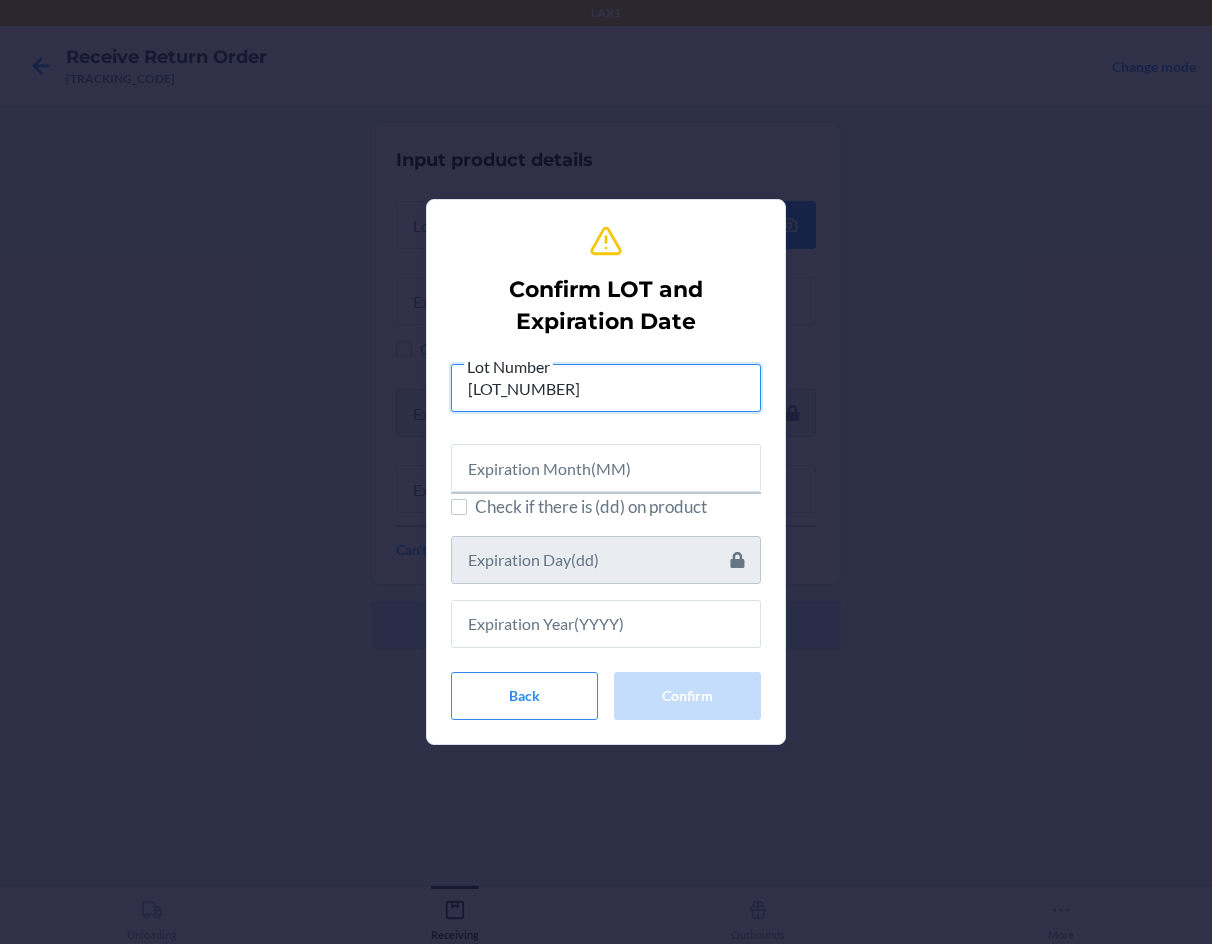 type on "[LOT_NUMBER]" 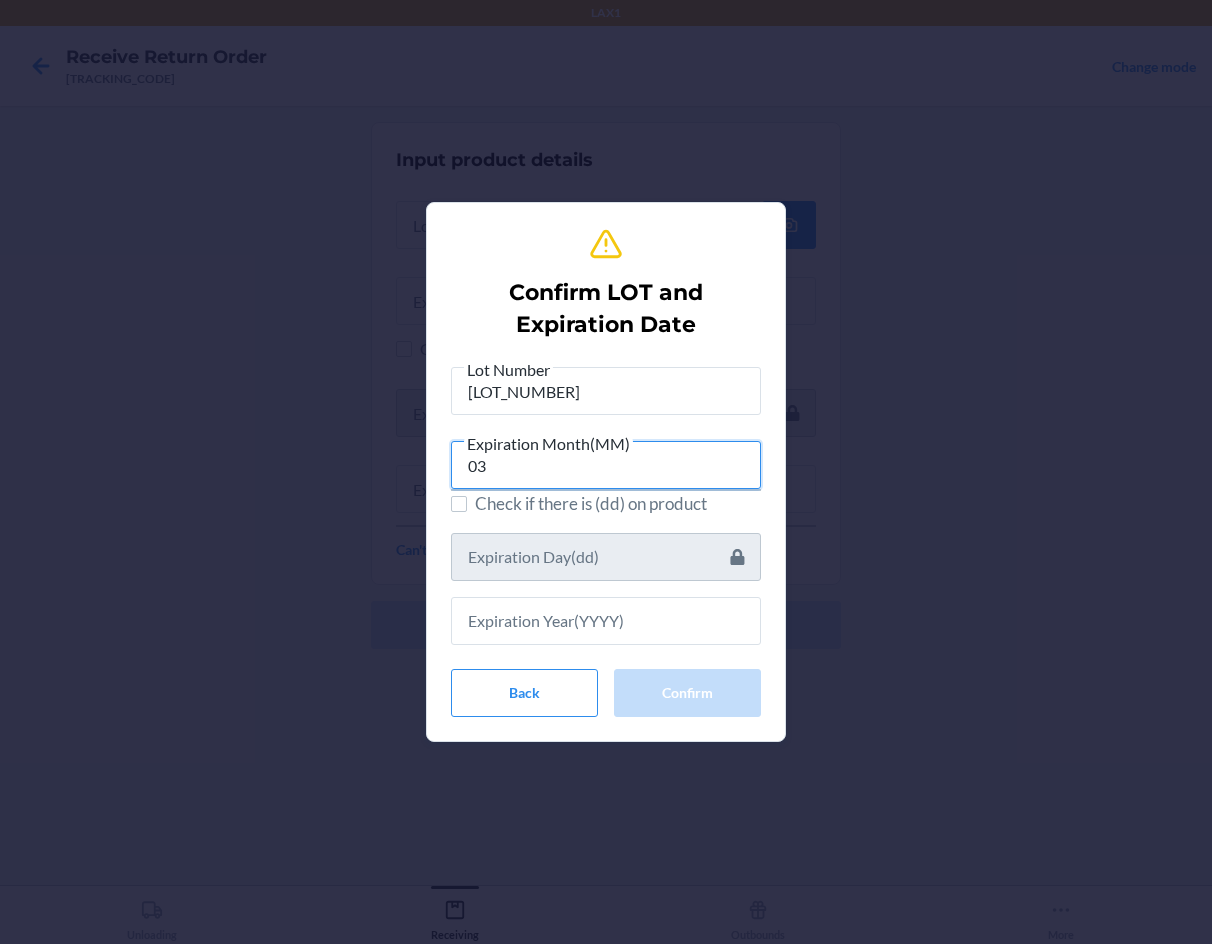 type on "03" 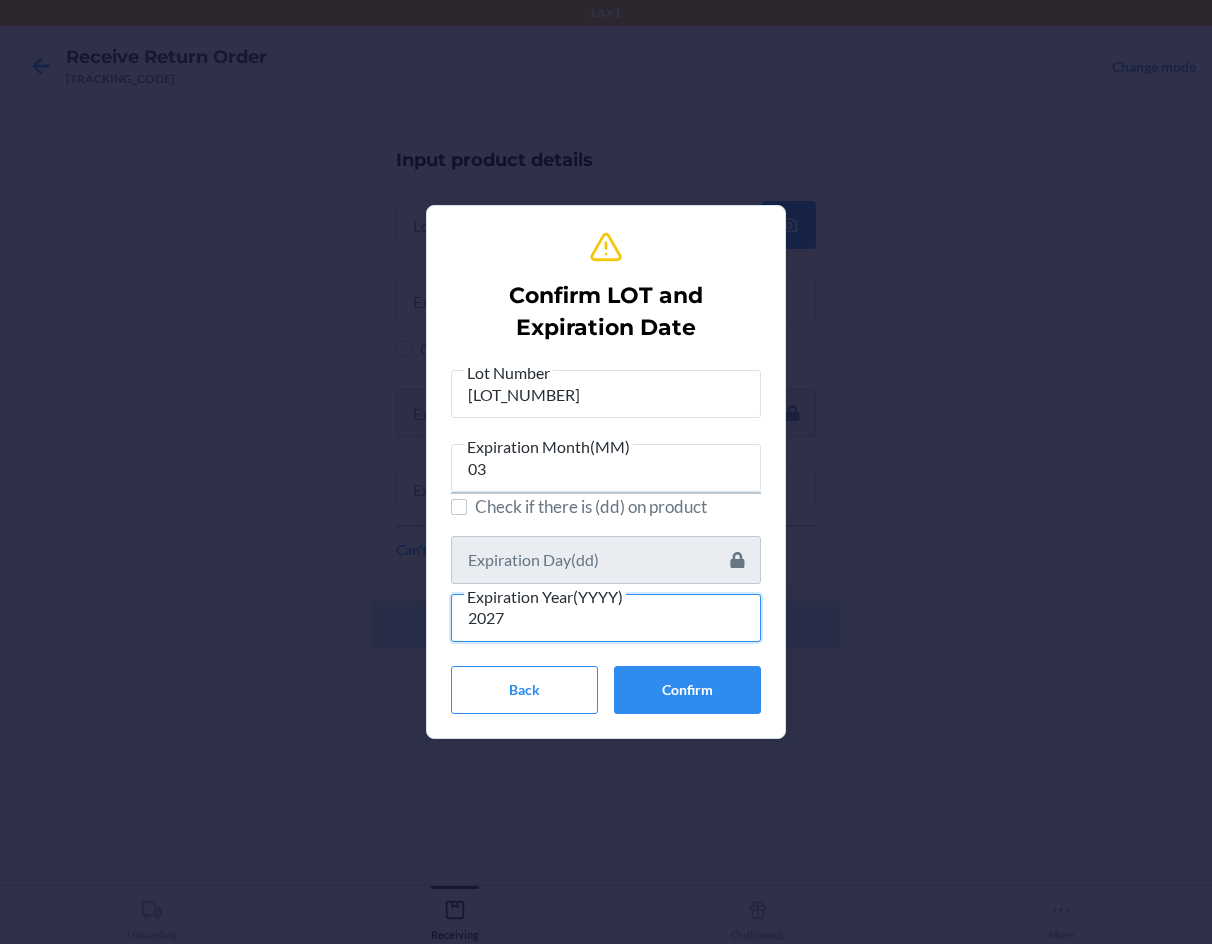 type on "2027" 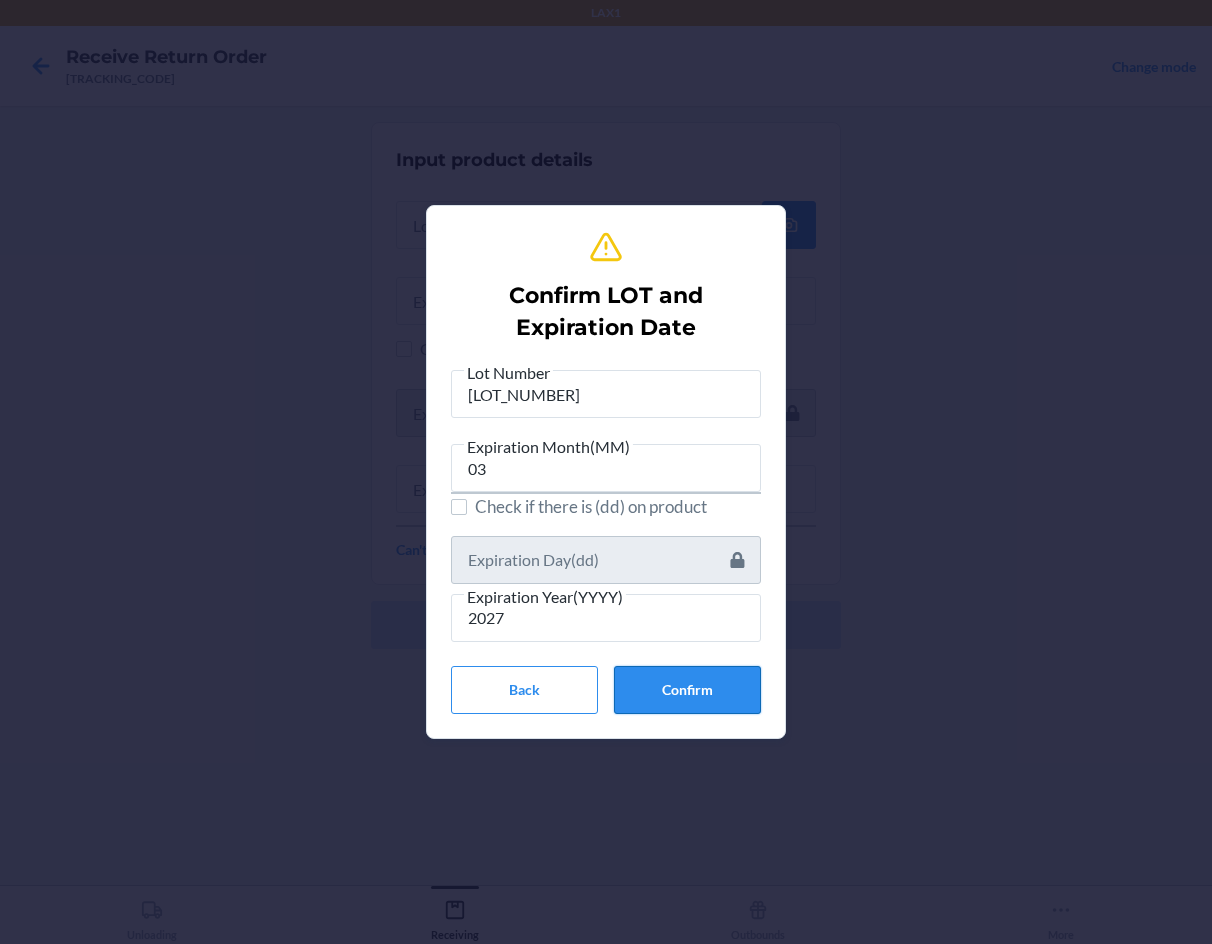 drag, startPoint x: 666, startPoint y: 650, endPoint x: 670, endPoint y: 688, distance: 38.209946 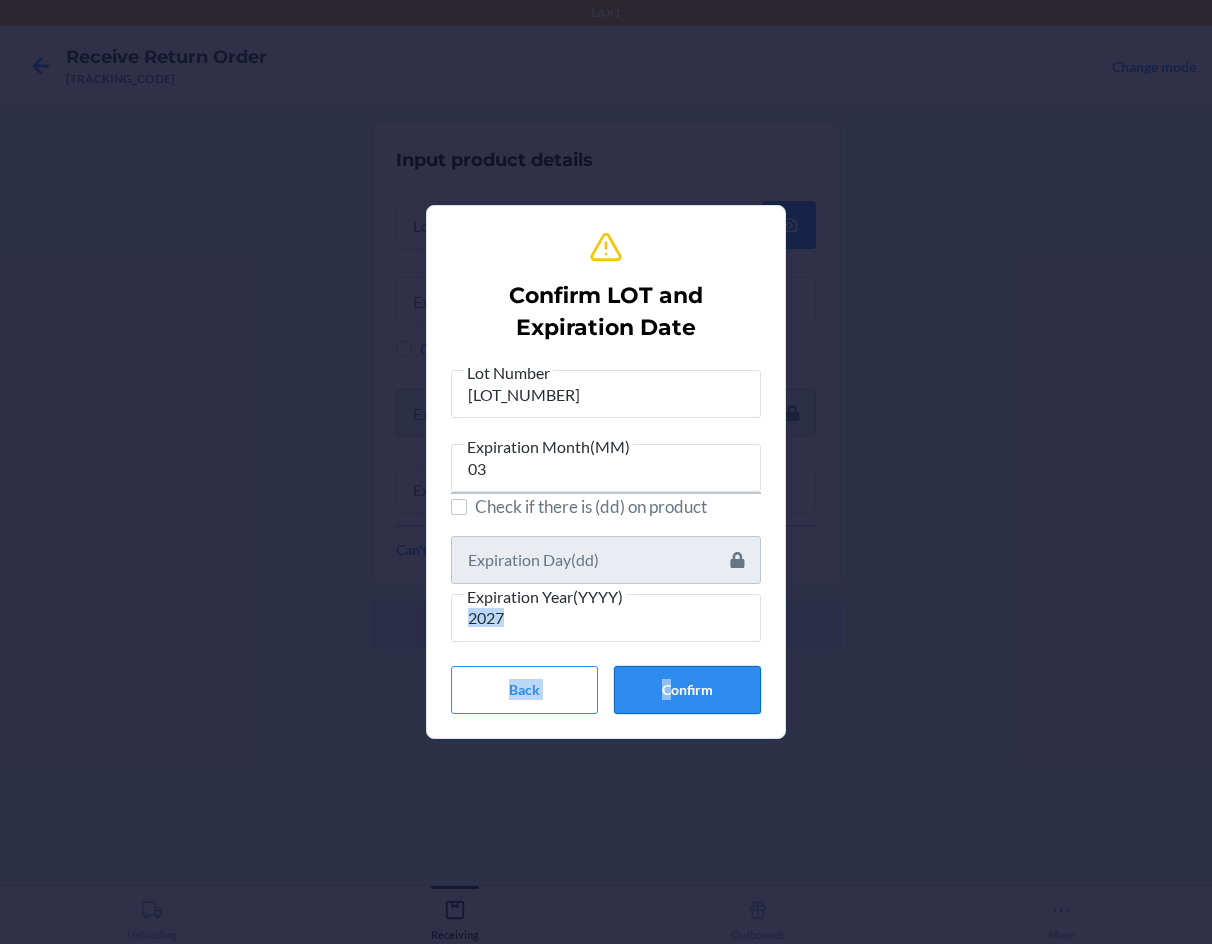click on "Confirm" at bounding box center [687, 690] 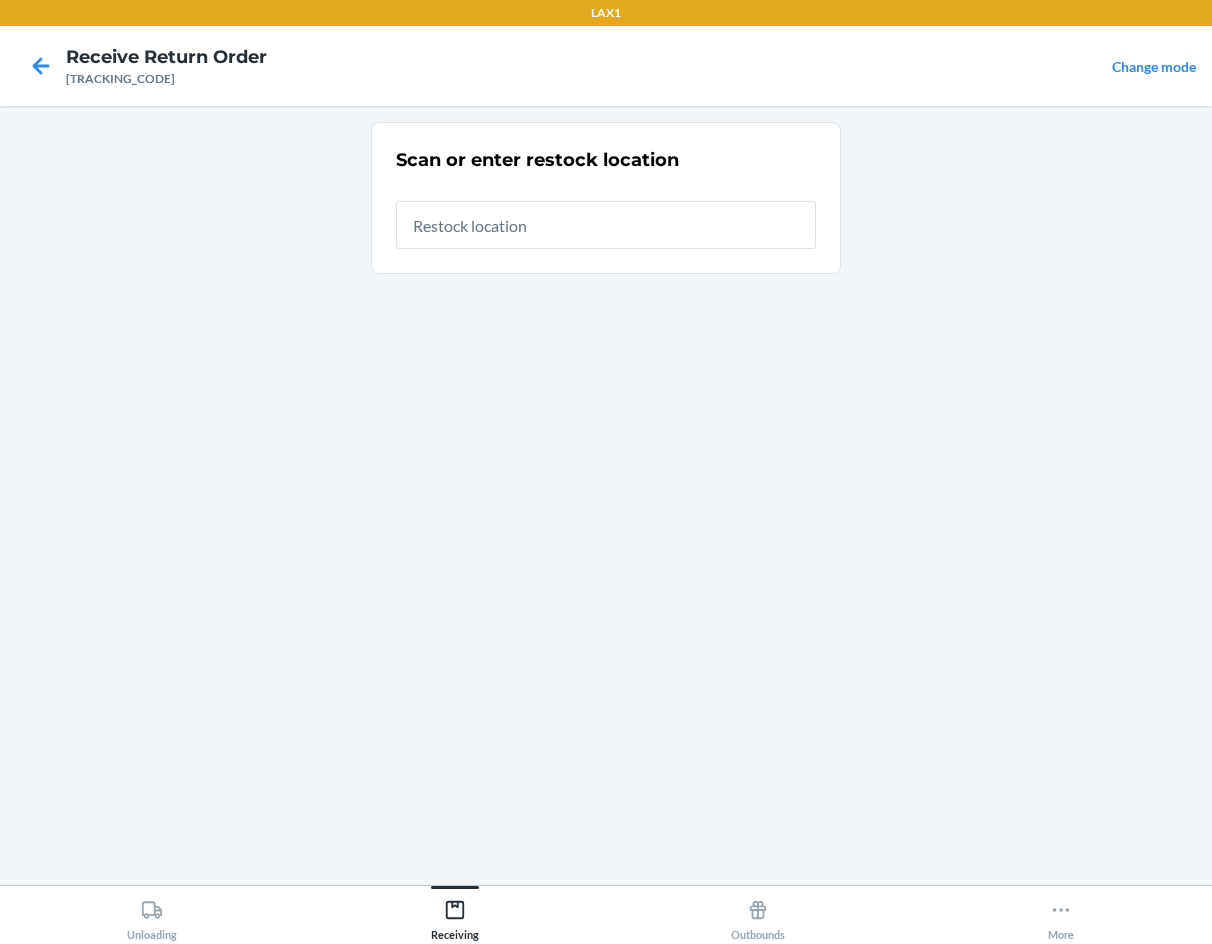 click at bounding box center (606, 225) 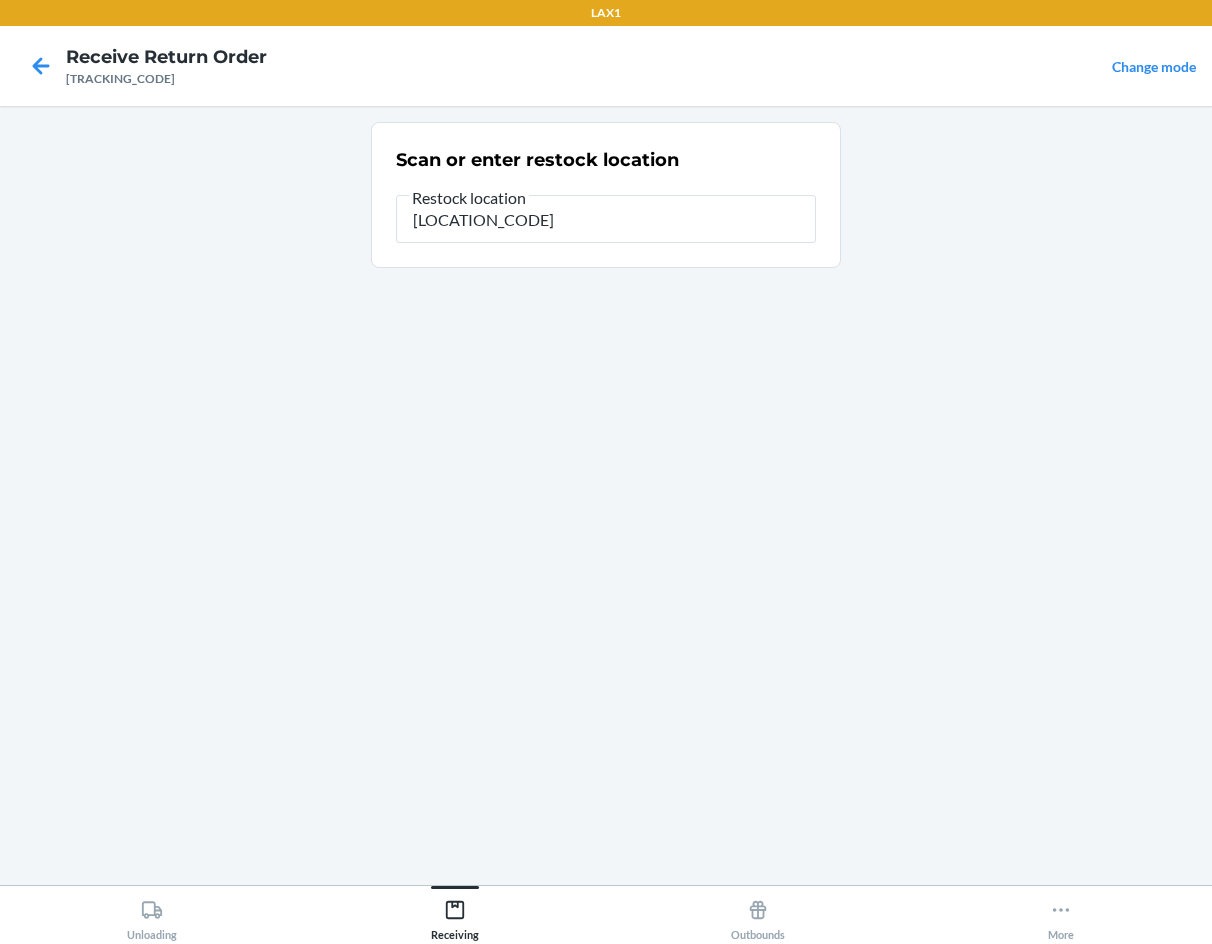 type on "[LOCATION_CODE]" 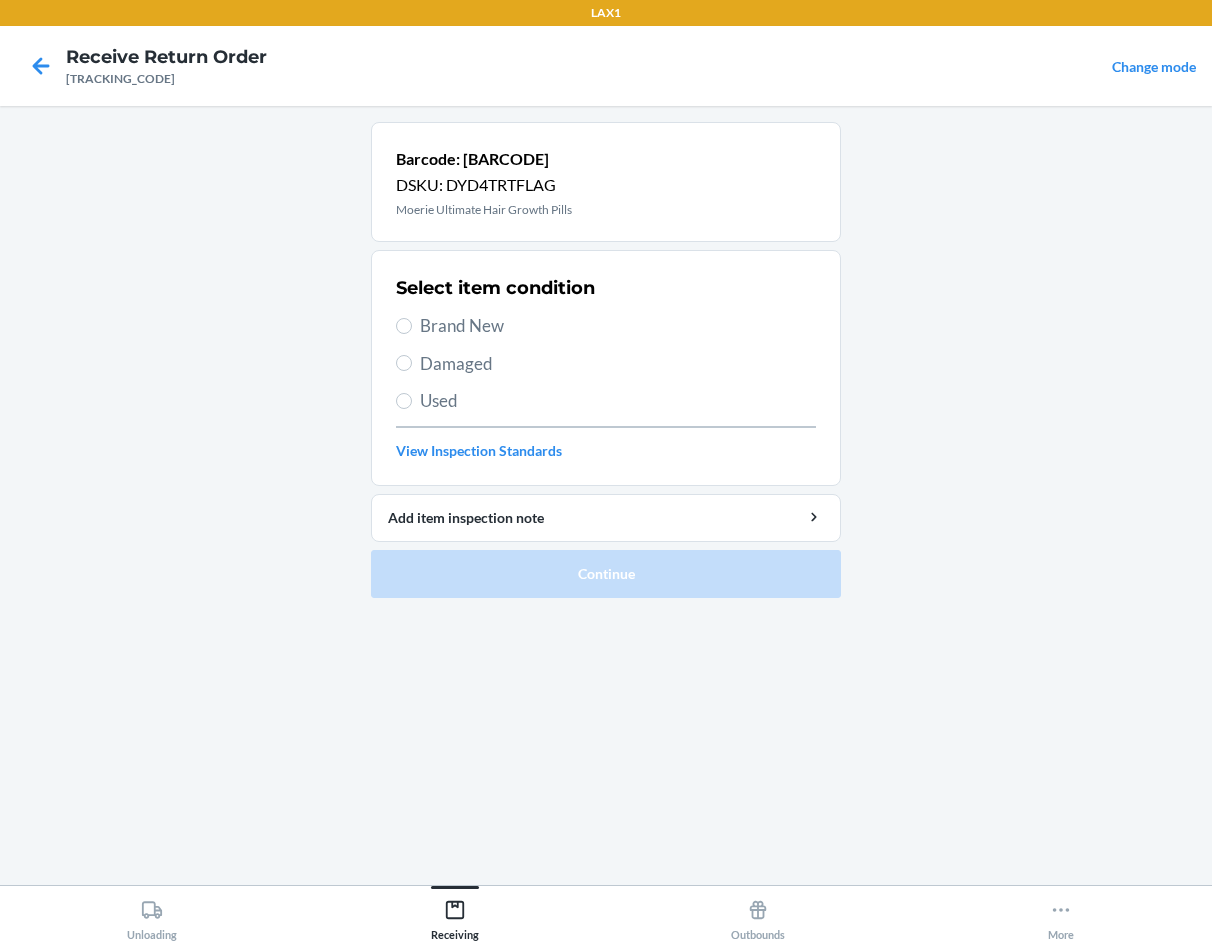 click on "Brand New" at bounding box center (618, 326) 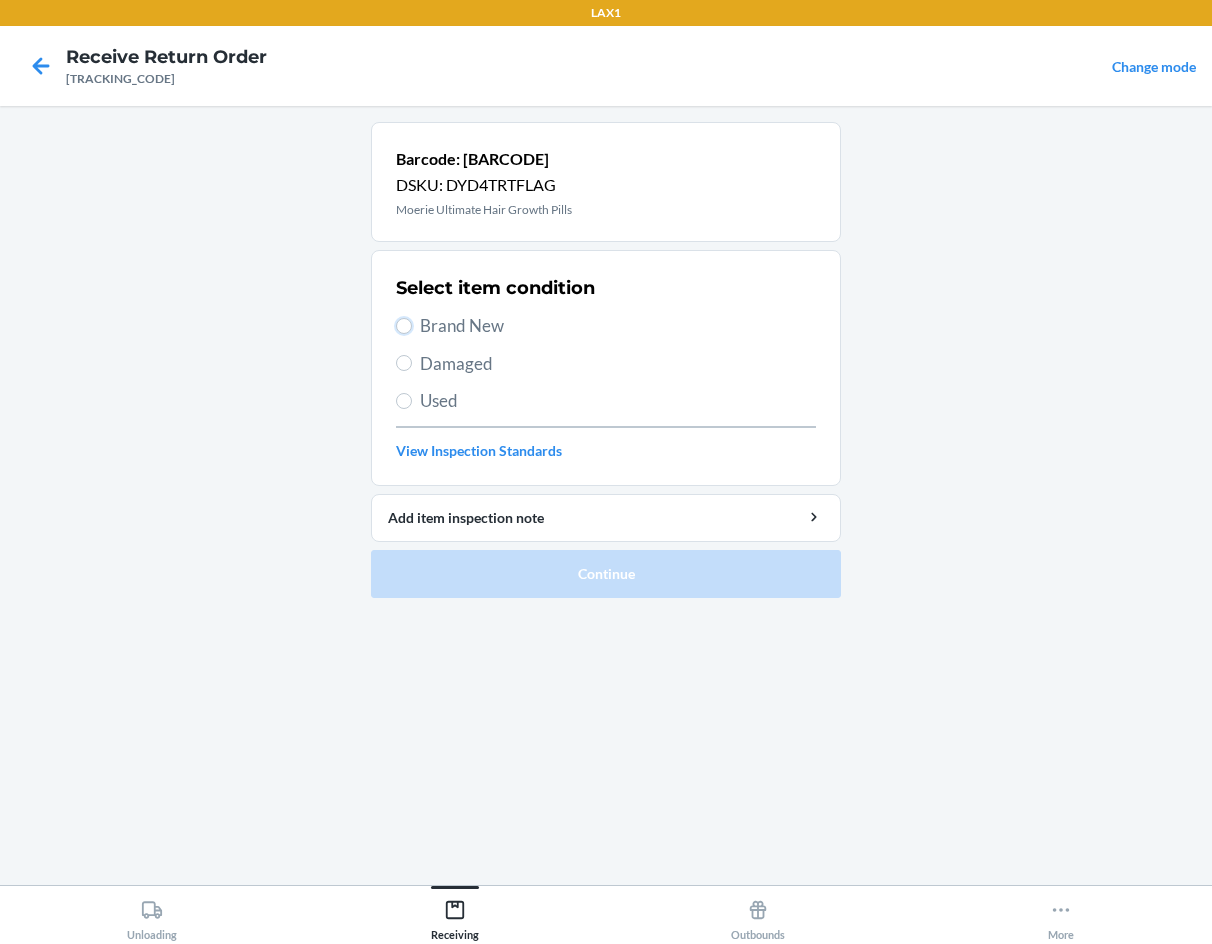 click on "Brand New" at bounding box center [404, 326] 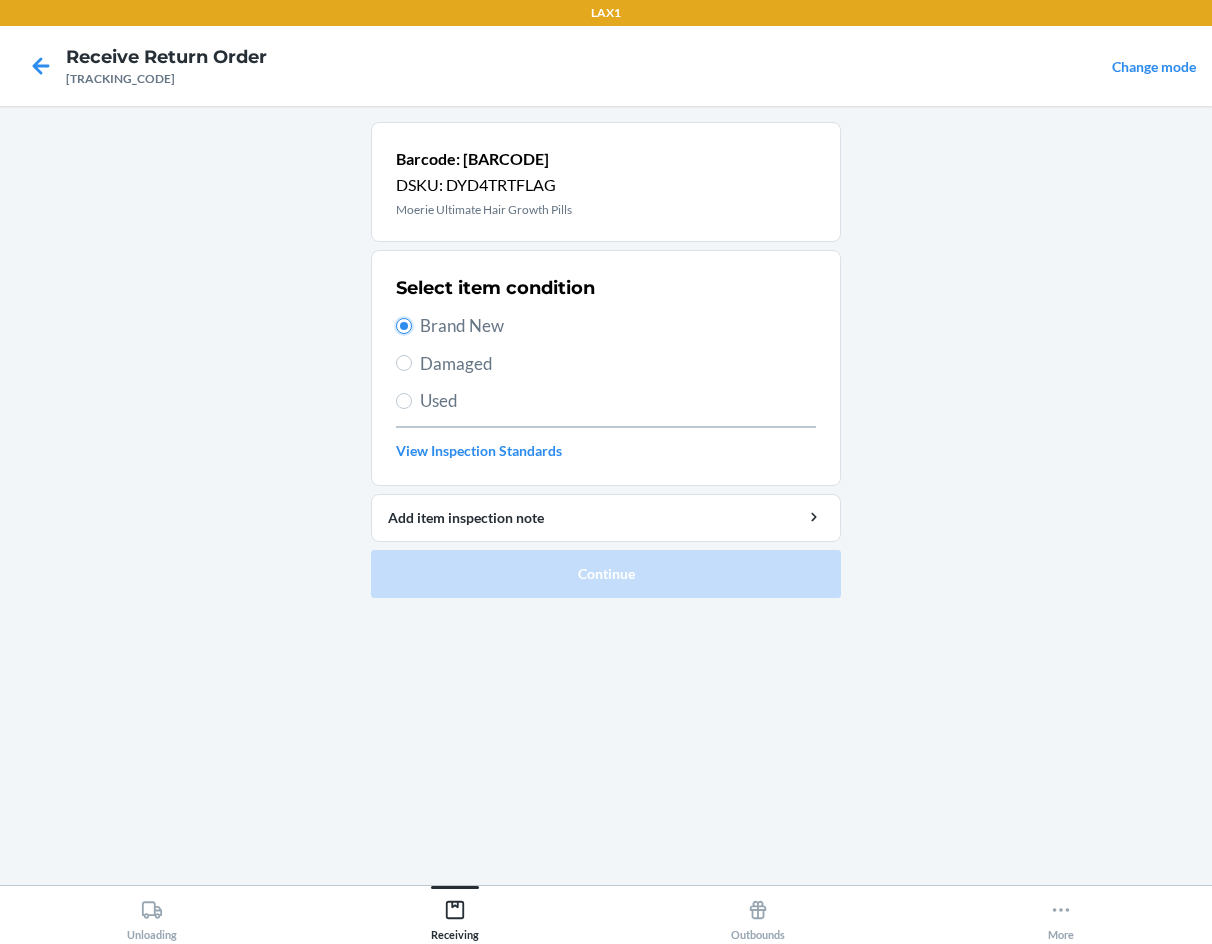 radio on "true" 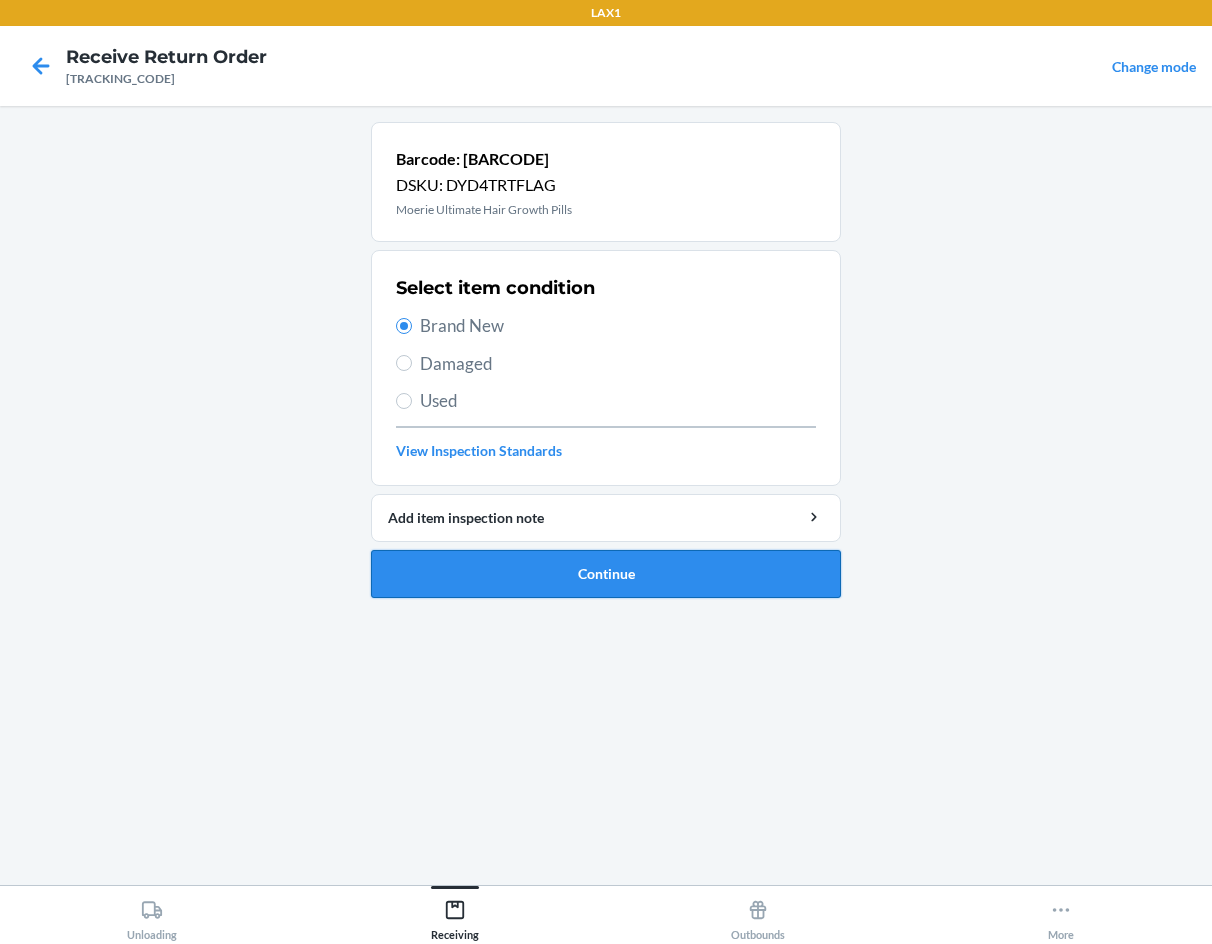 click on "Continue" at bounding box center [606, 574] 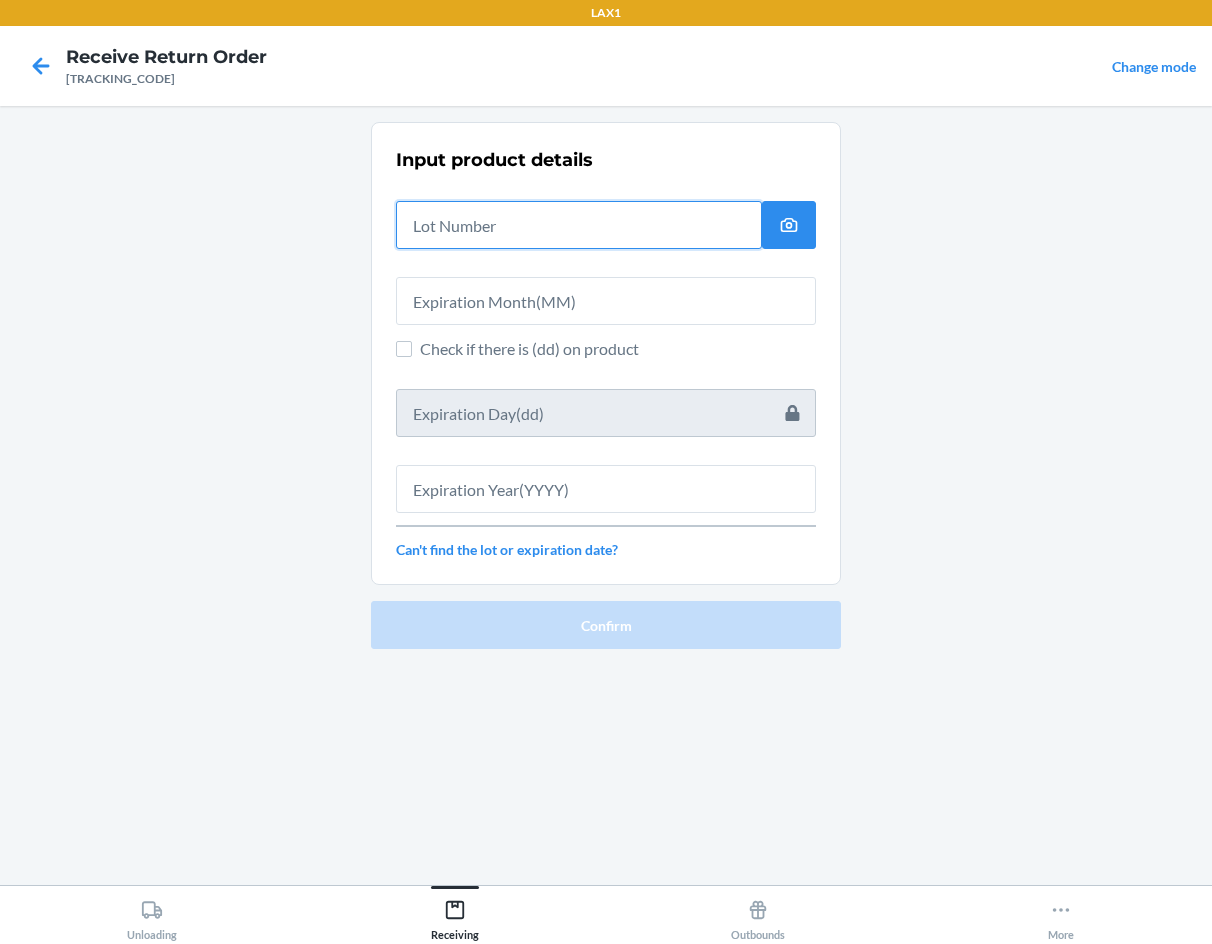 click at bounding box center [579, 225] 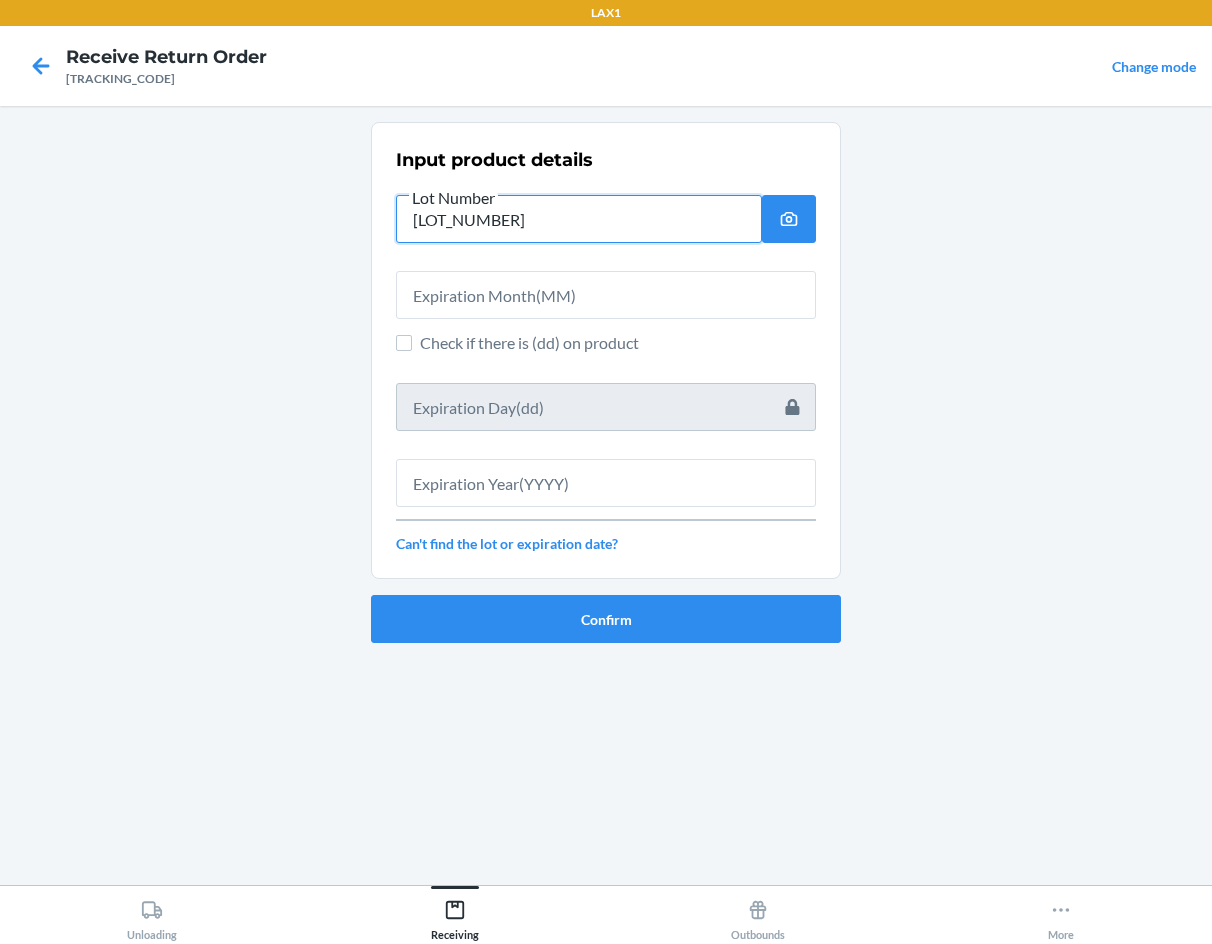 type on "[LOT_NUMBER]" 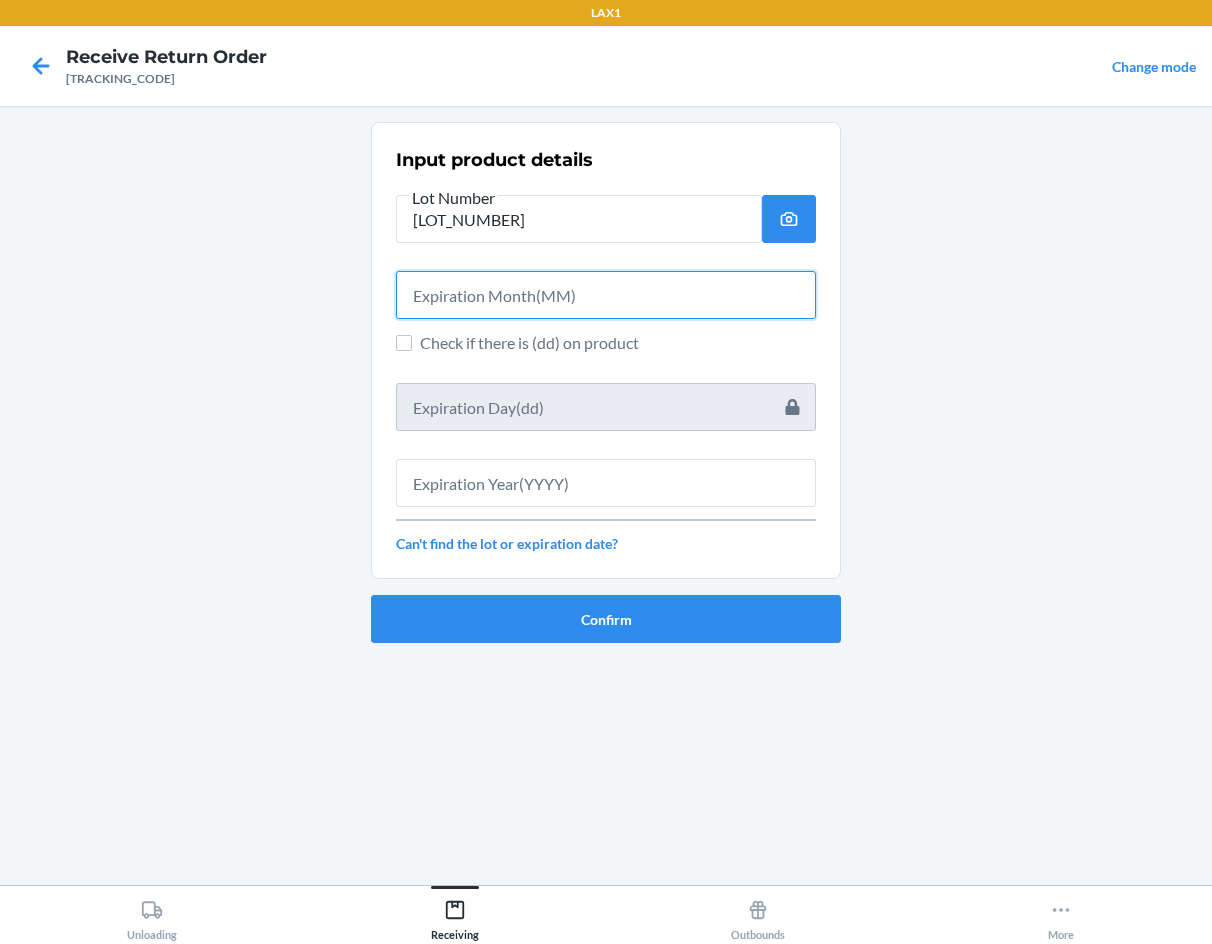 click at bounding box center [606, 295] 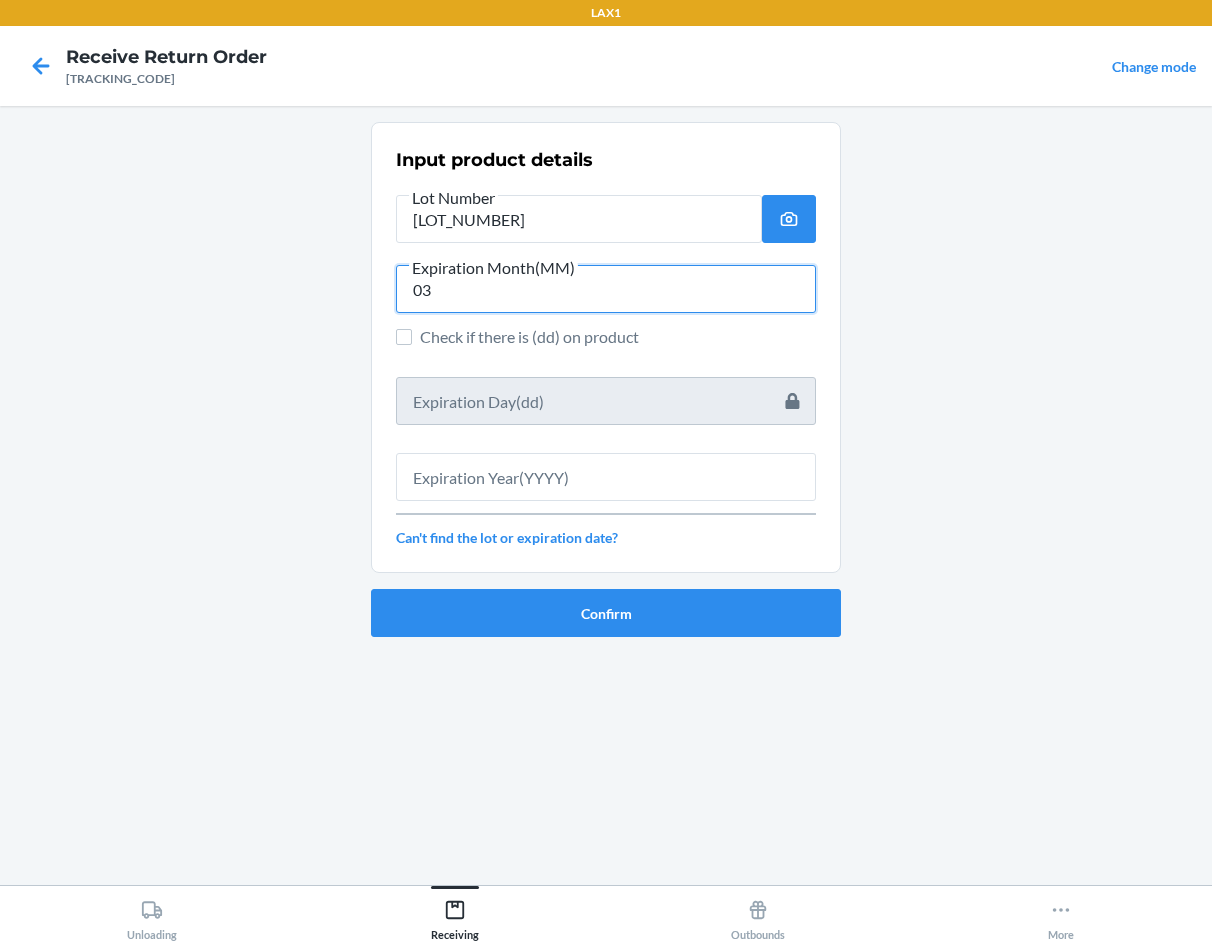 type on "03" 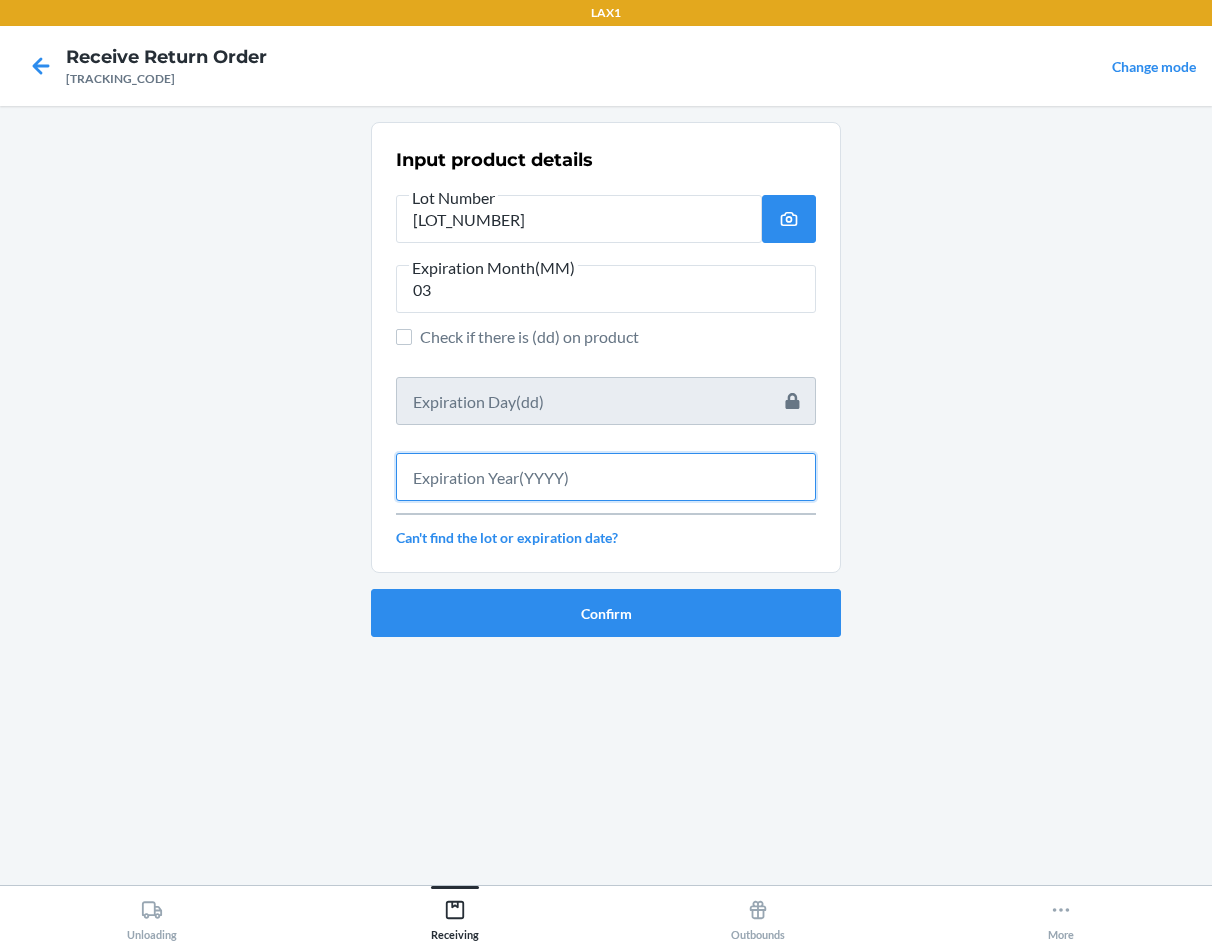 click at bounding box center [606, 477] 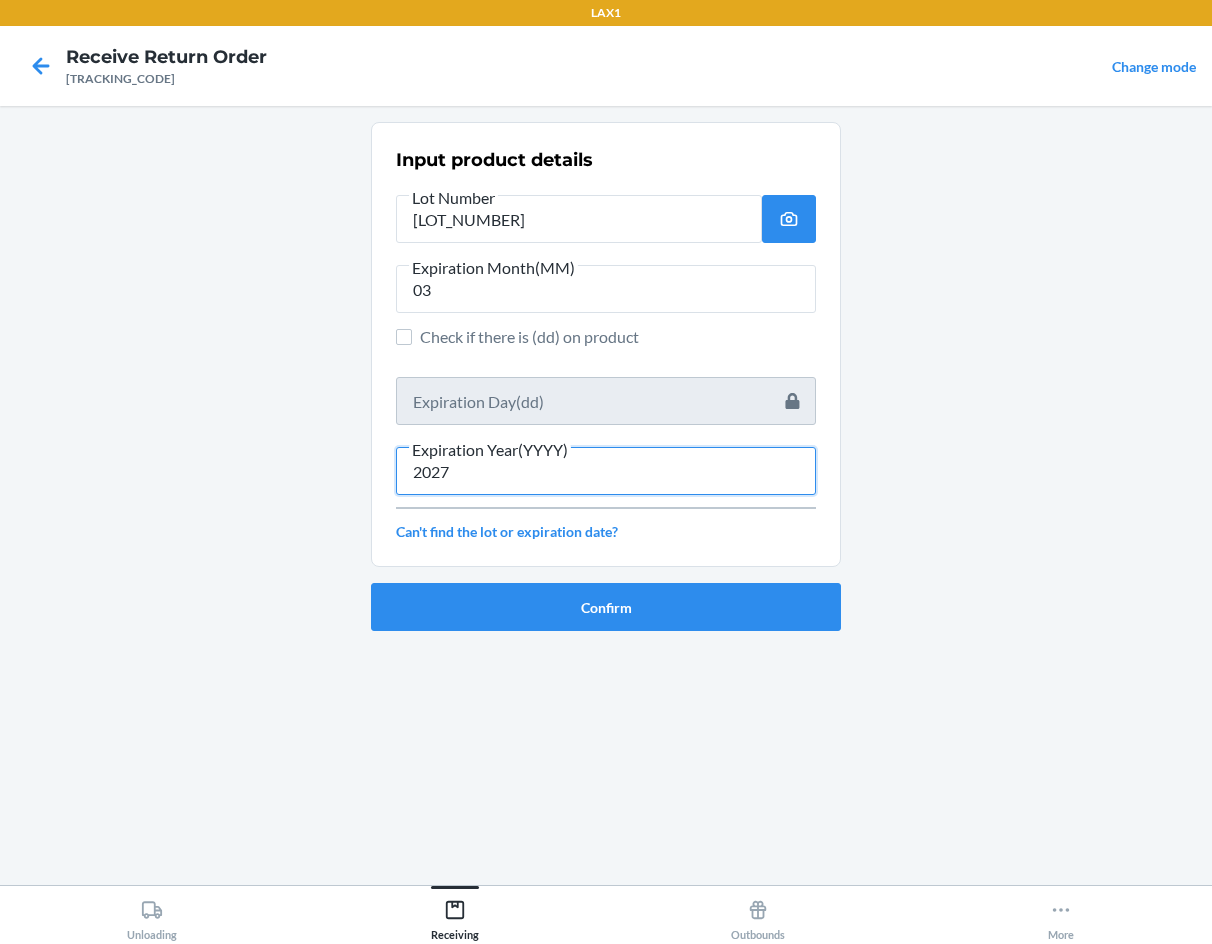 type on "2027" 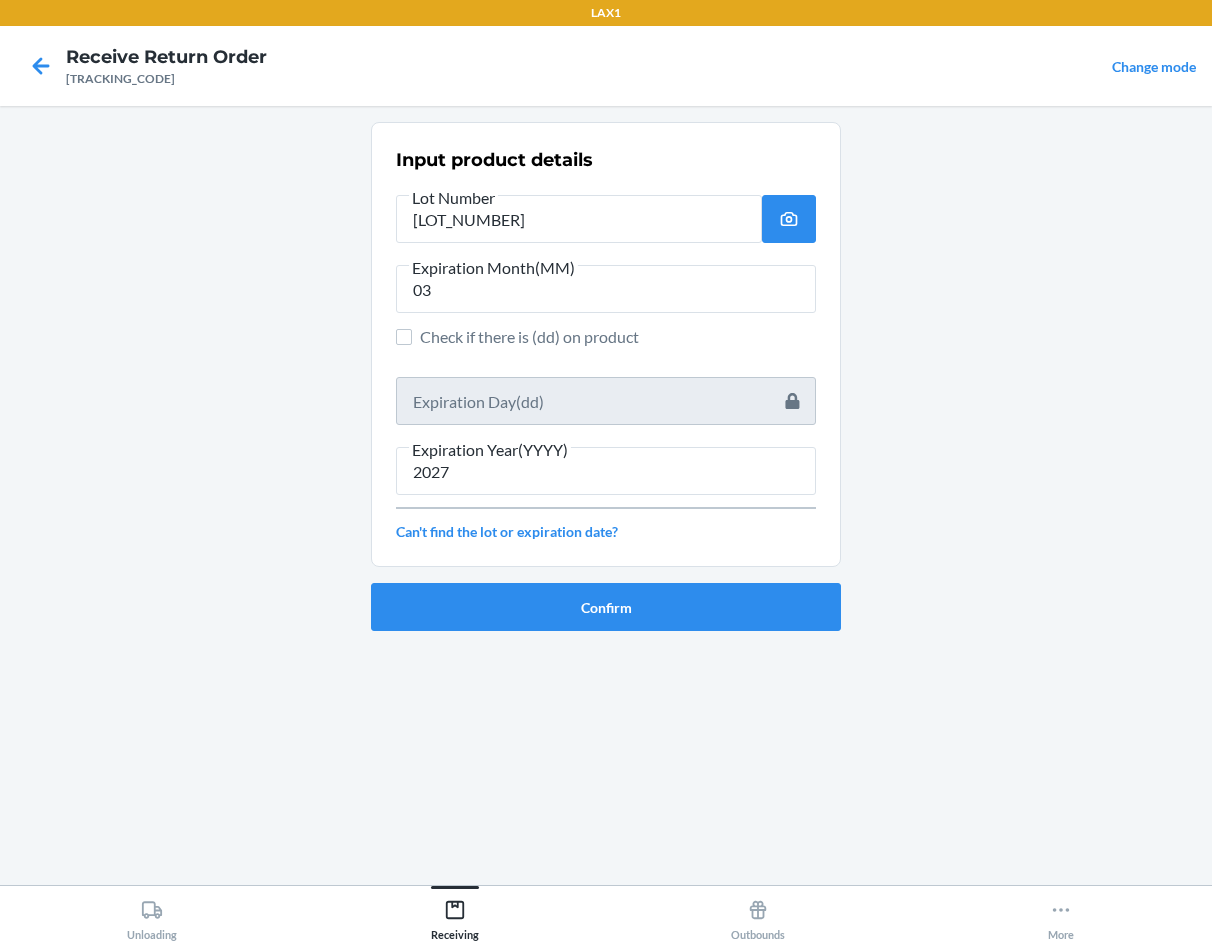 click on "Input product details Lot Number [LOT_NUMBER] Expiration Month(MM) [EXP_MONTH] Check if there is (dd) on product Expiration Year(YYYY) [EXP_YEAR] Can't find the lot or expiration date? Confirm" at bounding box center [606, 384] 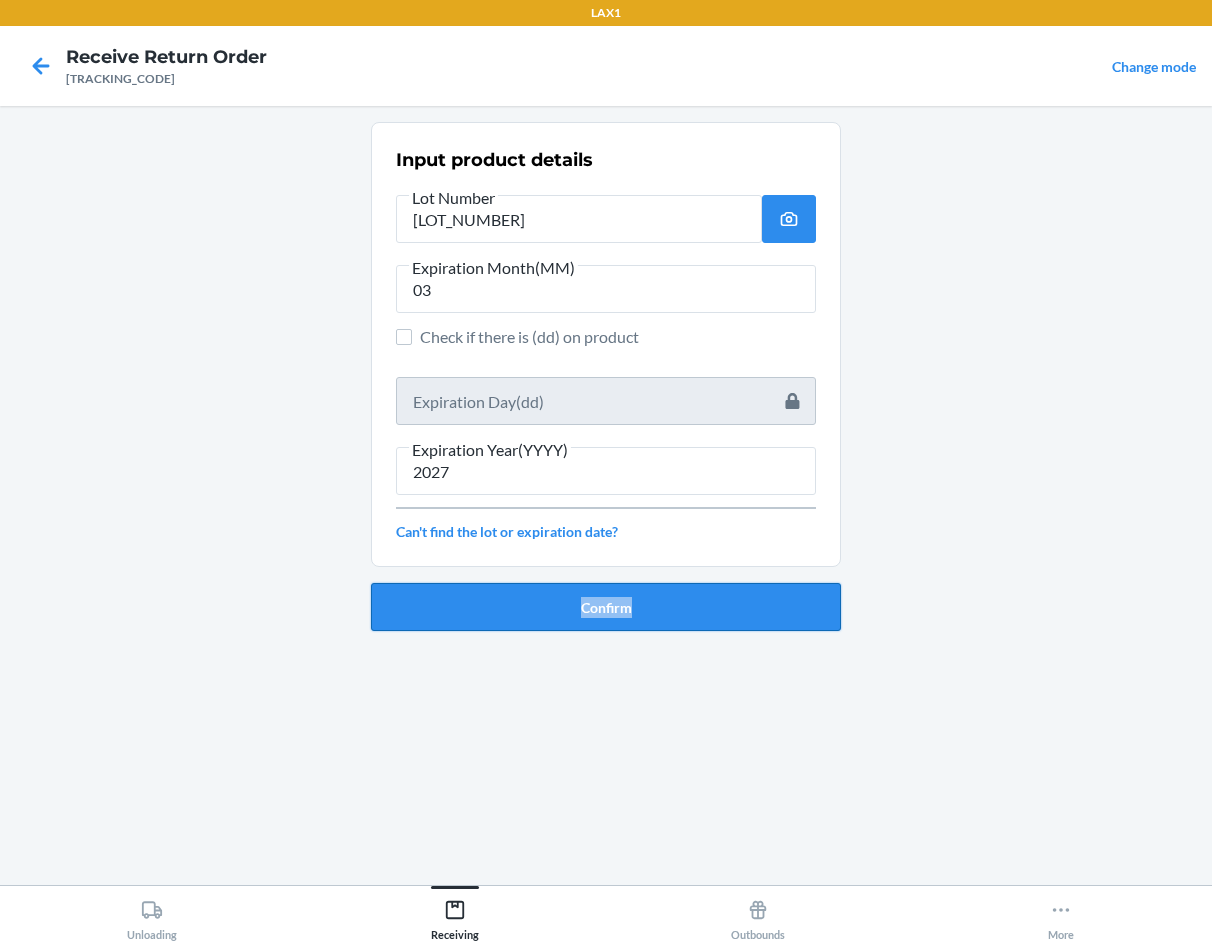 click on "Confirm" at bounding box center [606, 607] 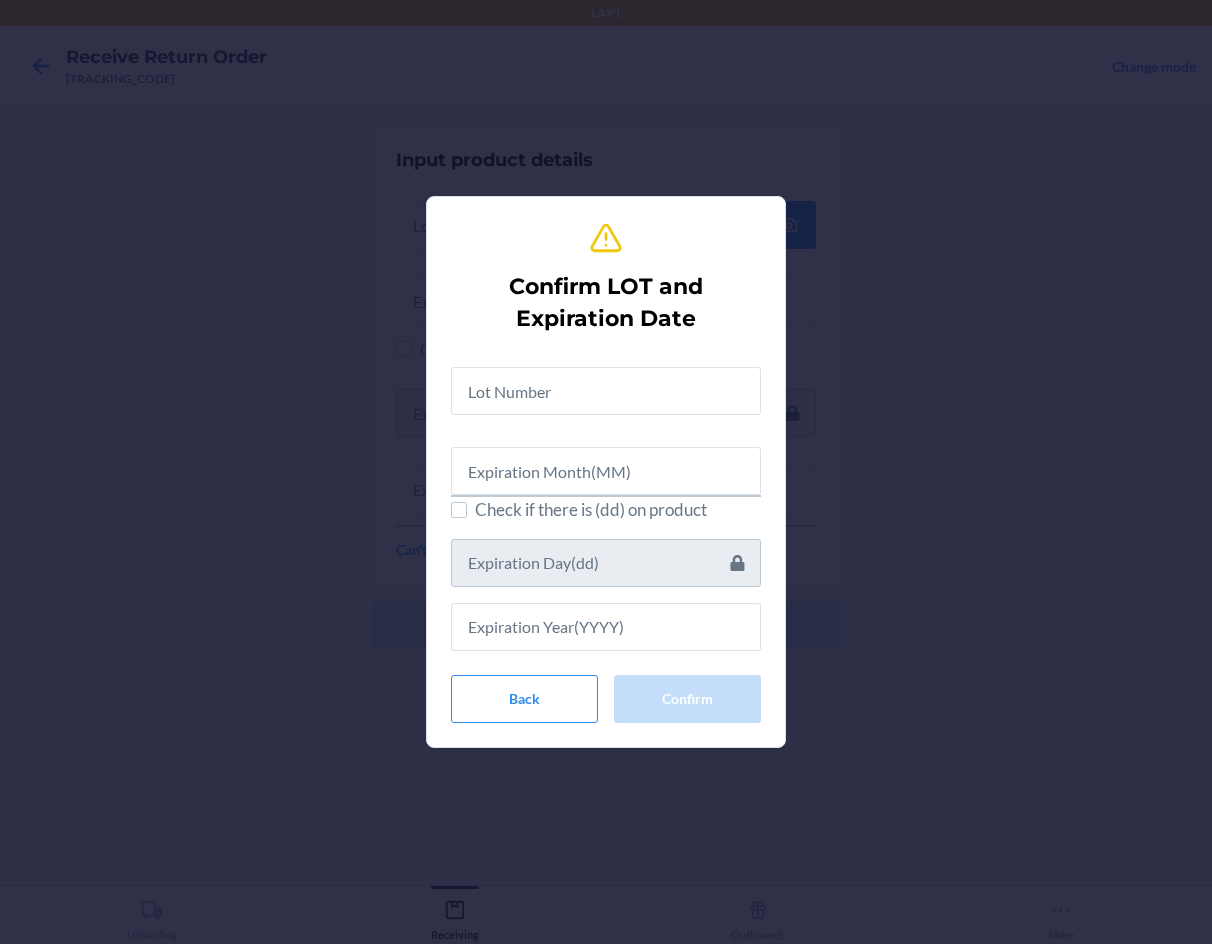 click at bounding box center [606, 383] 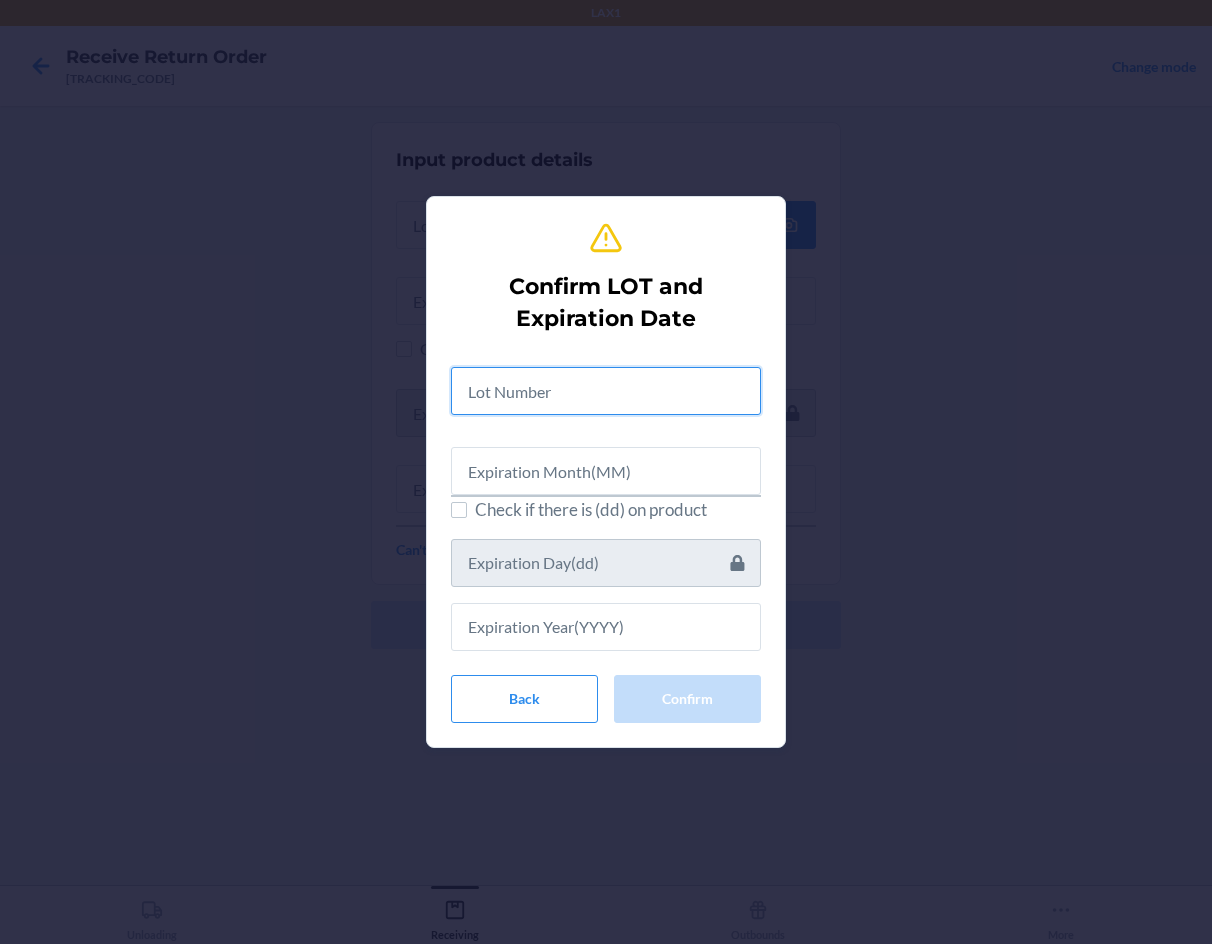 click at bounding box center (606, 391) 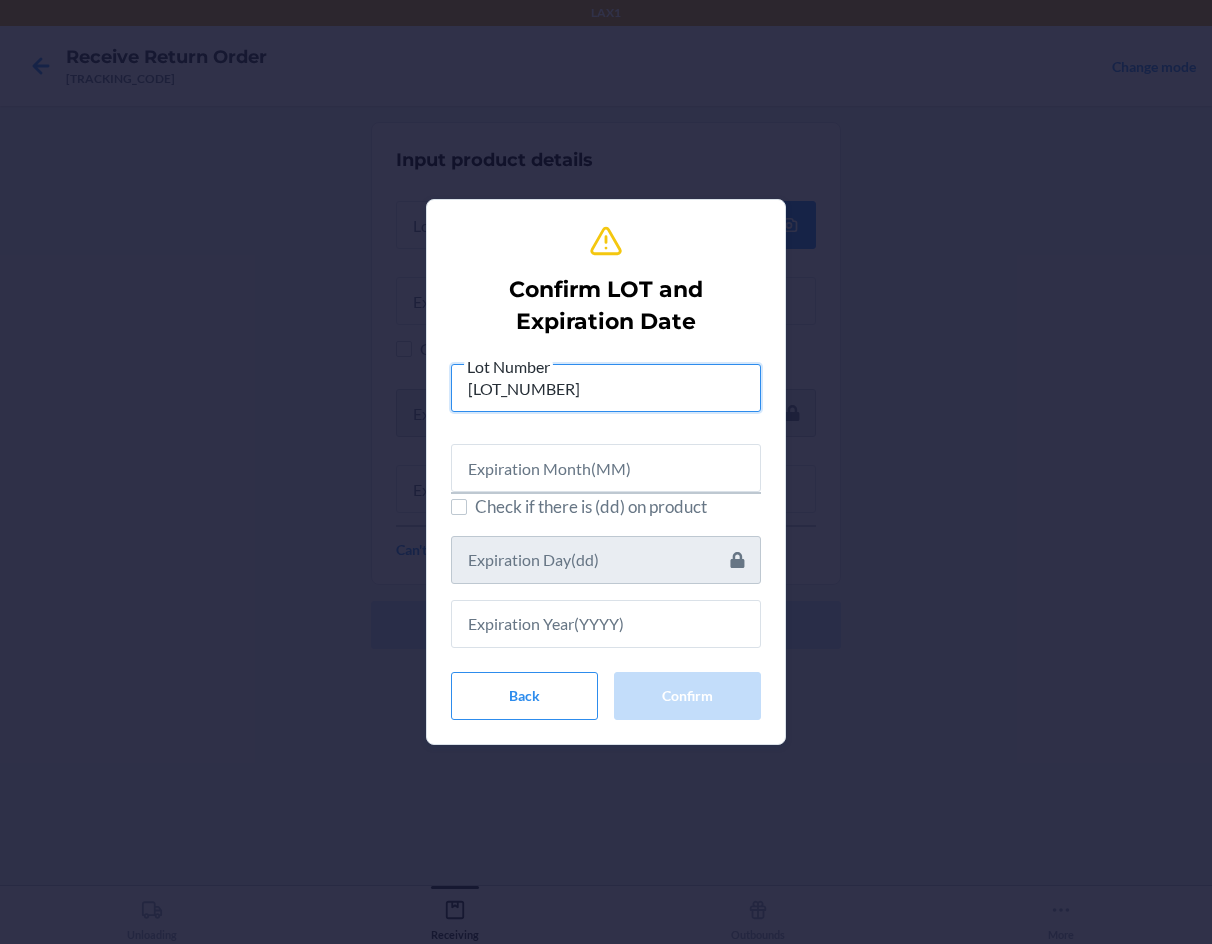 type on "[LOT_NUMBER]" 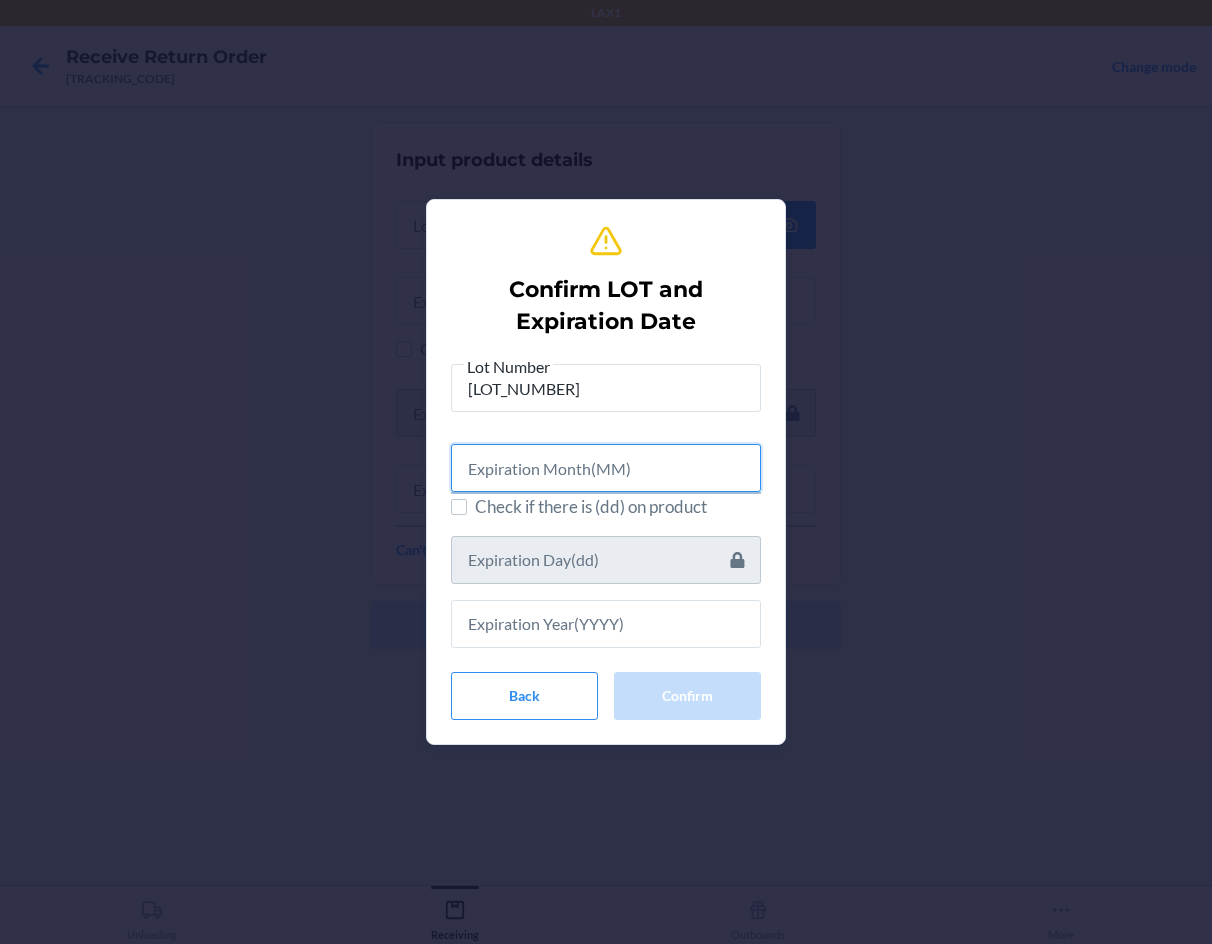 click at bounding box center (606, 468) 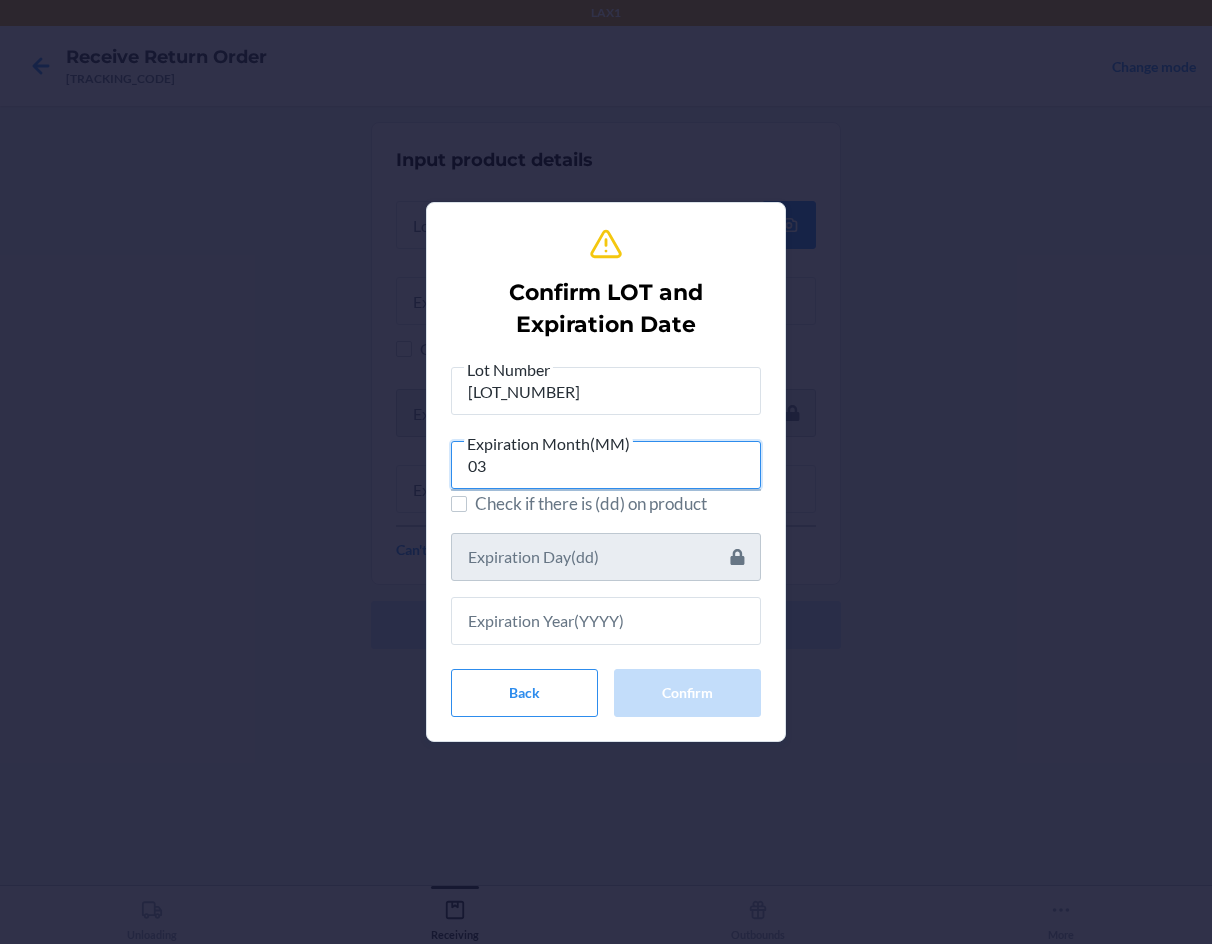 type on "03" 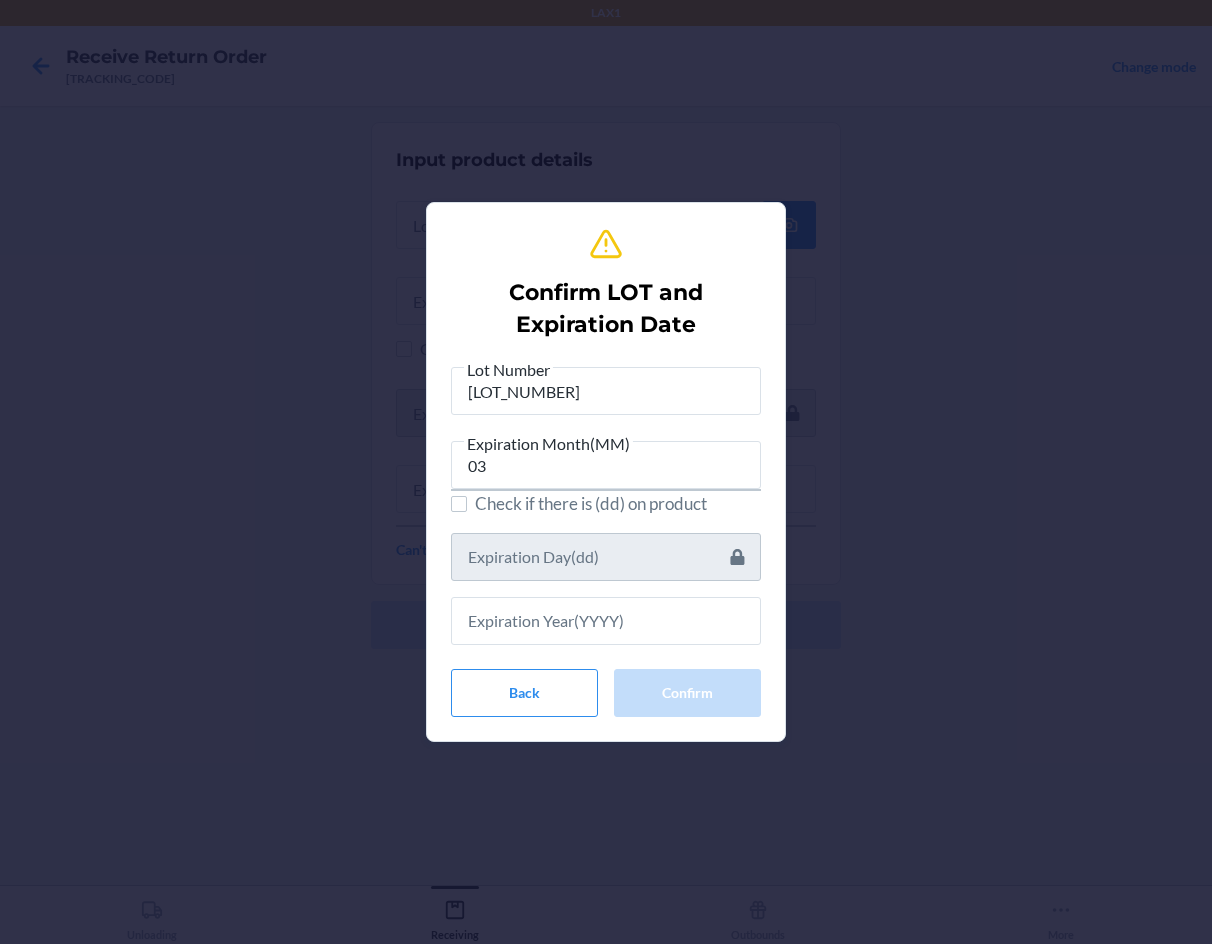click on "Lot Number [LOT_NUMBER] Expiration Month(MM) [EXP_MONTH] Check if there is (dd) on product" at bounding box center (606, 501) 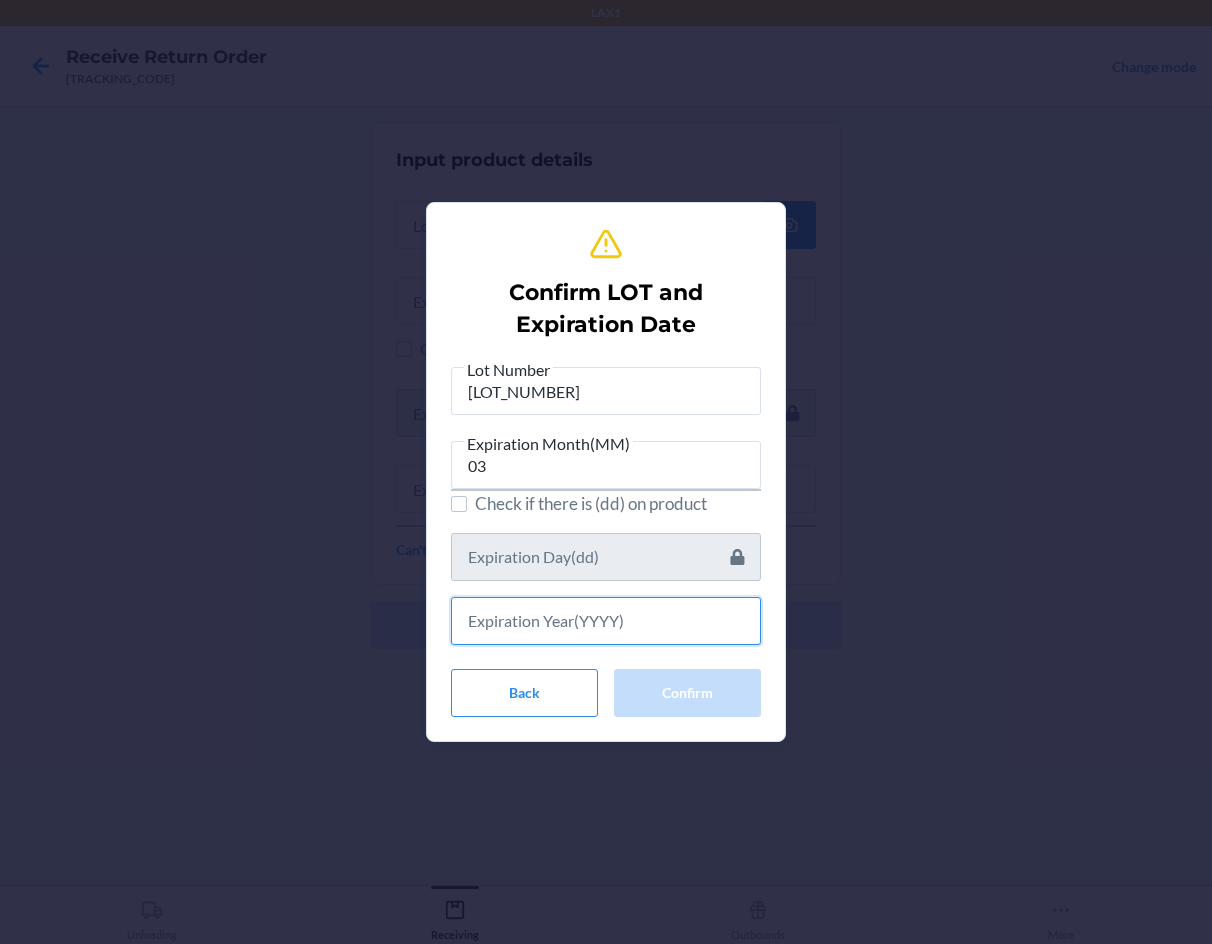 click at bounding box center (606, 621) 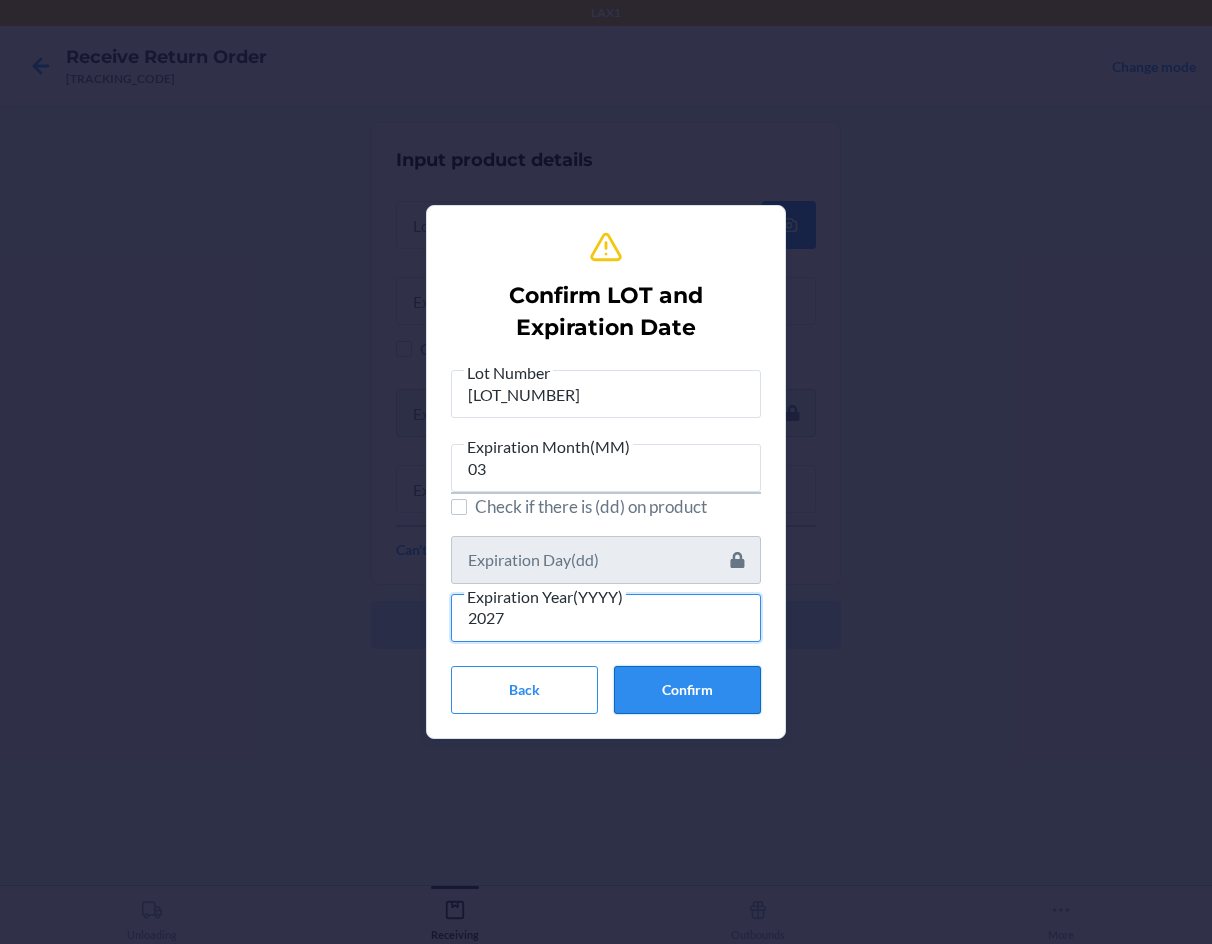 type on "2027" 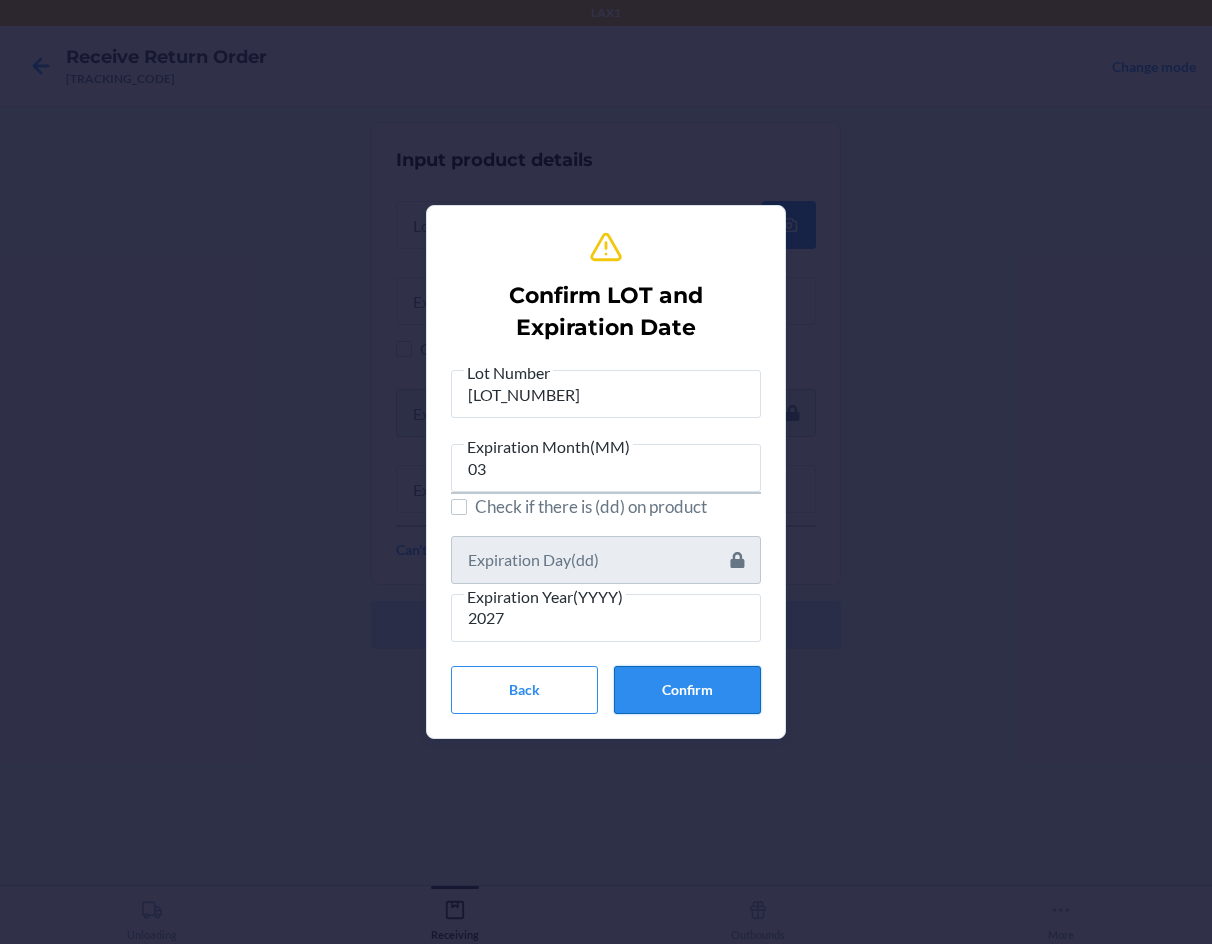 click on "Confirm LOT and Expiration Date Lot Number [LOT_NUMBER] Expiration Month(MM) [EXP_MONTH] Check if there is (dd) on product Expiration Year(YYYY) [EXP_YEAR] Back Confirm" at bounding box center (606, 472) 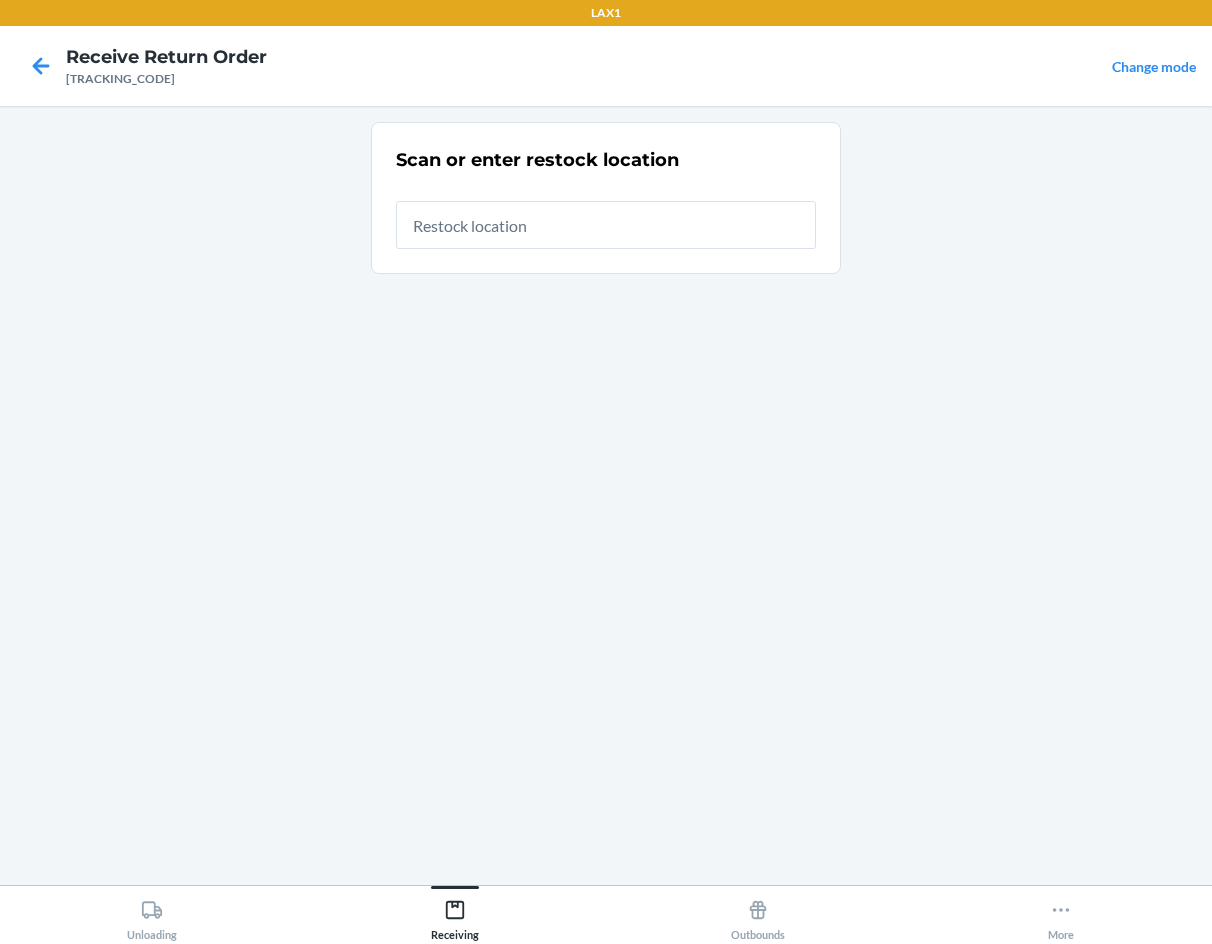 click at bounding box center (606, 225) 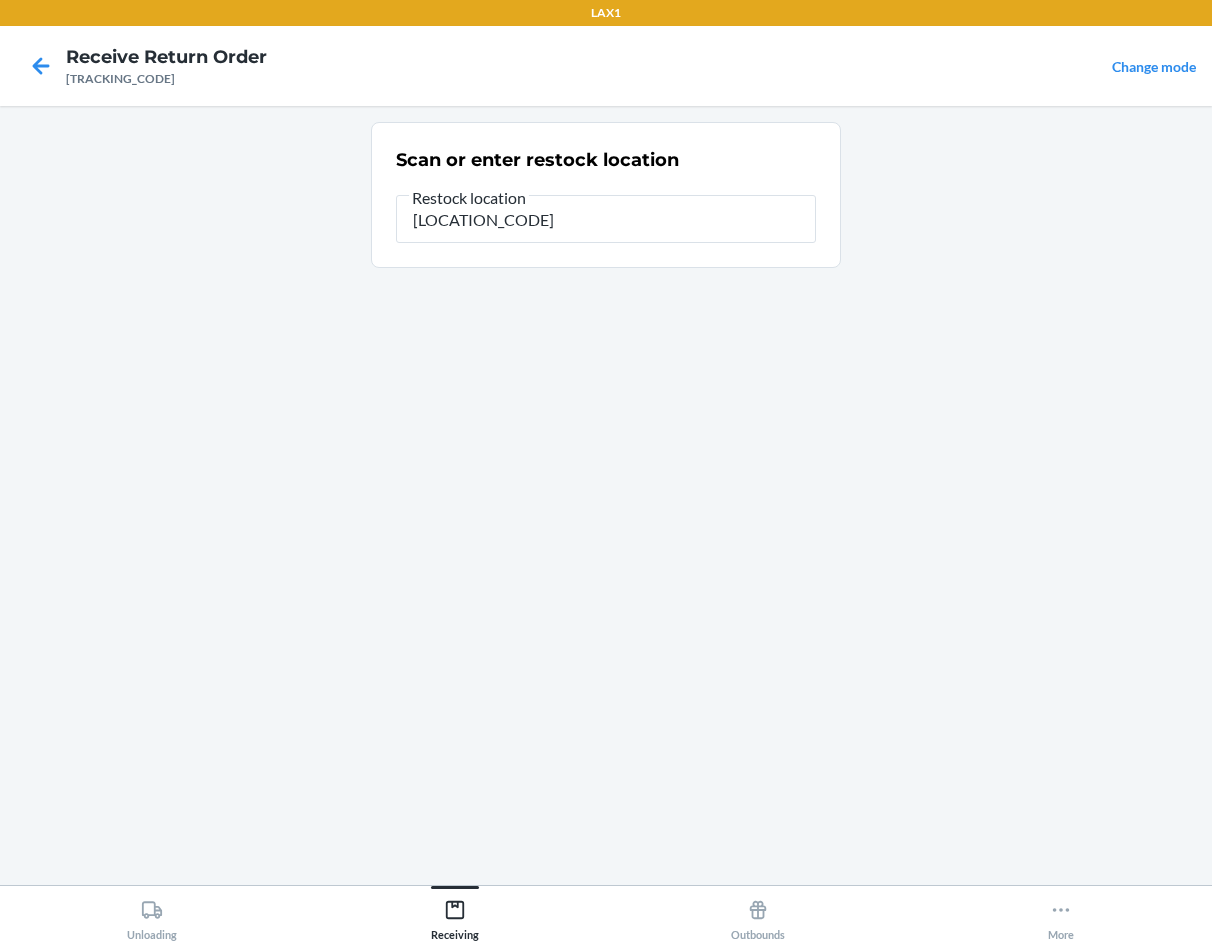 type on "[LOCATION_CODE]" 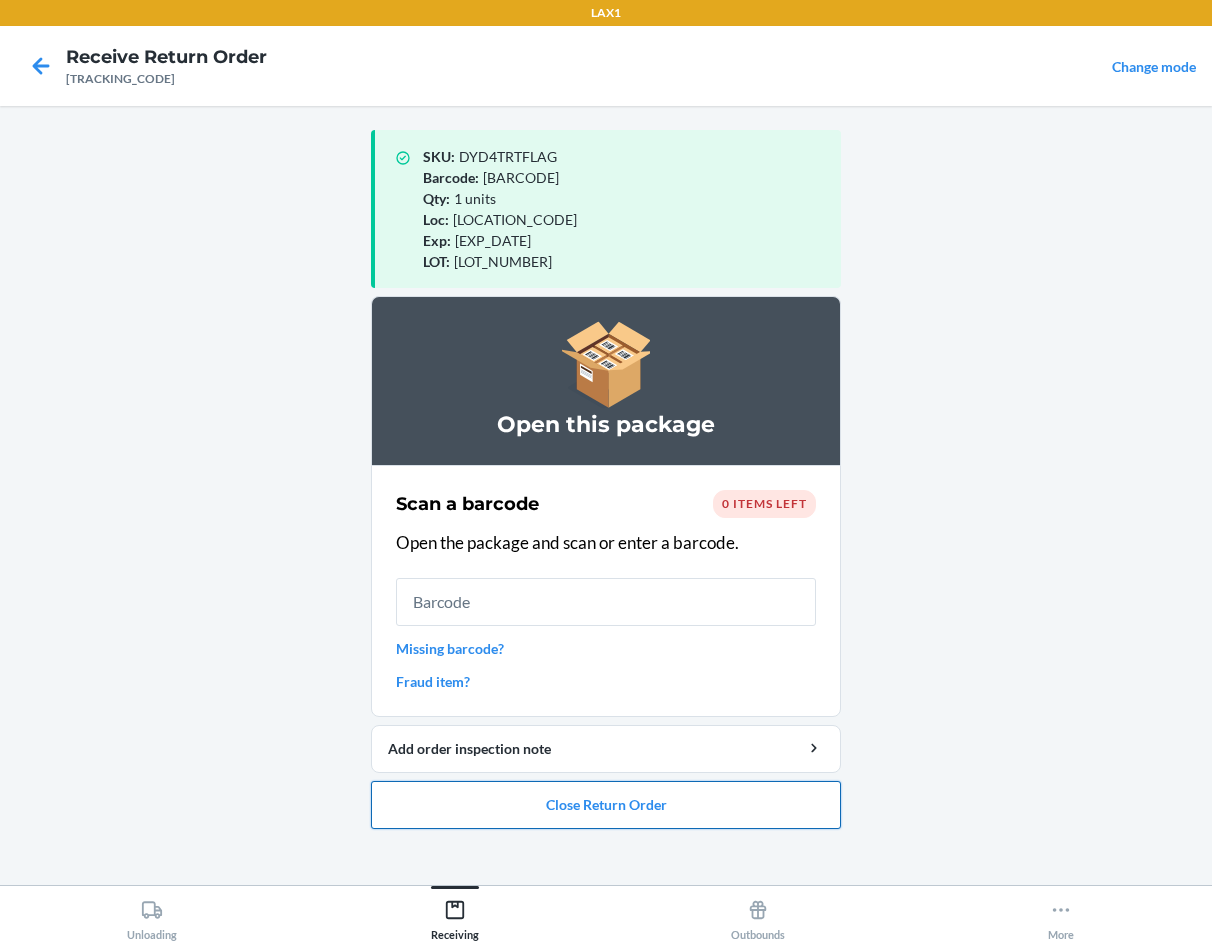 click on "Close Return Order" at bounding box center (606, 805) 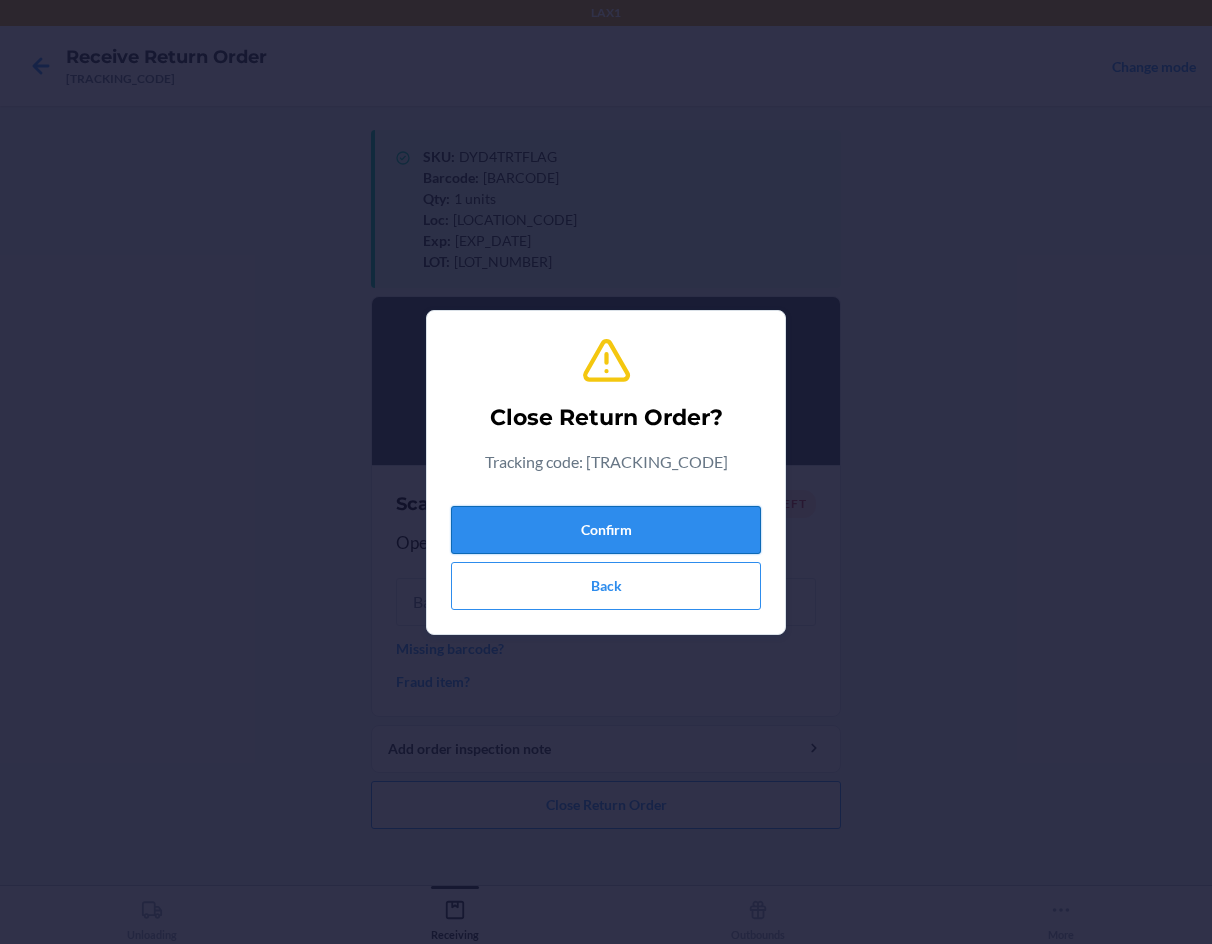 drag, startPoint x: 637, startPoint y: 552, endPoint x: 630, endPoint y: 530, distance: 23.086792 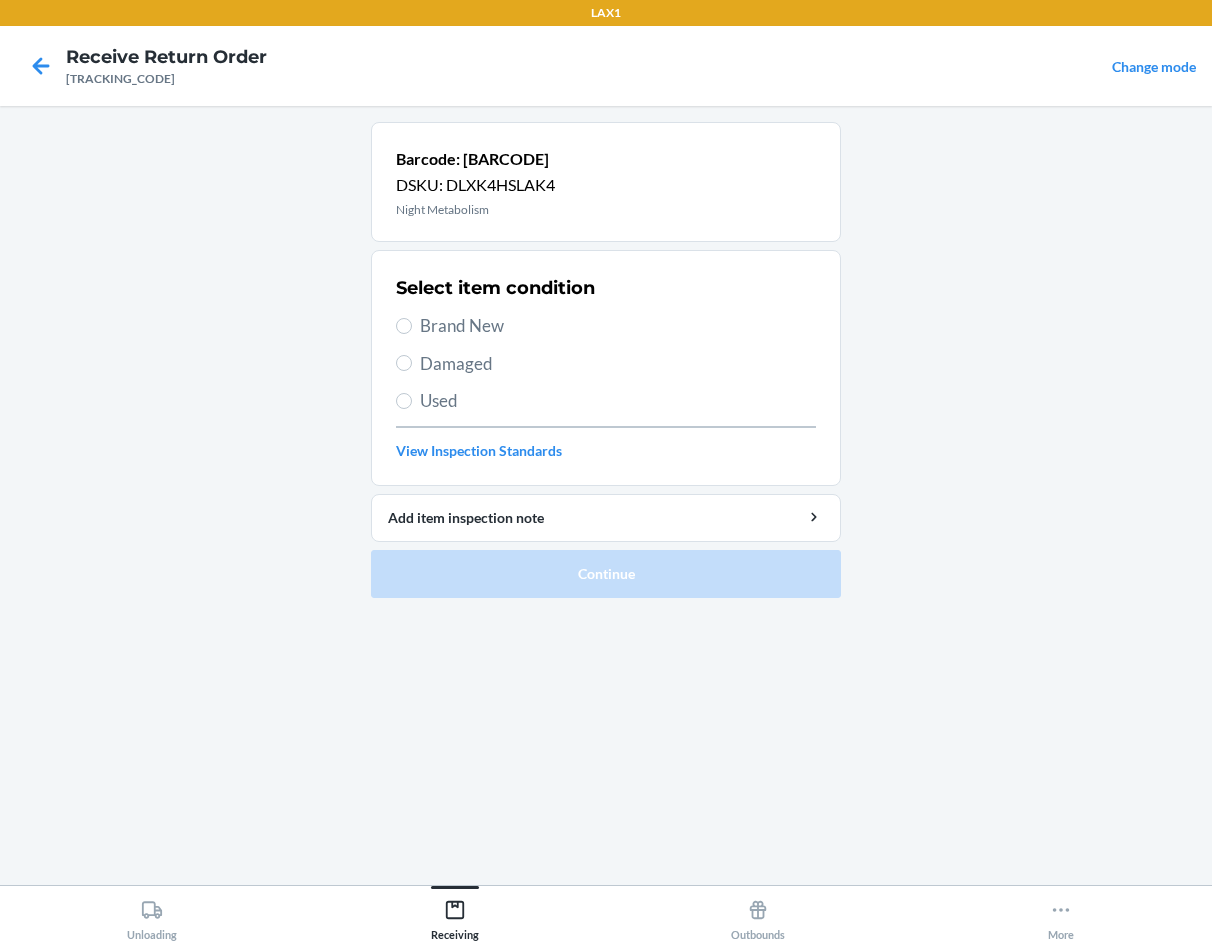 click on "Brand New" at bounding box center [618, 326] 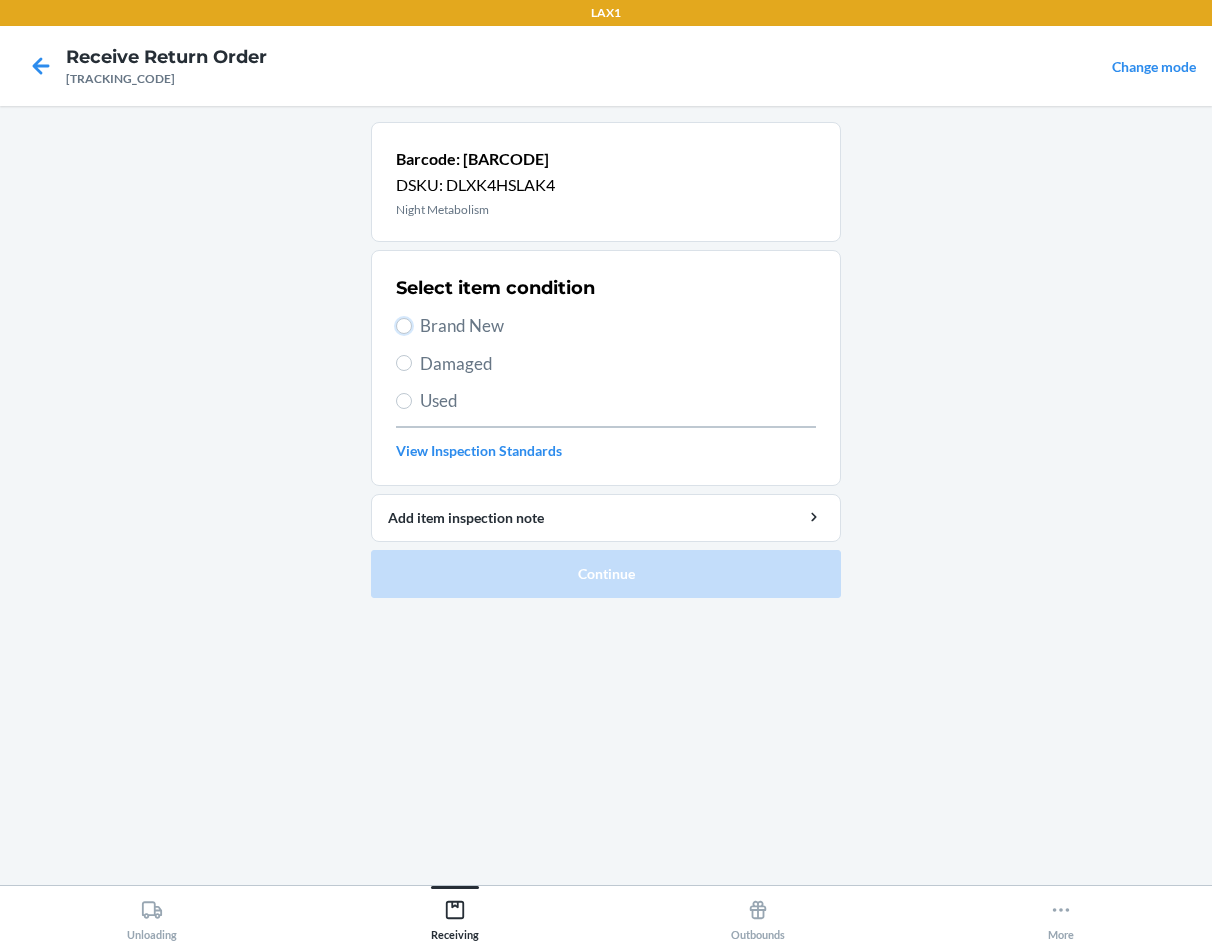 click on "Brand New" at bounding box center (404, 326) 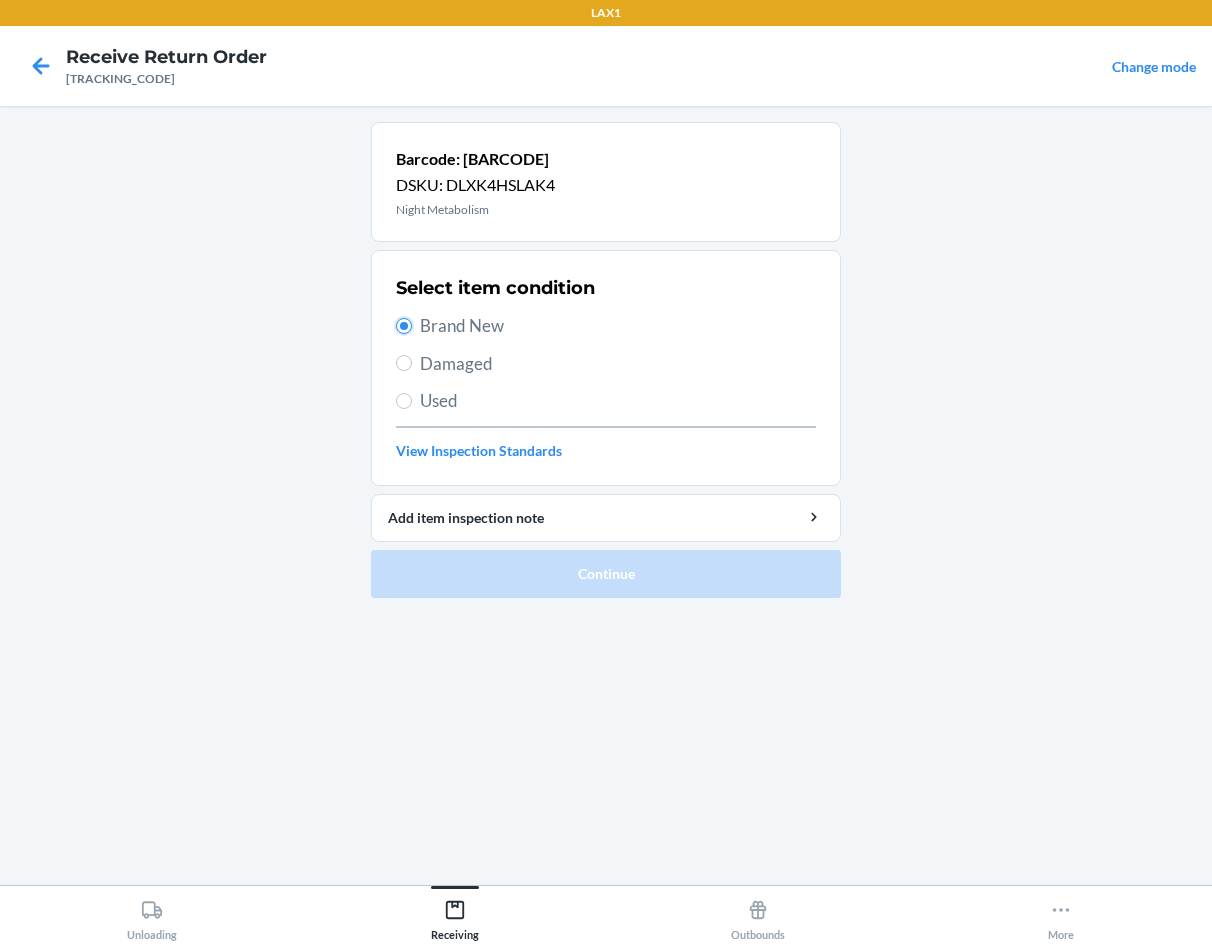 radio on "true" 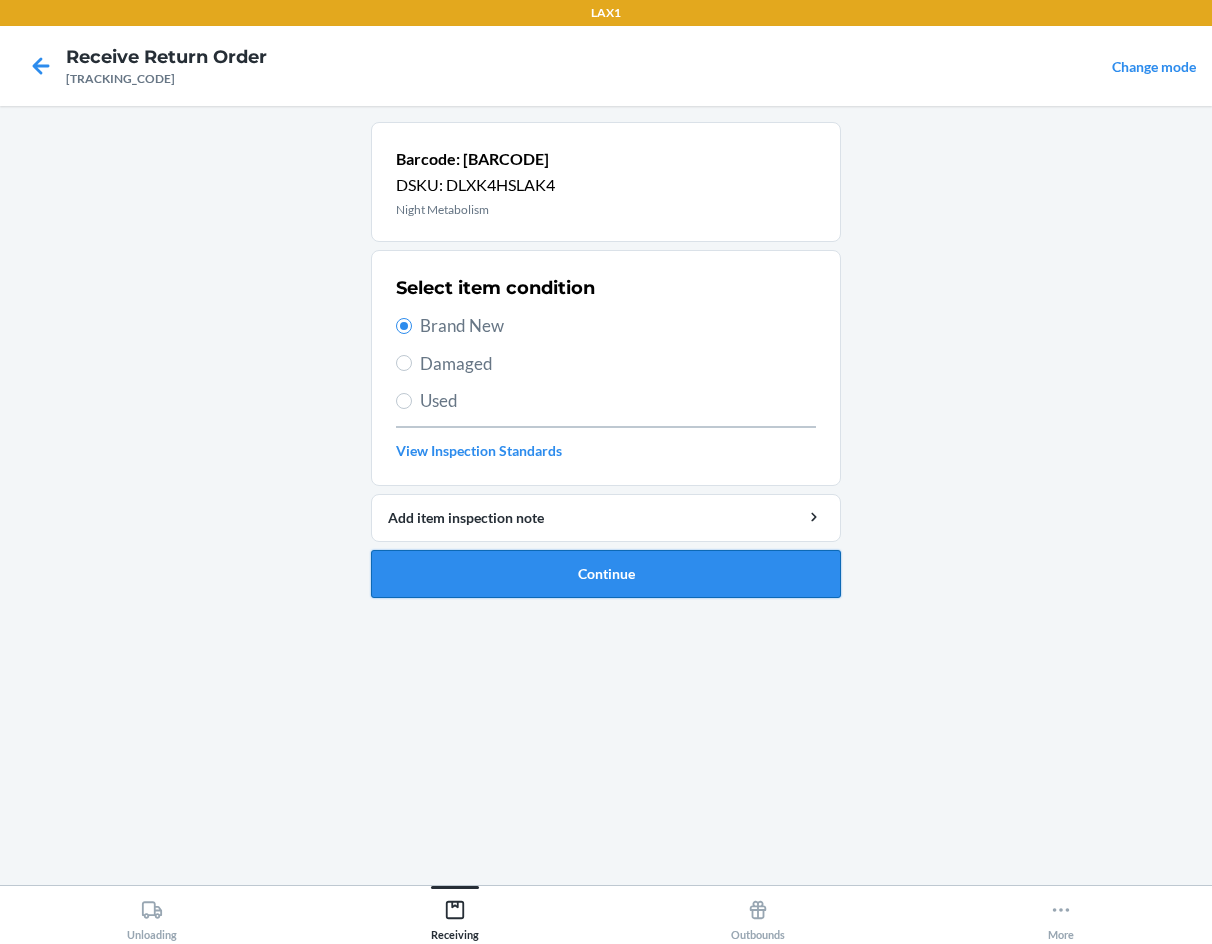 click on "Continue" at bounding box center (606, 574) 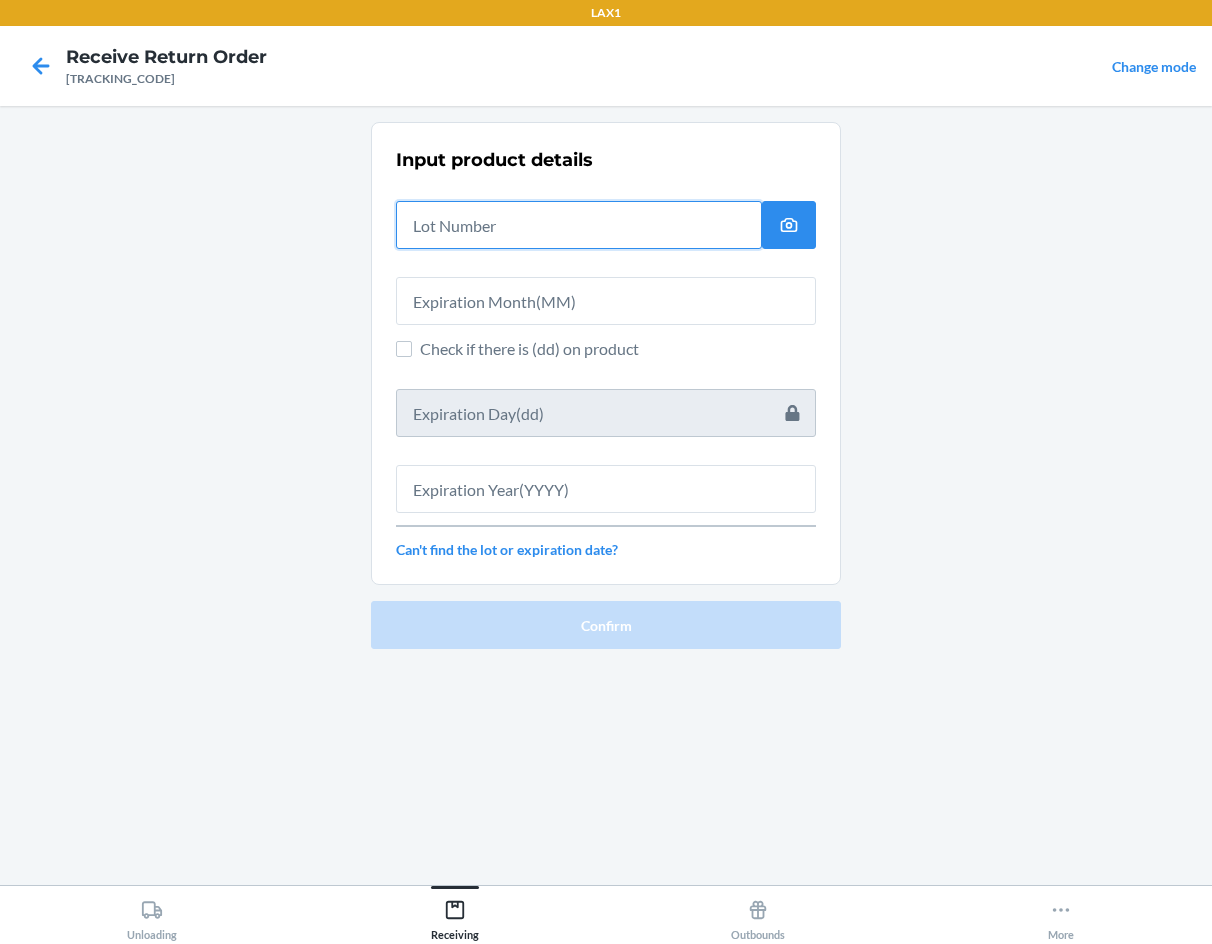 click at bounding box center (579, 225) 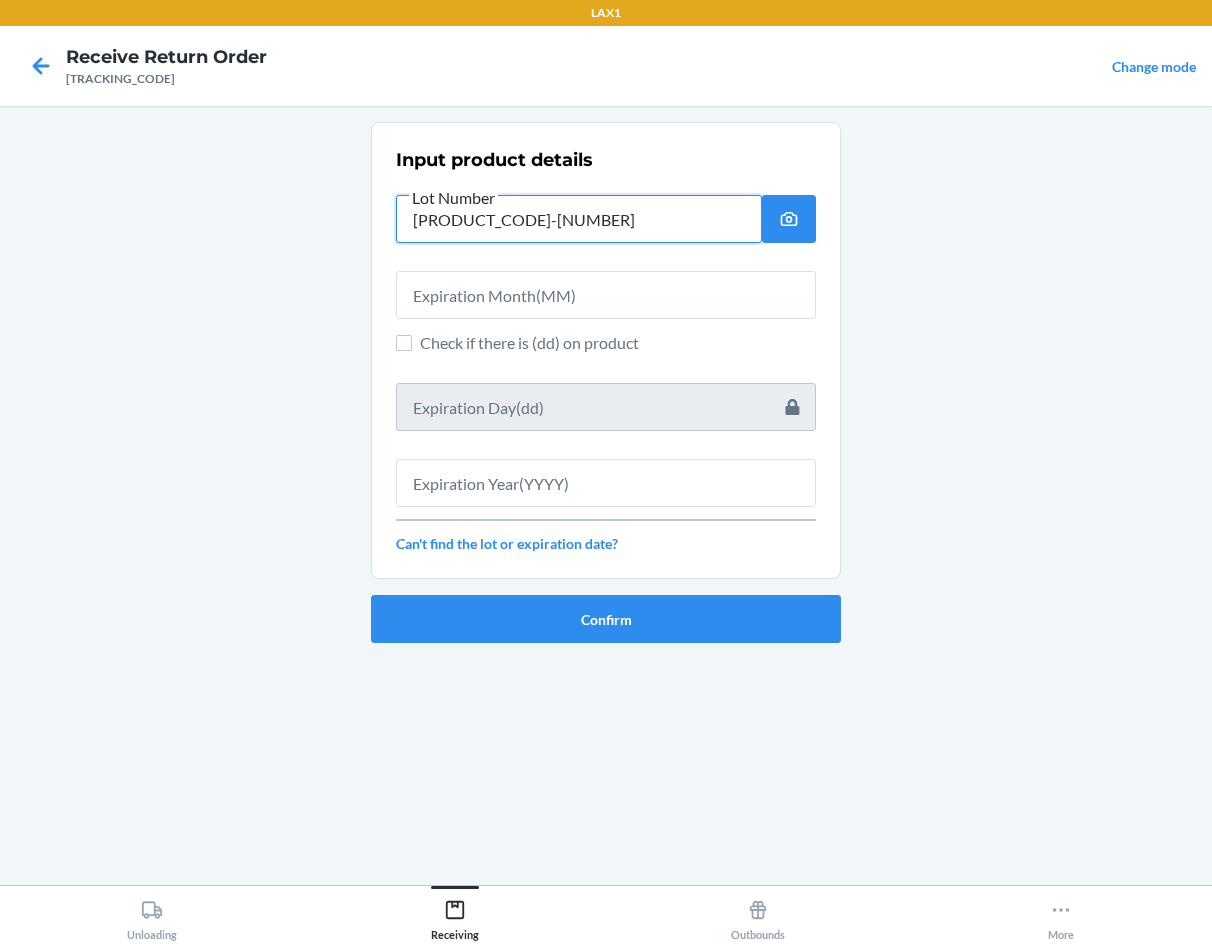 type on "[PRODUCT_CODE]-[NUMBER]" 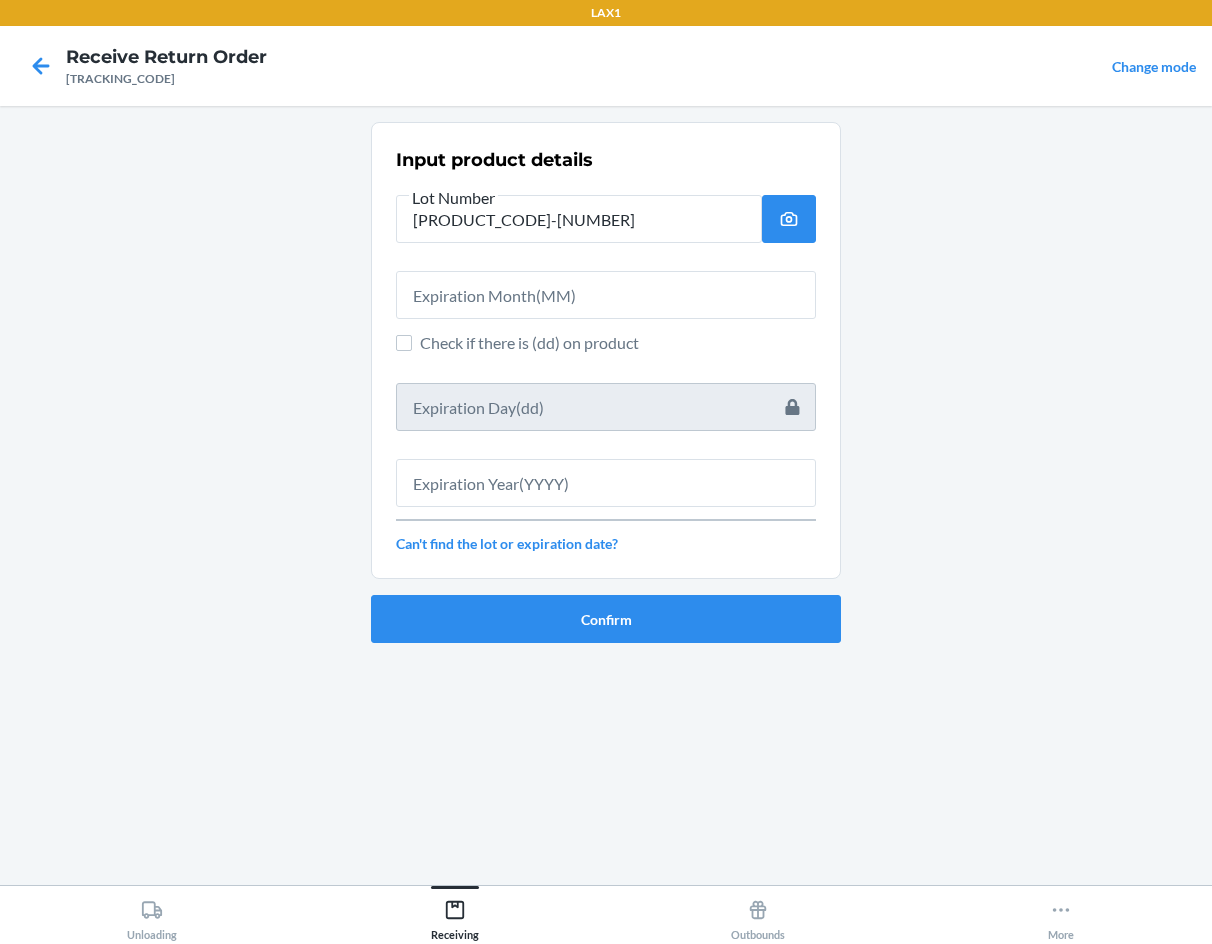 click on "Input product details Lot Number [PRODUCT_CODE]-[NUMBER] Check if there is (dd) on product Can't find the lot or expiration date?" at bounding box center (606, 350) 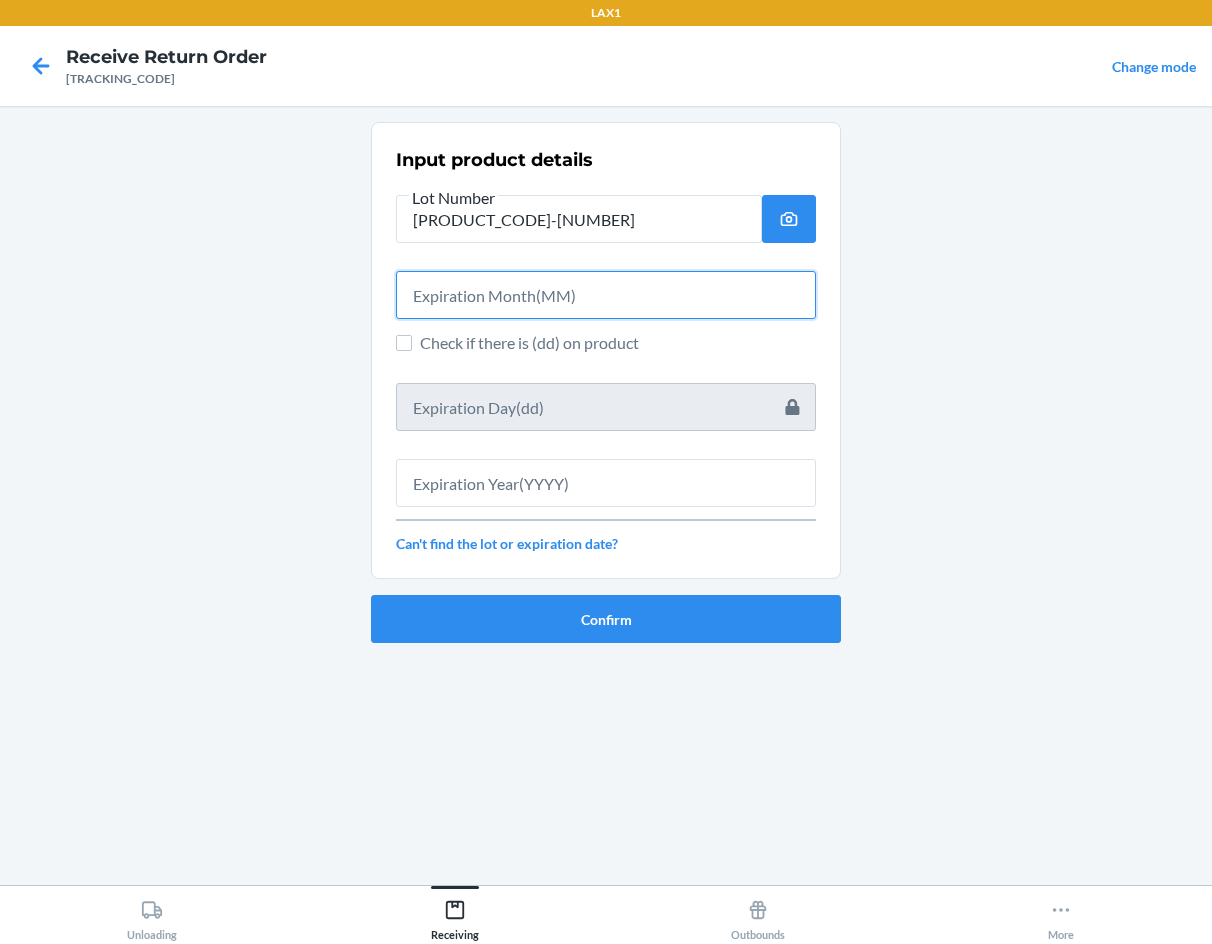 click at bounding box center [606, 295] 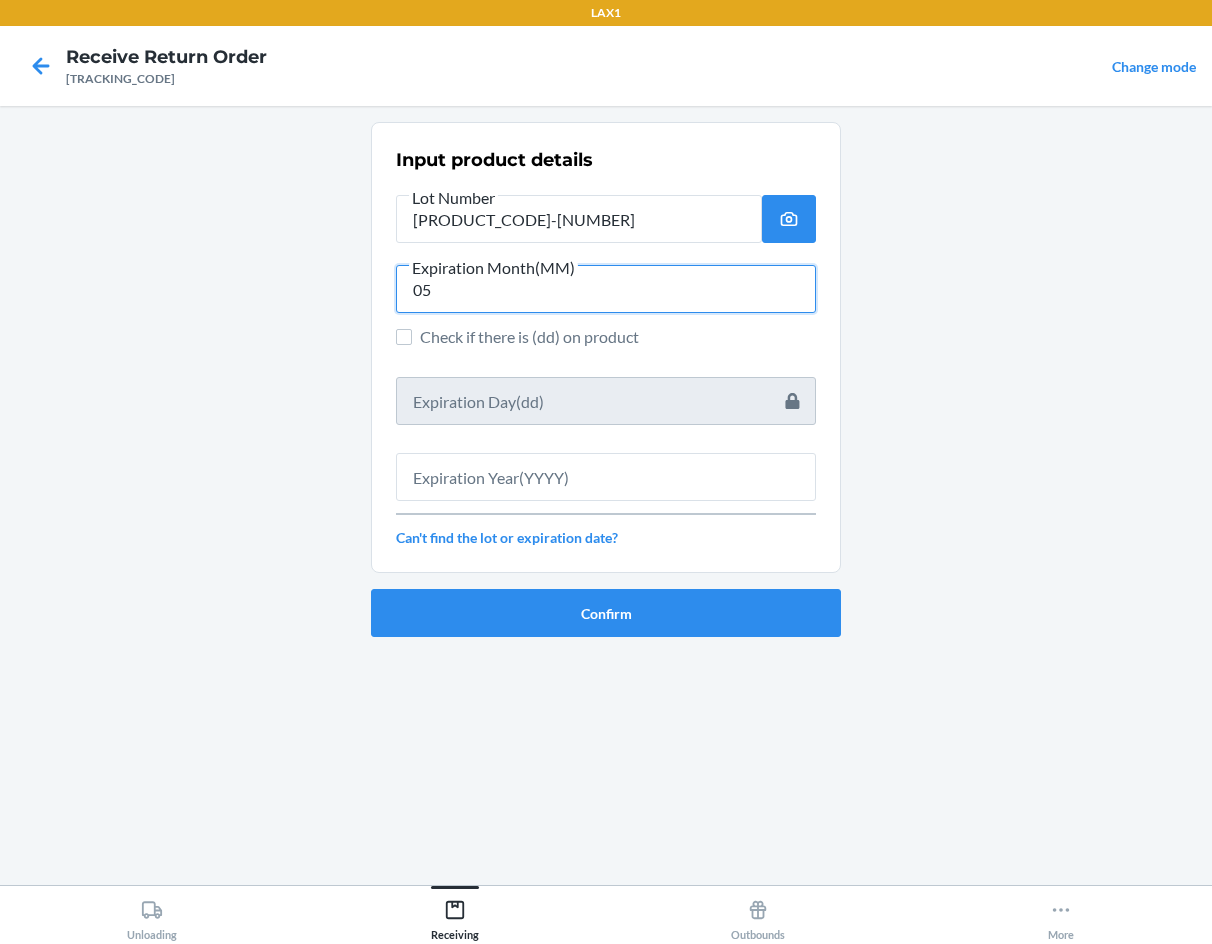 type on "05" 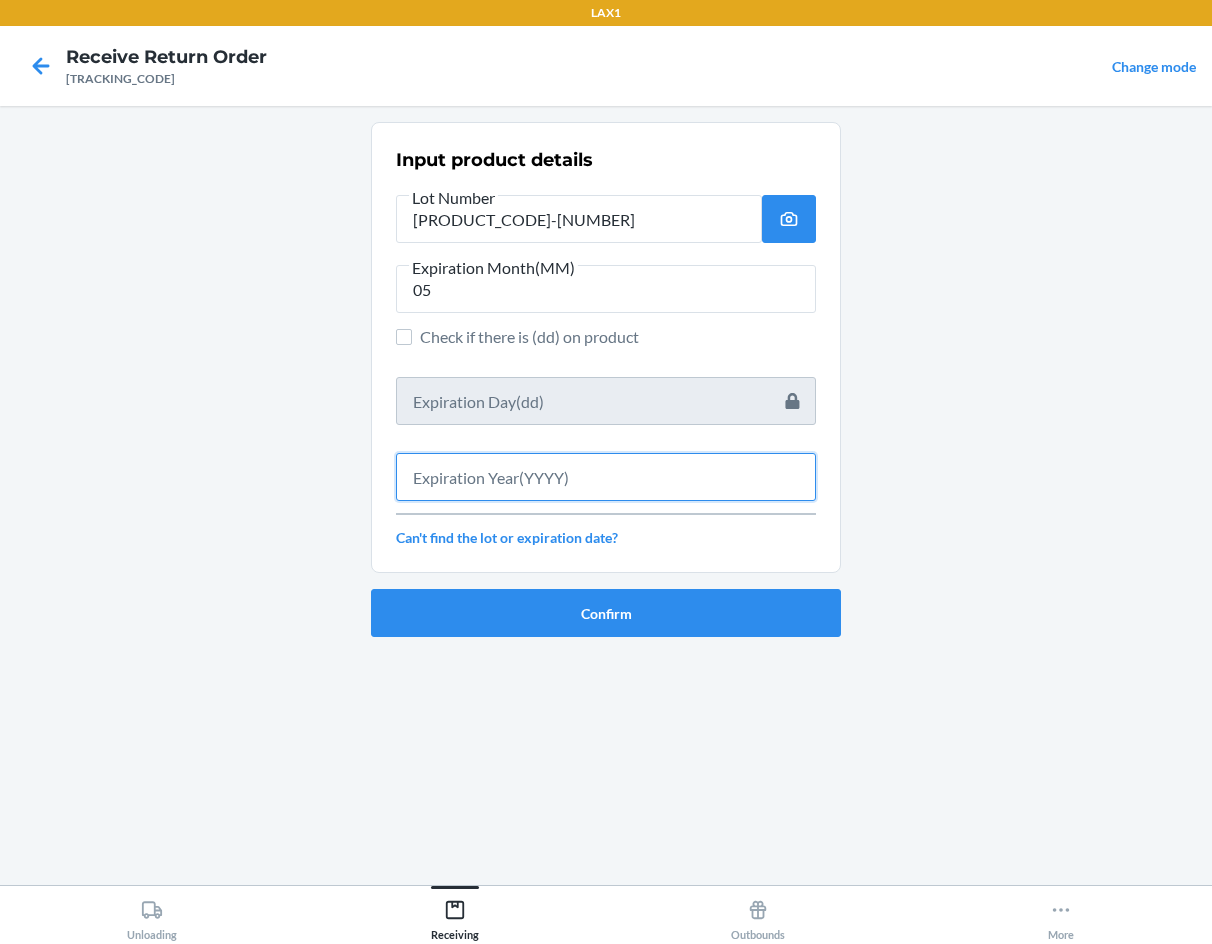 click at bounding box center [606, 477] 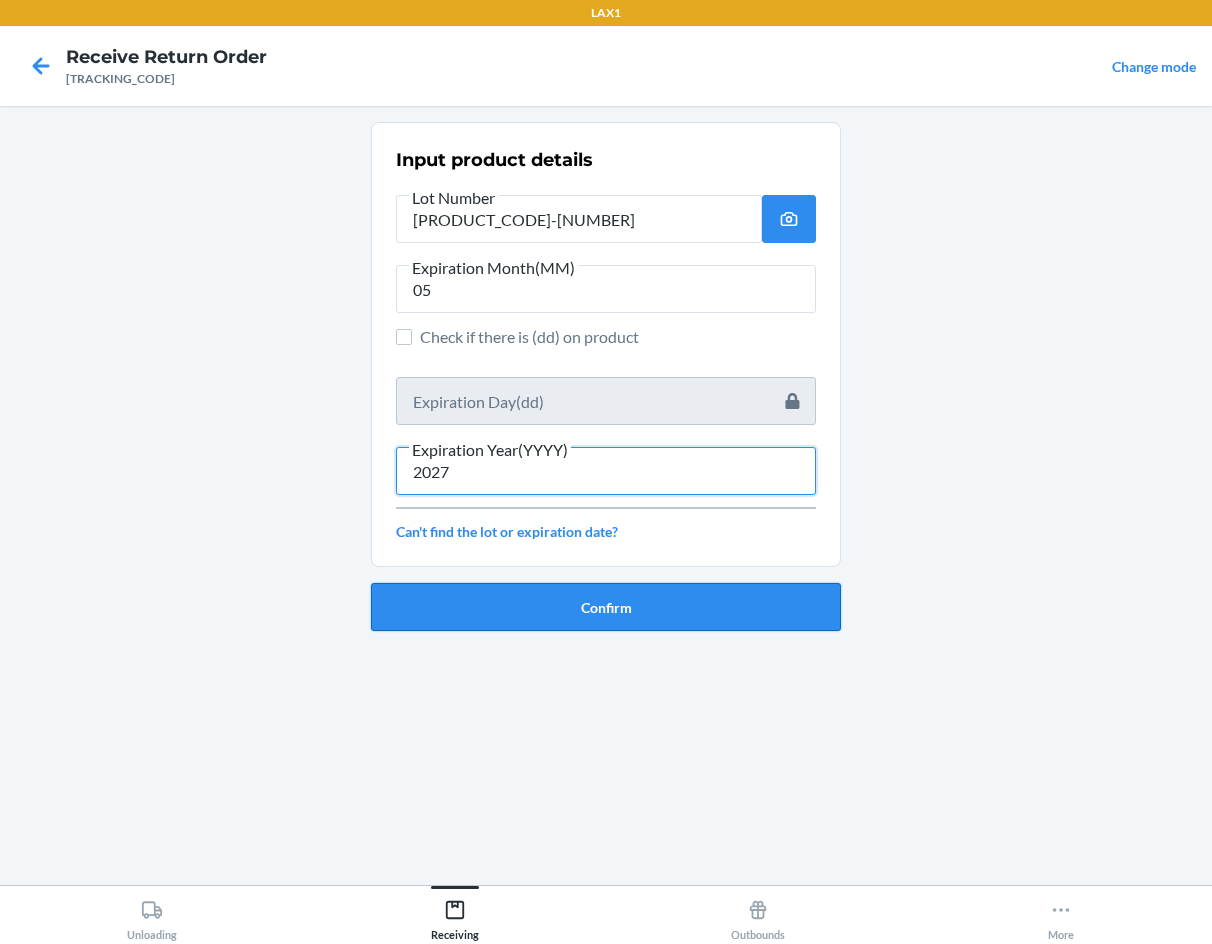 type on "2027" 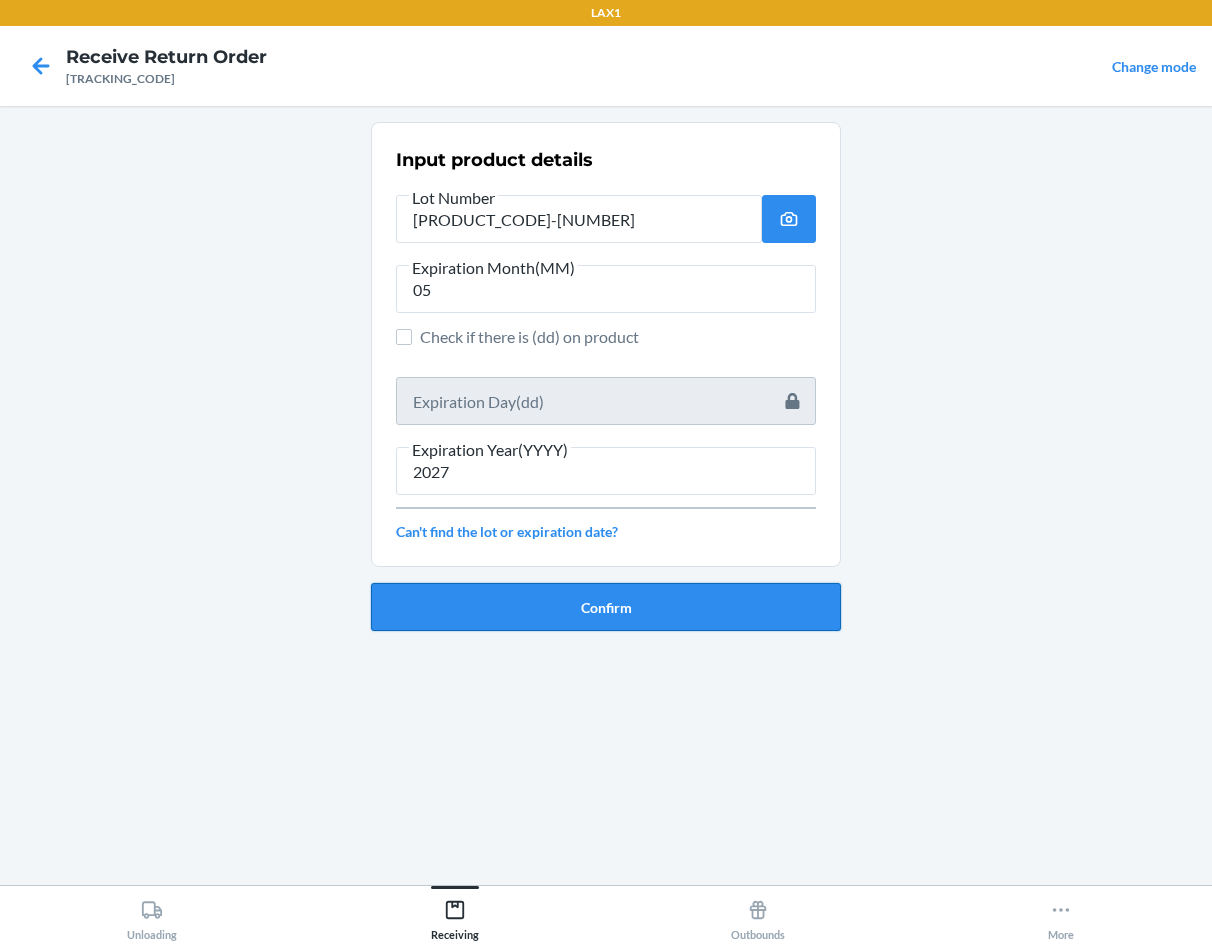 click on "Confirm" at bounding box center (606, 607) 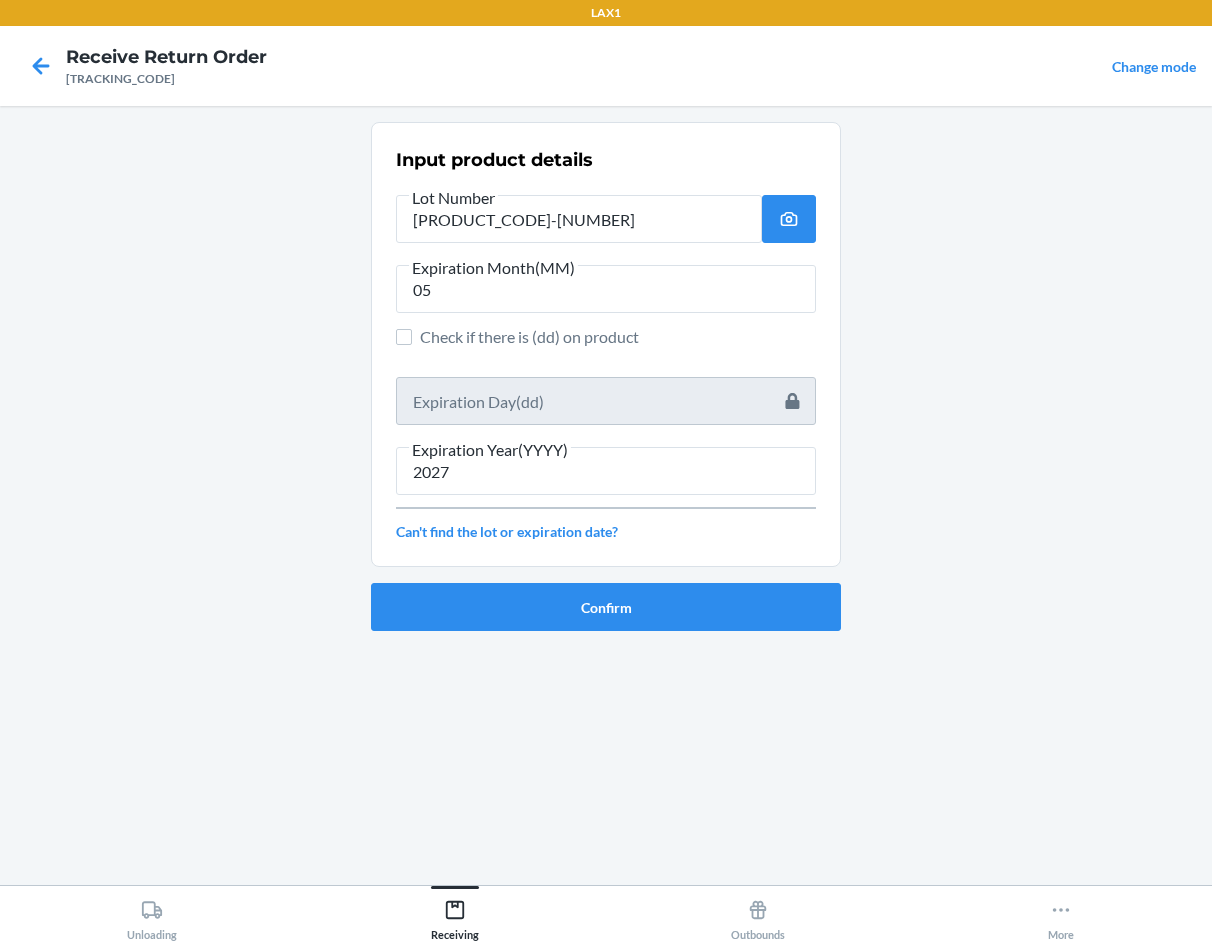 type 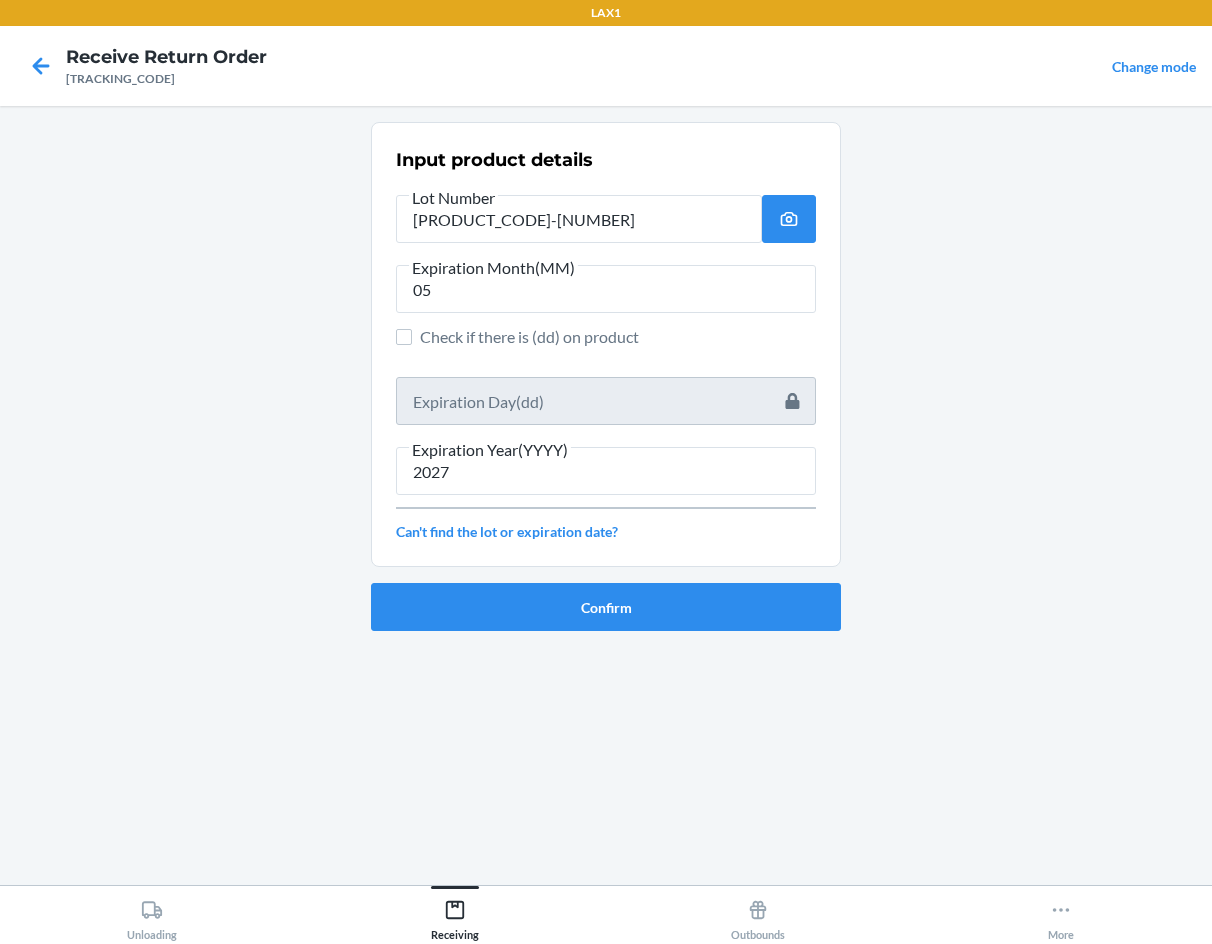 type 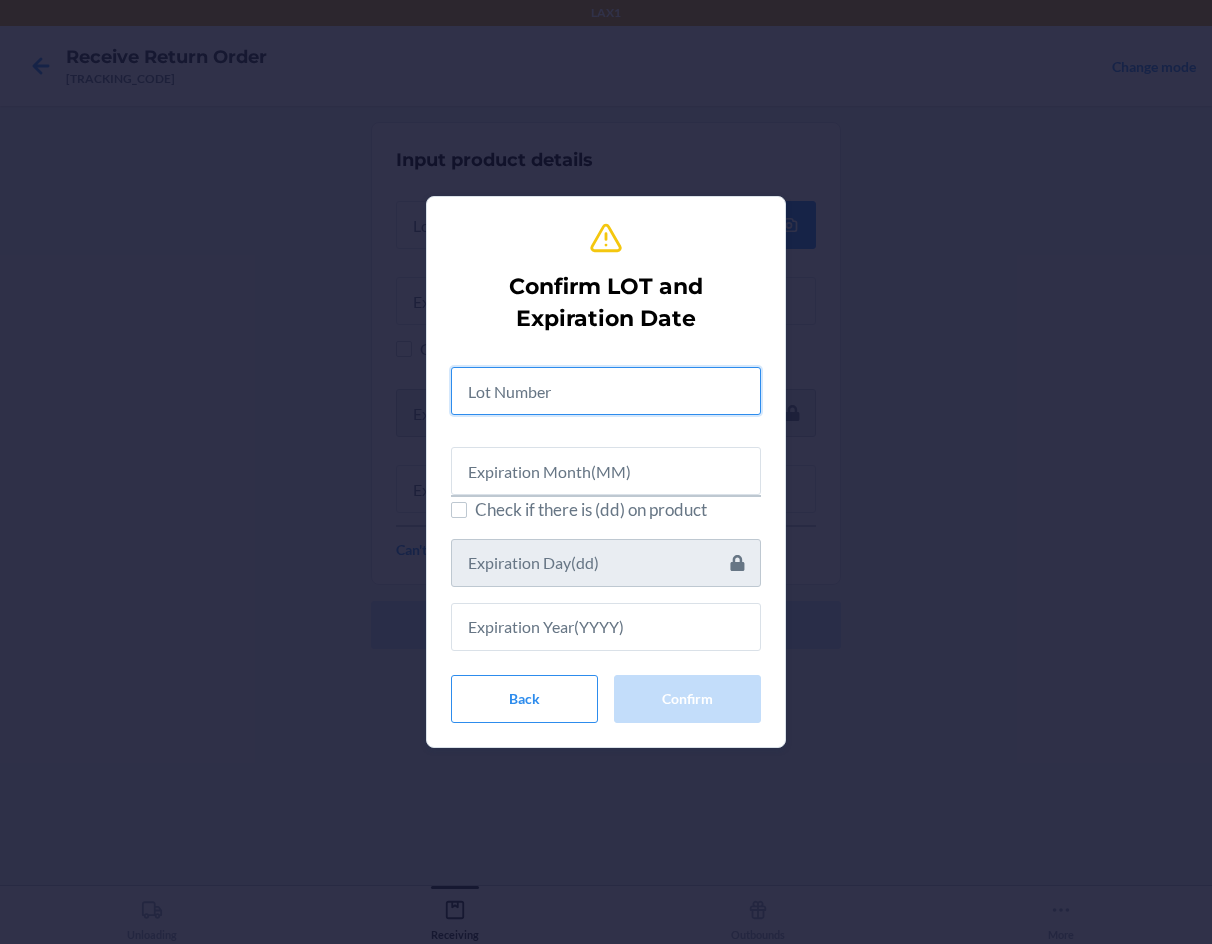 click at bounding box center [606, 391] 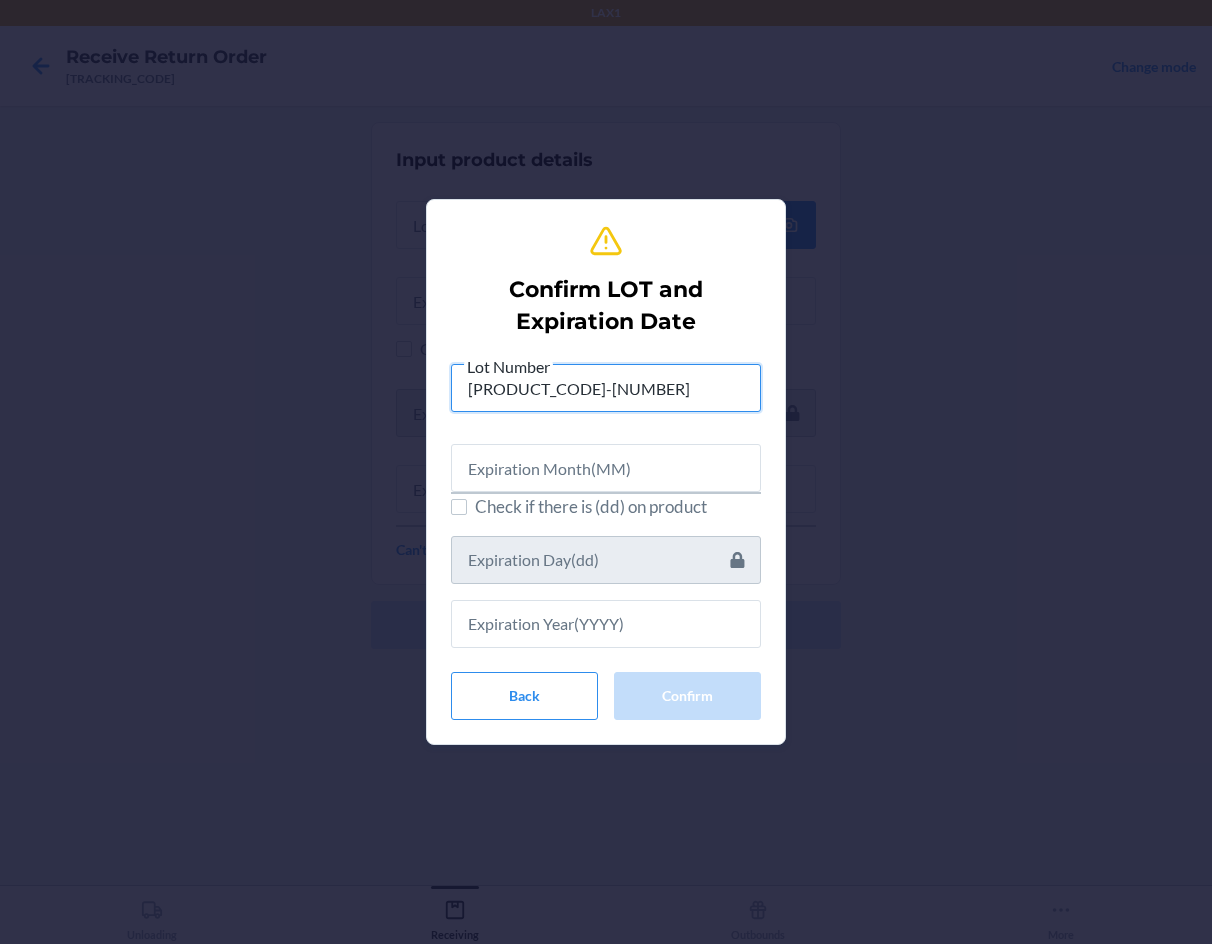 type on "[PRODUCT_CODE]-[NUMBER]" 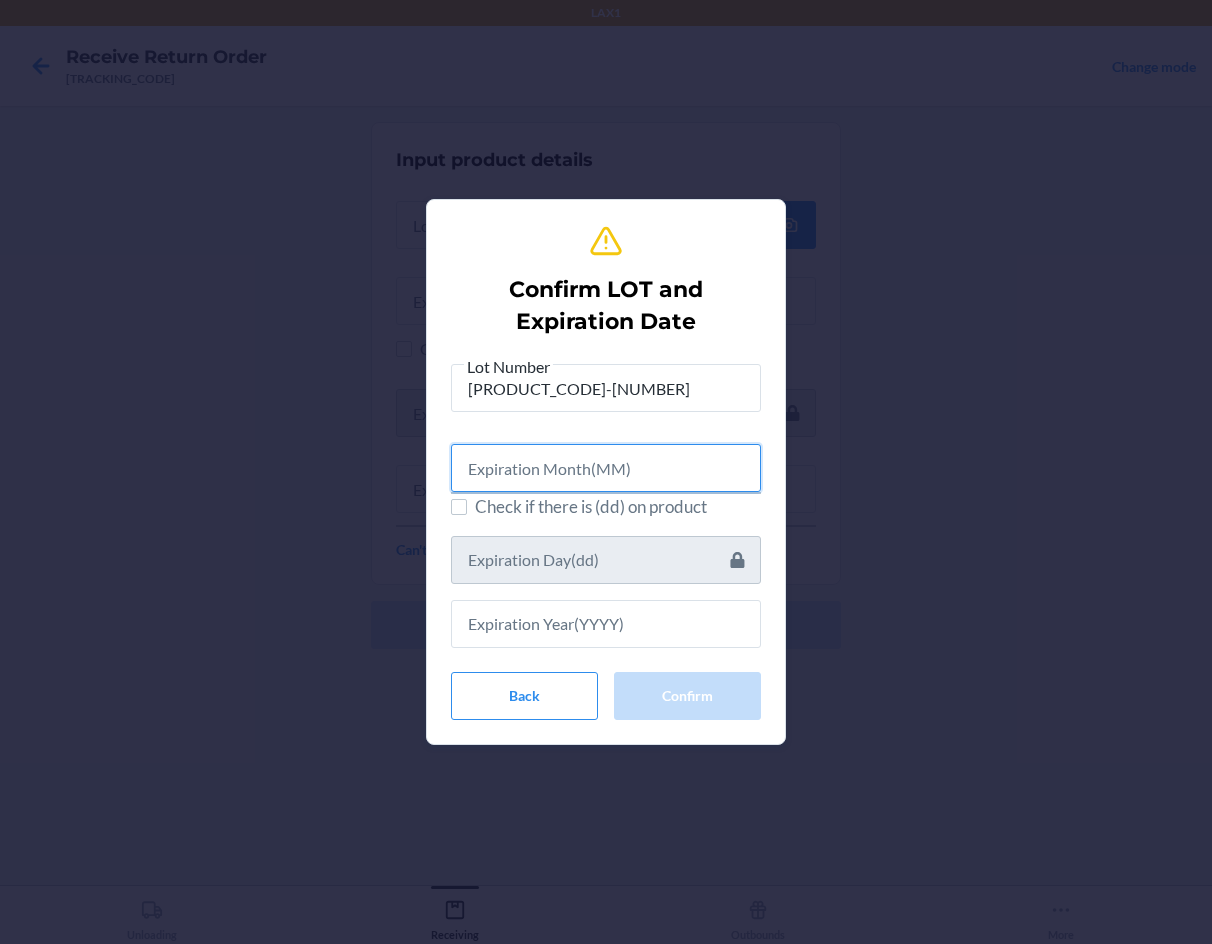 click at bounding box center [606, 468] 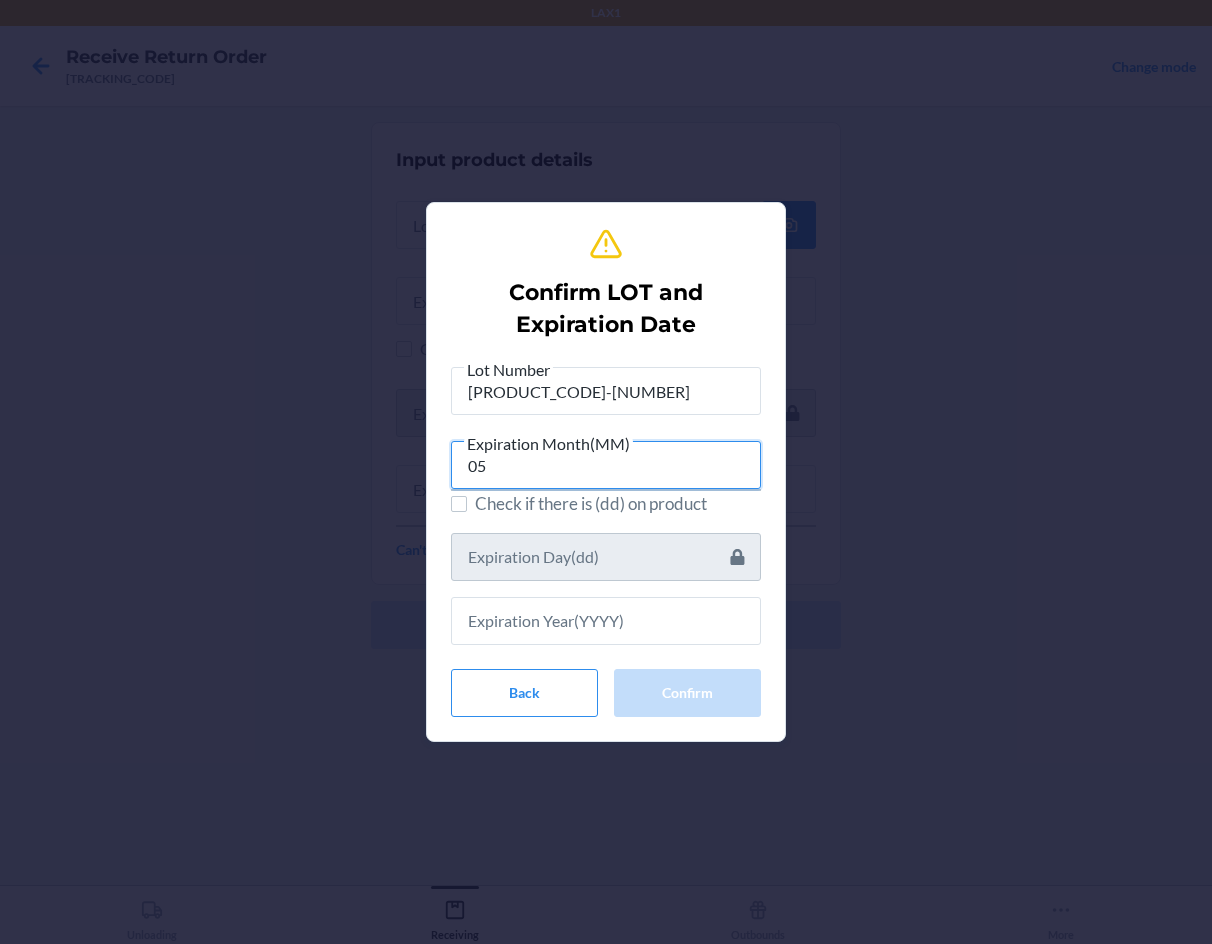 type on "05" 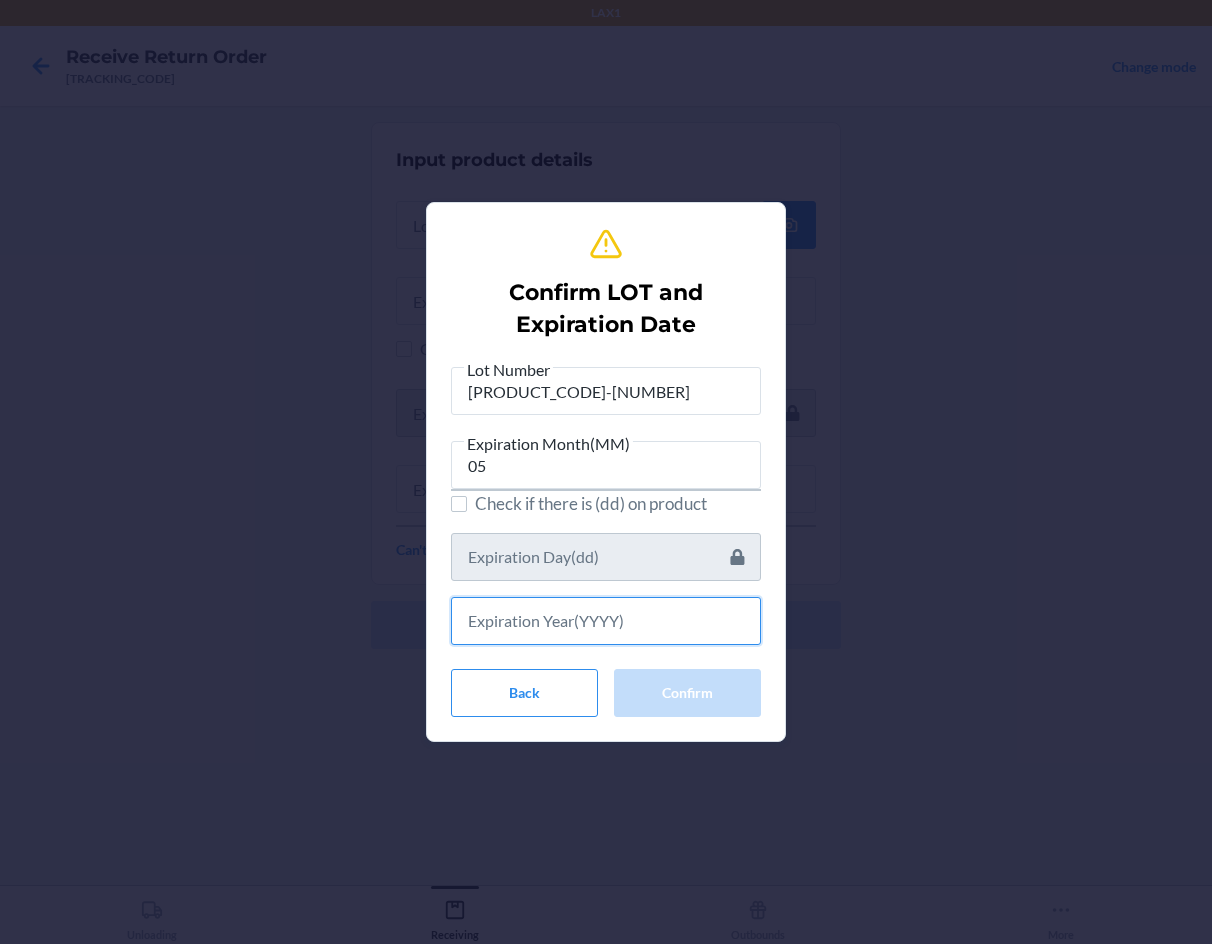 click at bounding box center [606, 621] 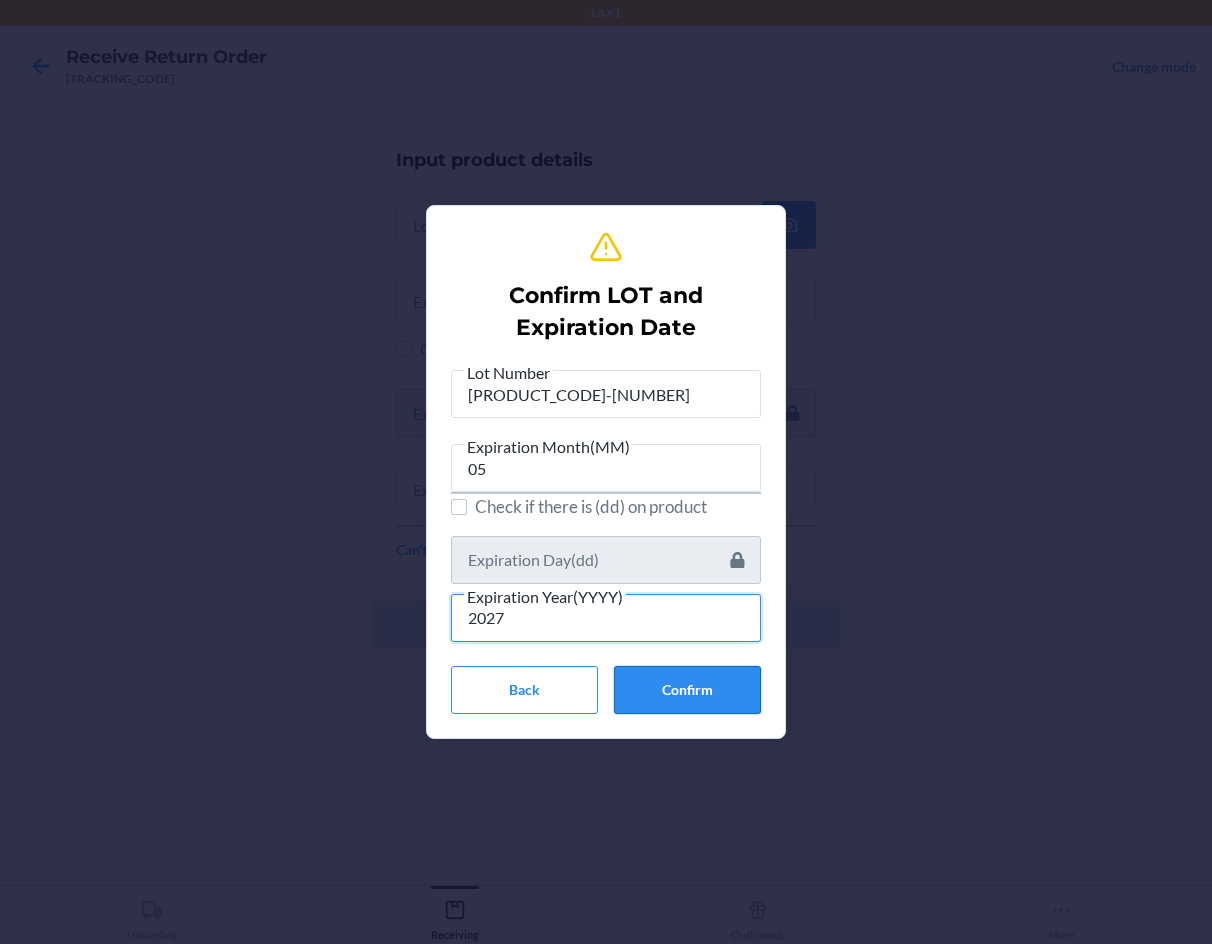 type on "2027" 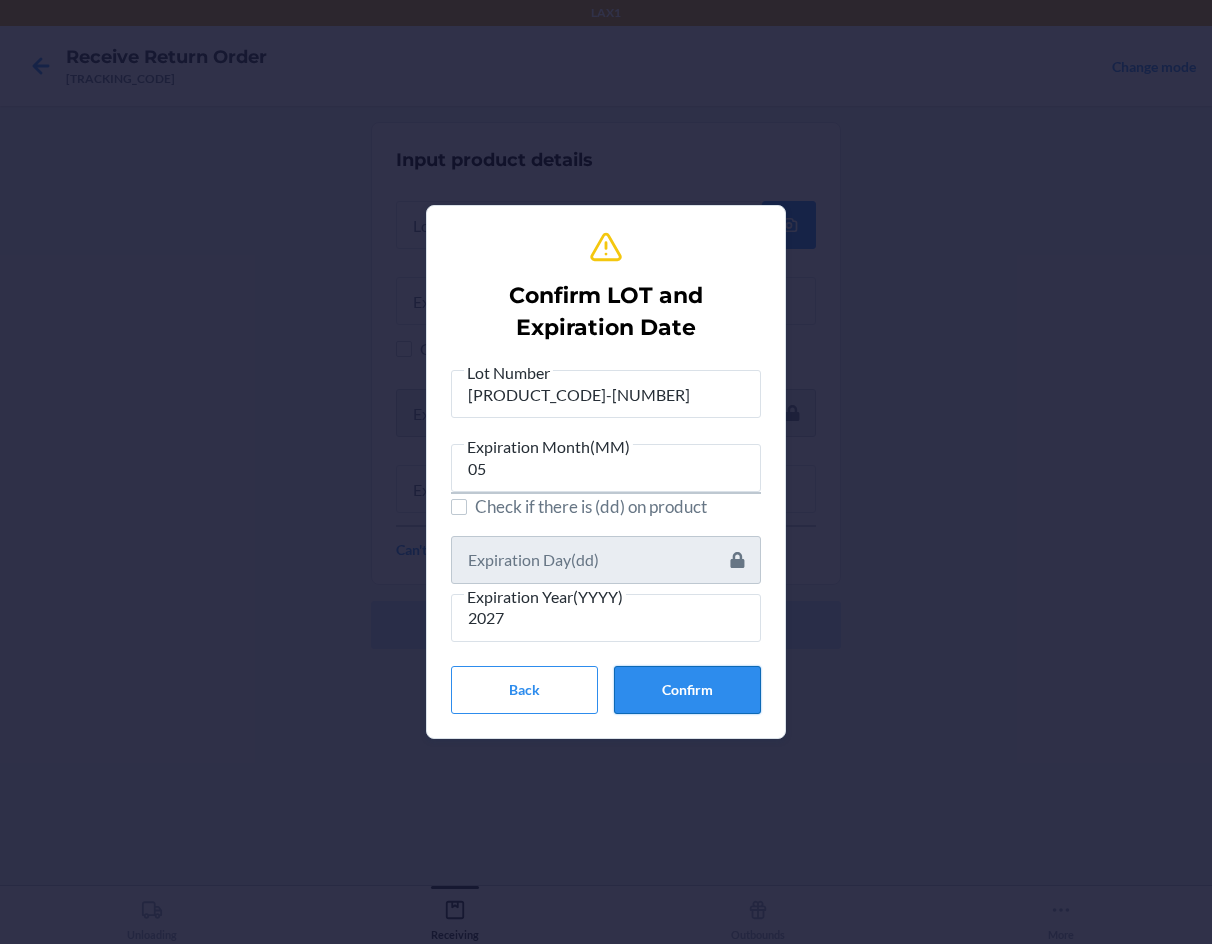 click on "Confirm" at bounding box center (687, 690) 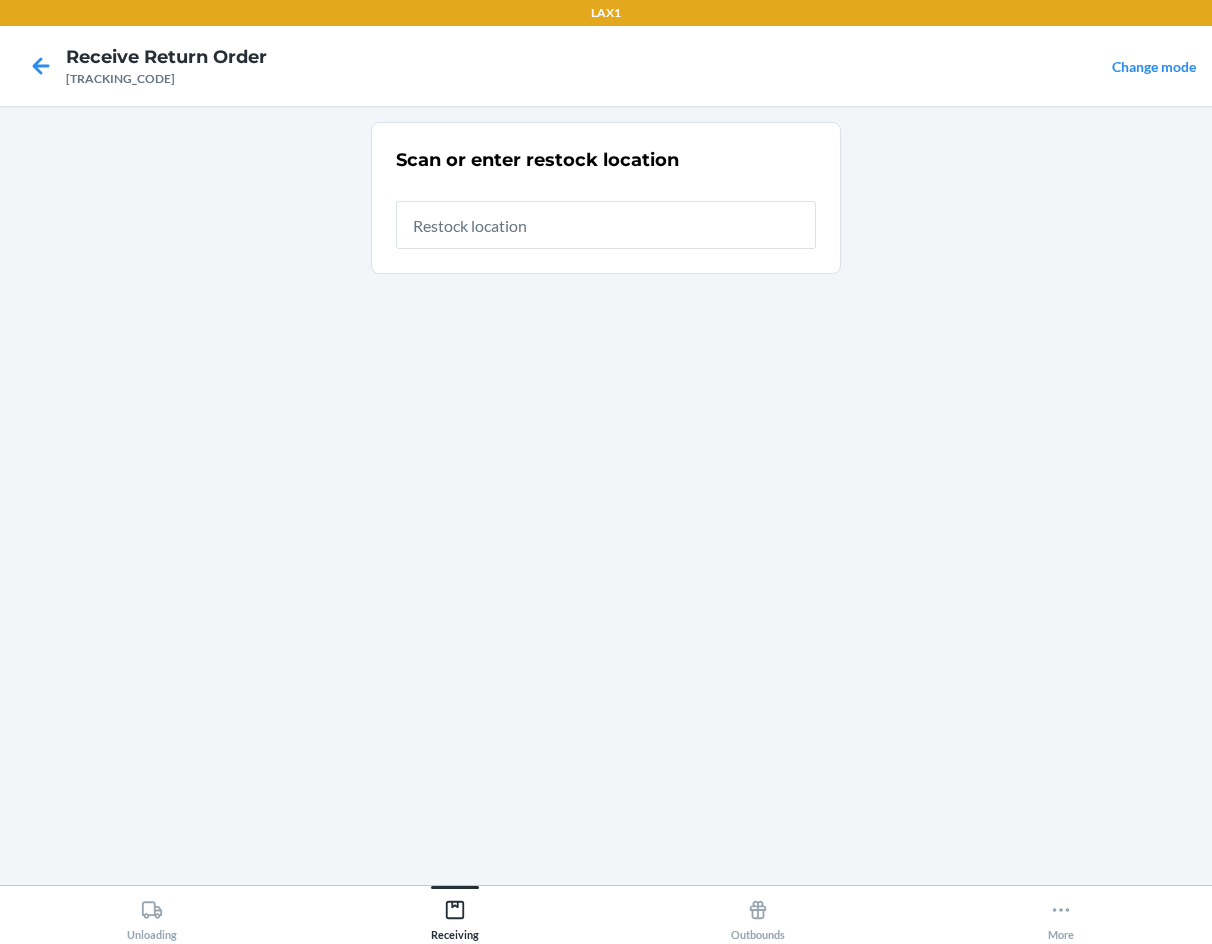 click at bounding box center (606, 225) 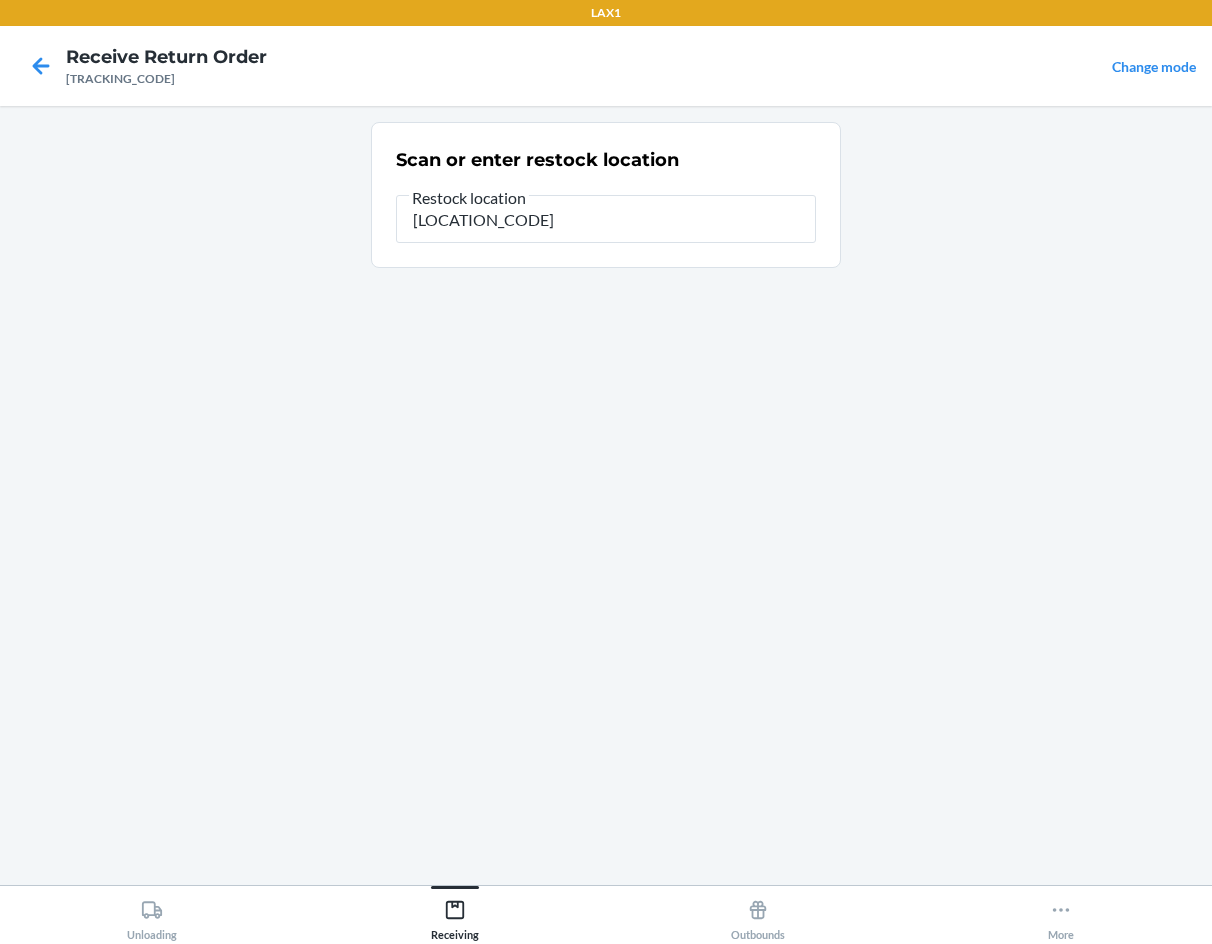type on "[LOCATION_CODE]" 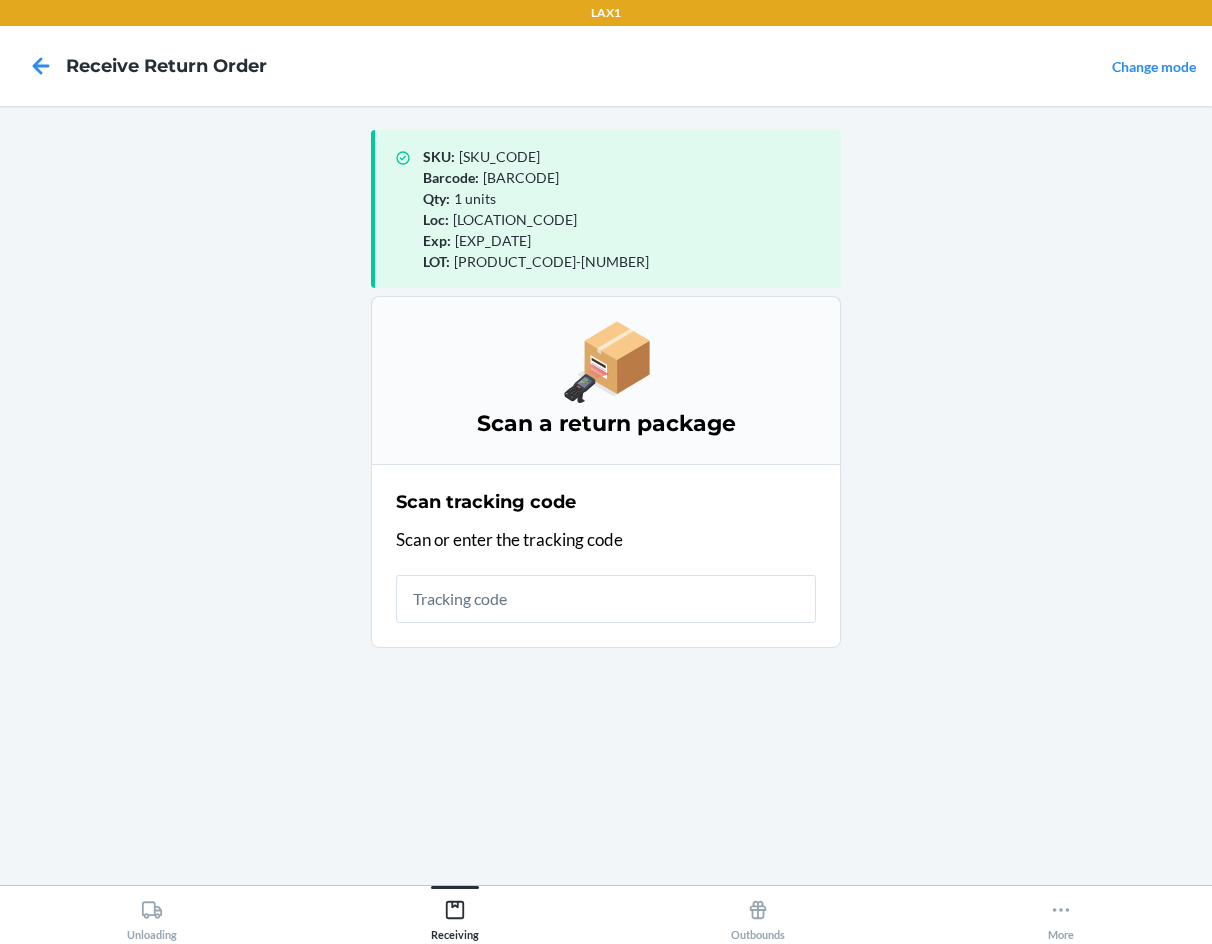 click at bounding box center (606, 599) 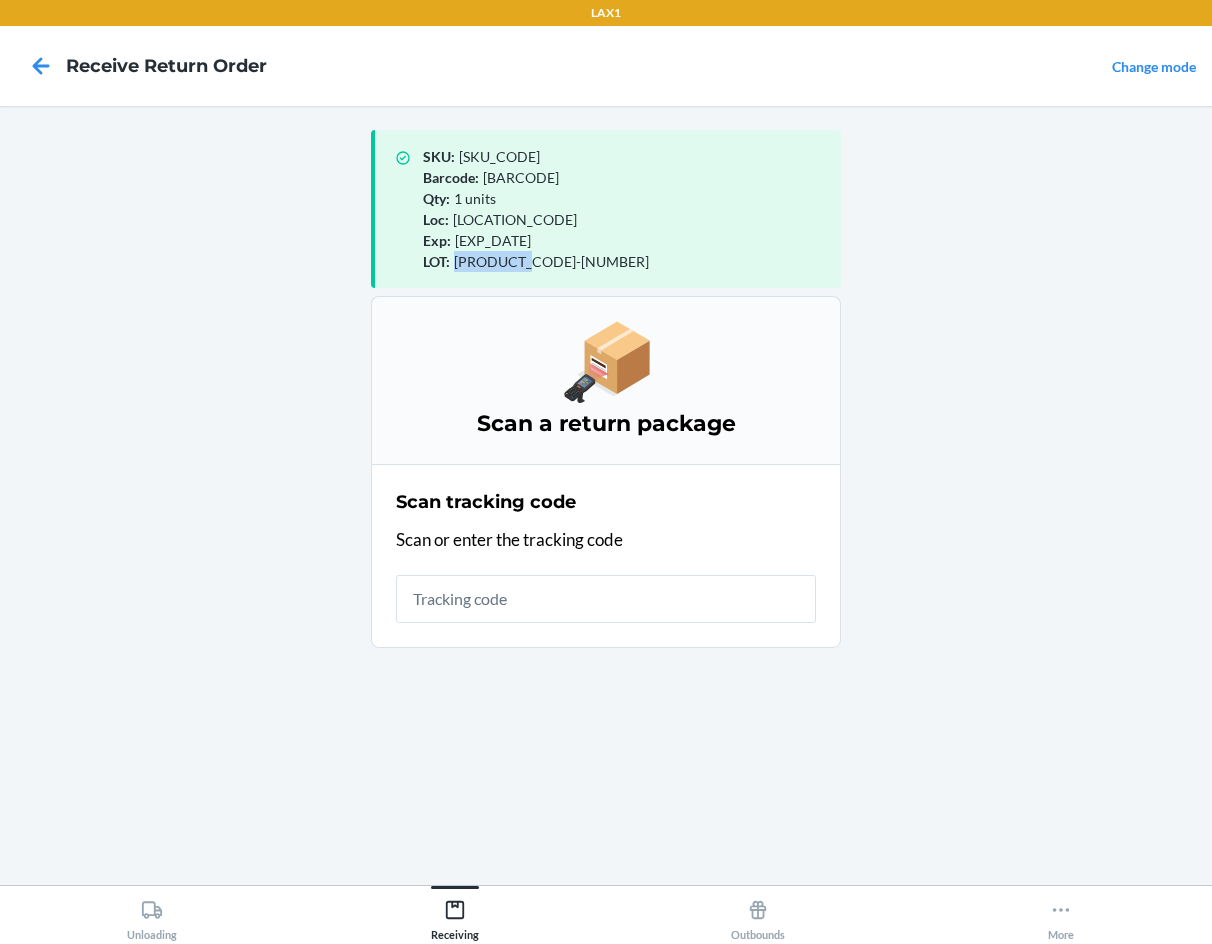 click on "[PRODUCT_CODE]-[NUMBER]" at bounding box center [551, 261] 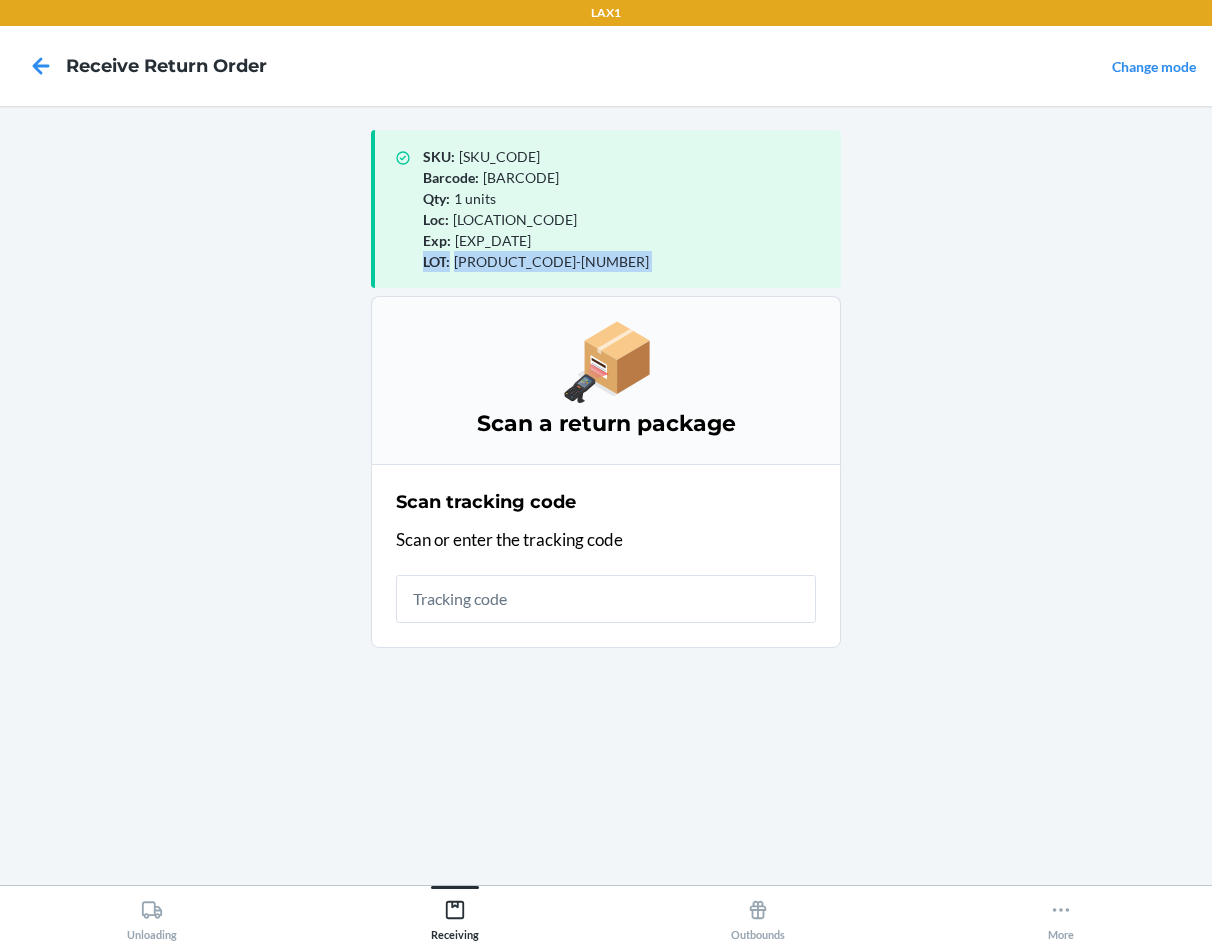 click on "[PRODUCT_CODE]-[NUMBER]" at bounding box center [551, 261] 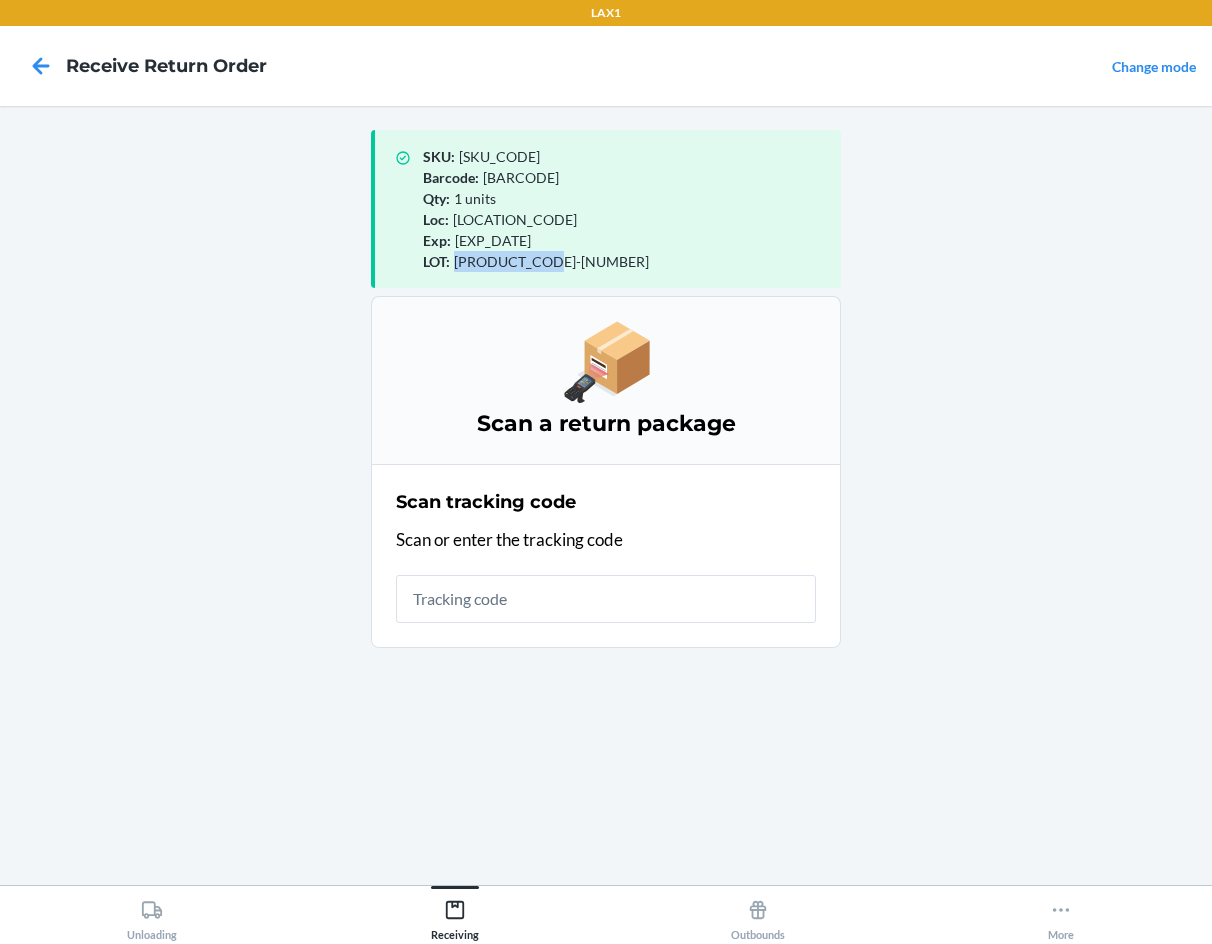 drag, startPoint x: 455, startPoint y: 268, endPoint x: 589, endPoint y: 272, distance: 134.0597 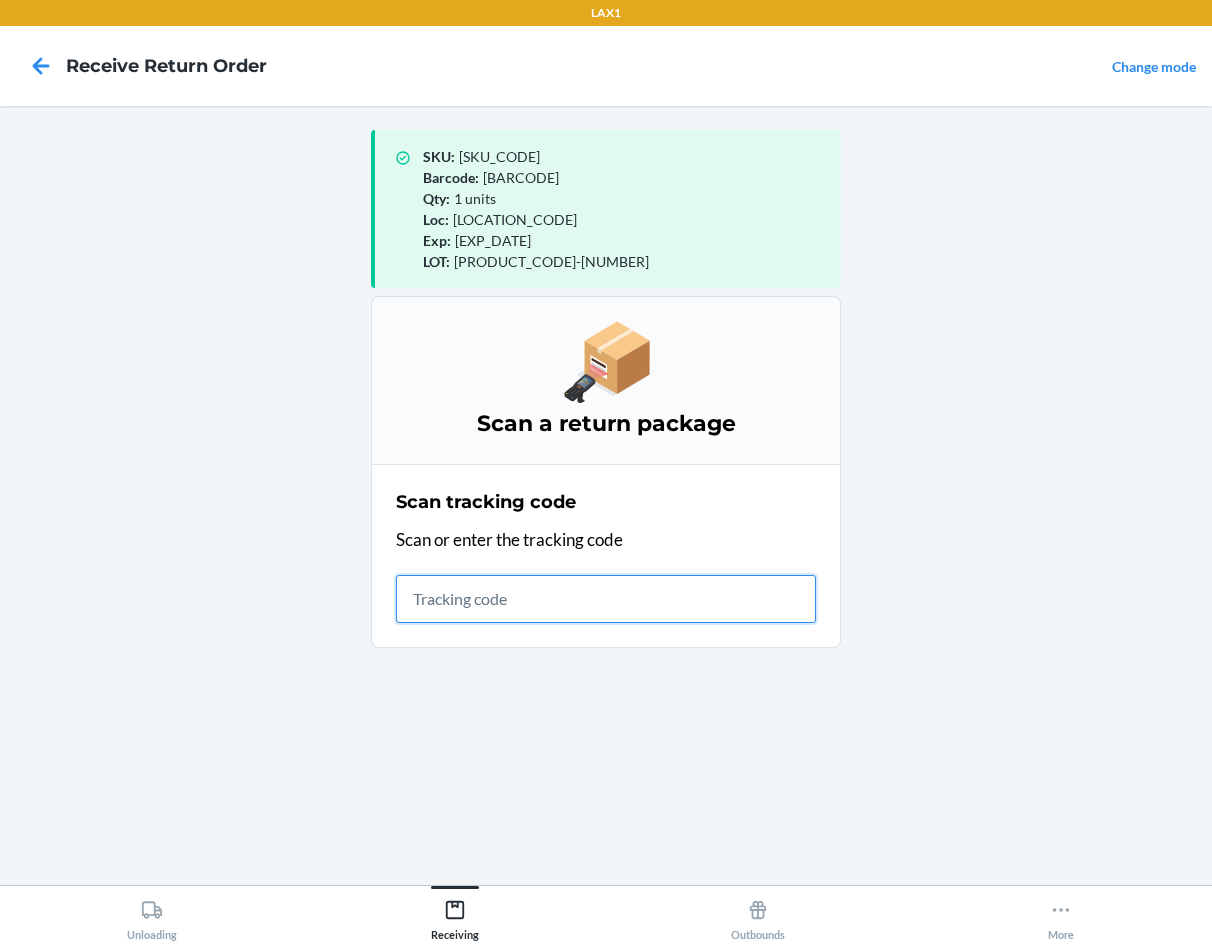 drag, startPoint x: 595, startPoint y: 610, endPoint x: 626, endPoint y: 455, distance: 158.06961 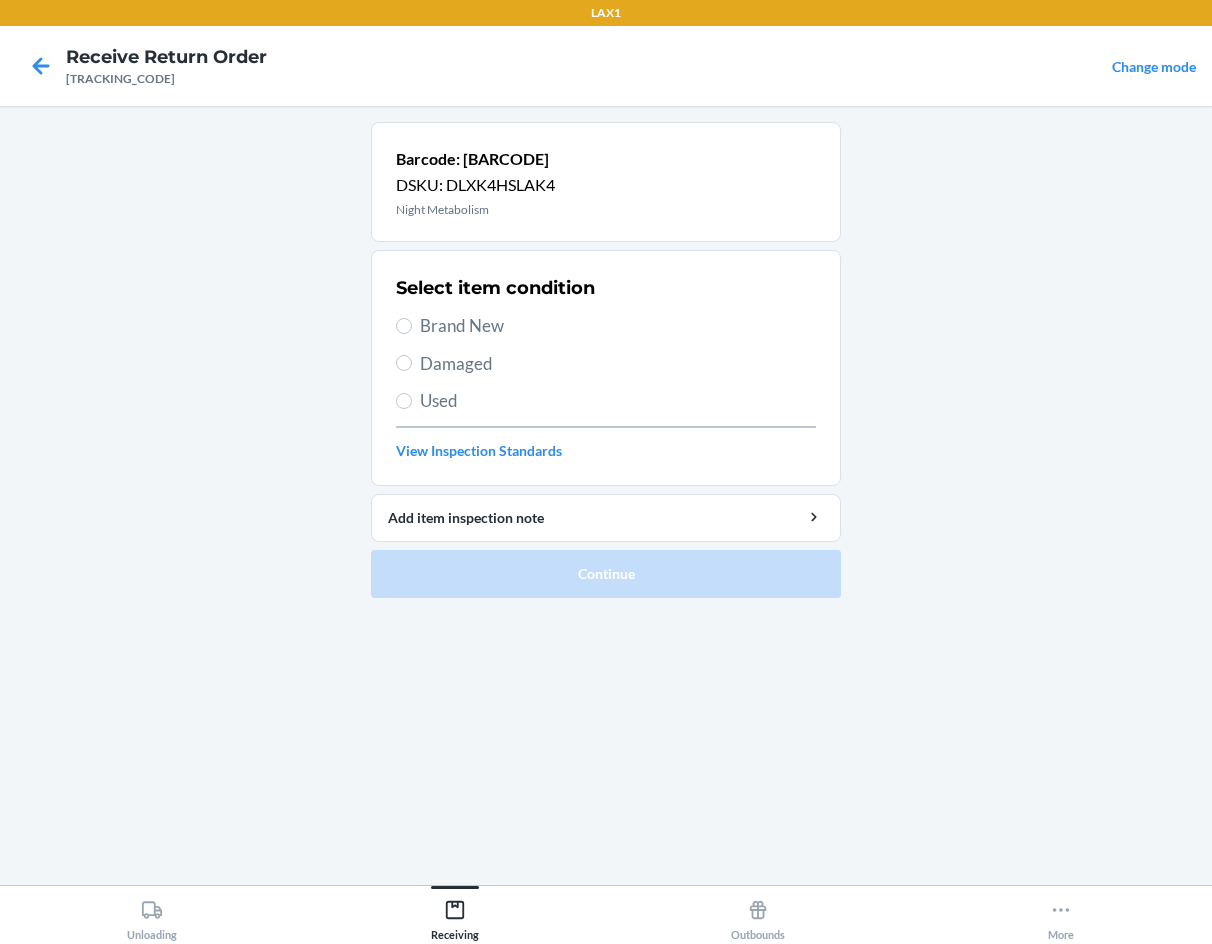 click on "Brand New" at bounding box center (618, 326) 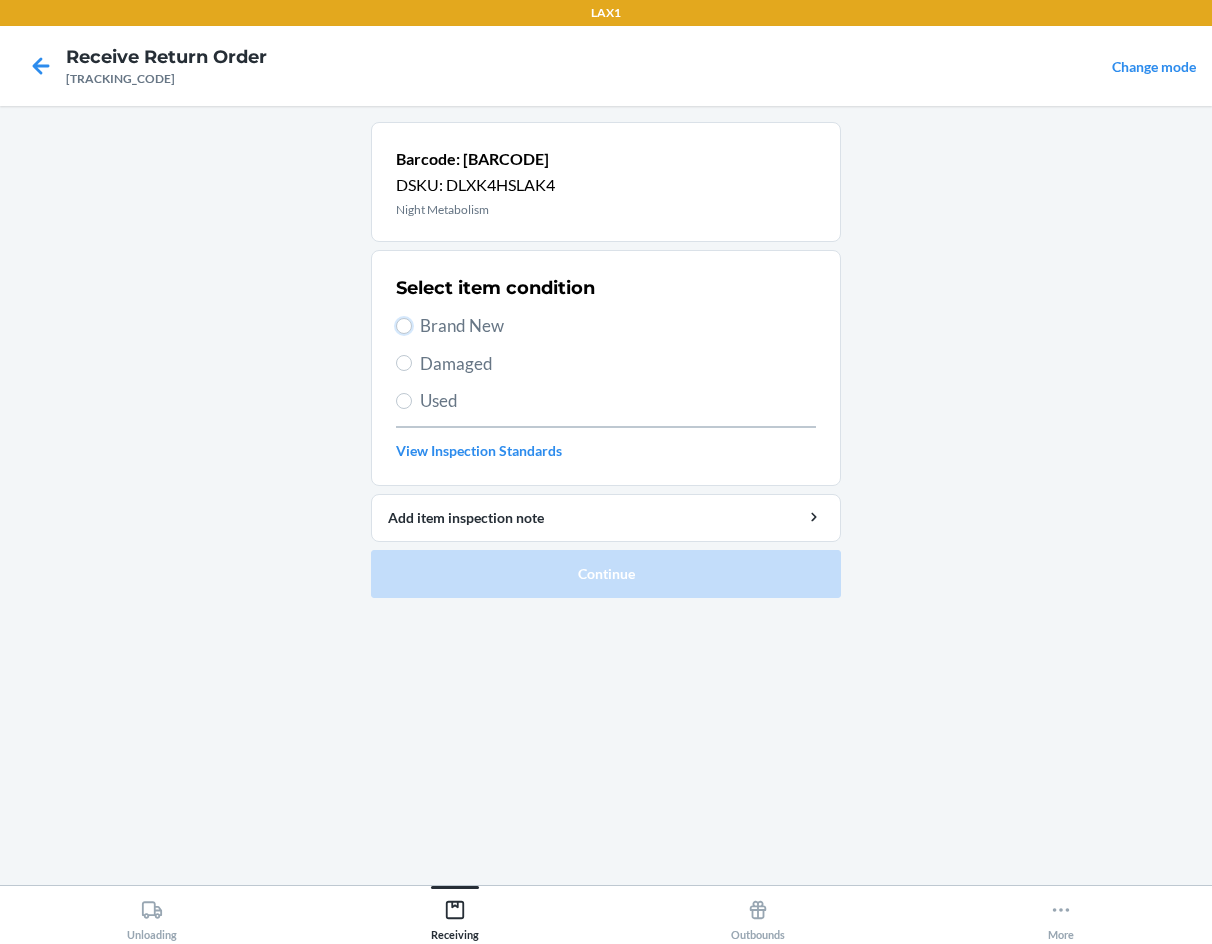 click on "Brand New" at bounding box center (404, 326) 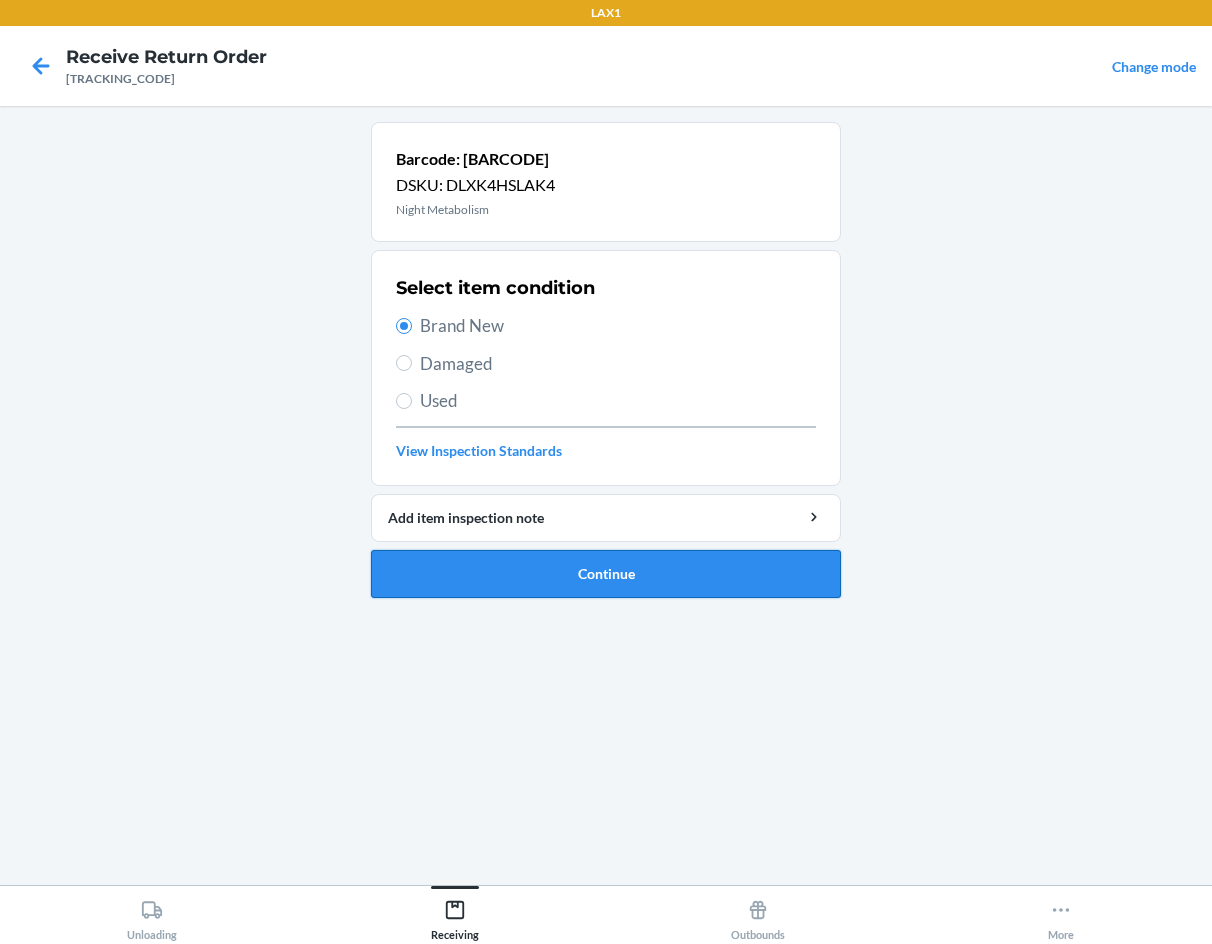 click on "Continue" at bounding box center (606, 574) 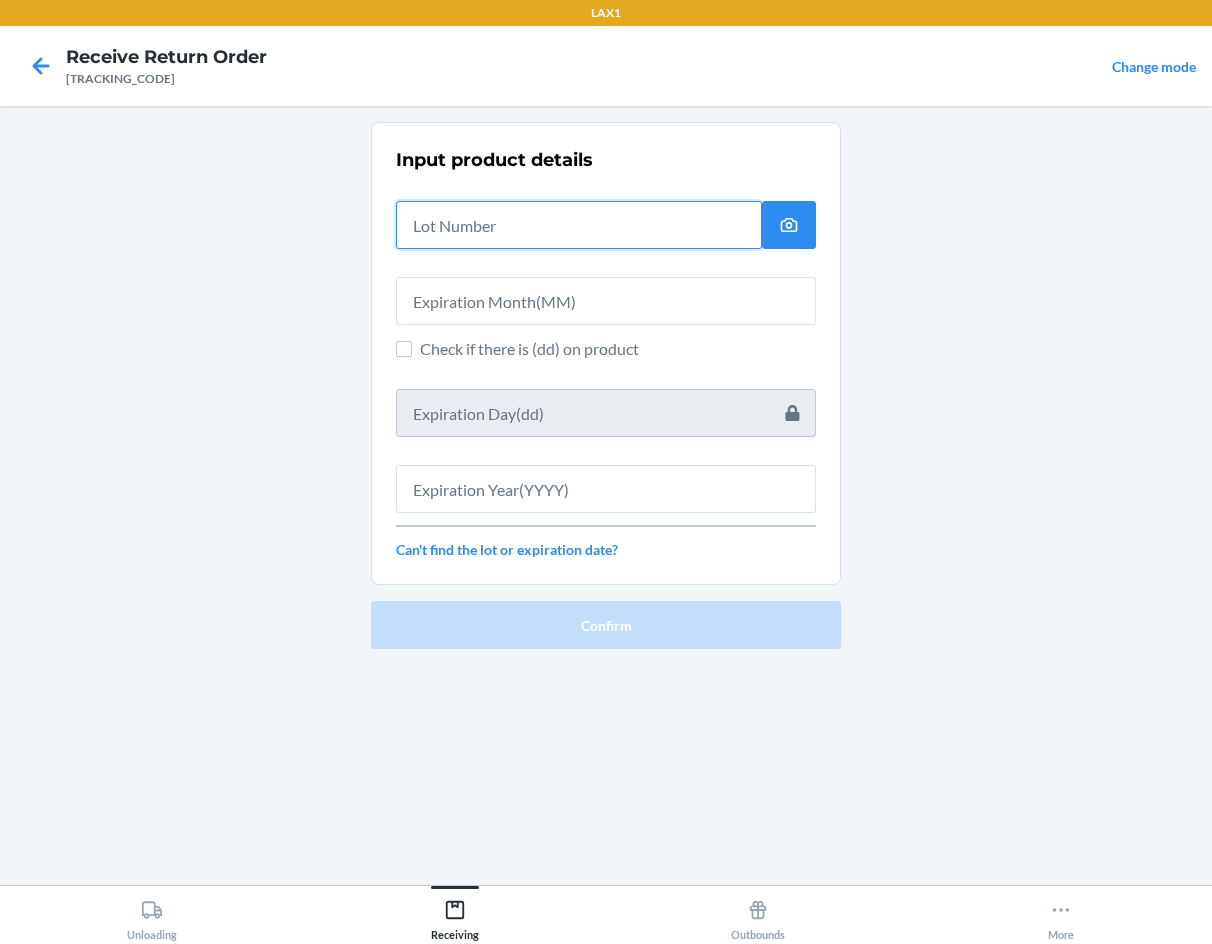 paste on "[PRODUCT_CODE]-[NUMBER]" 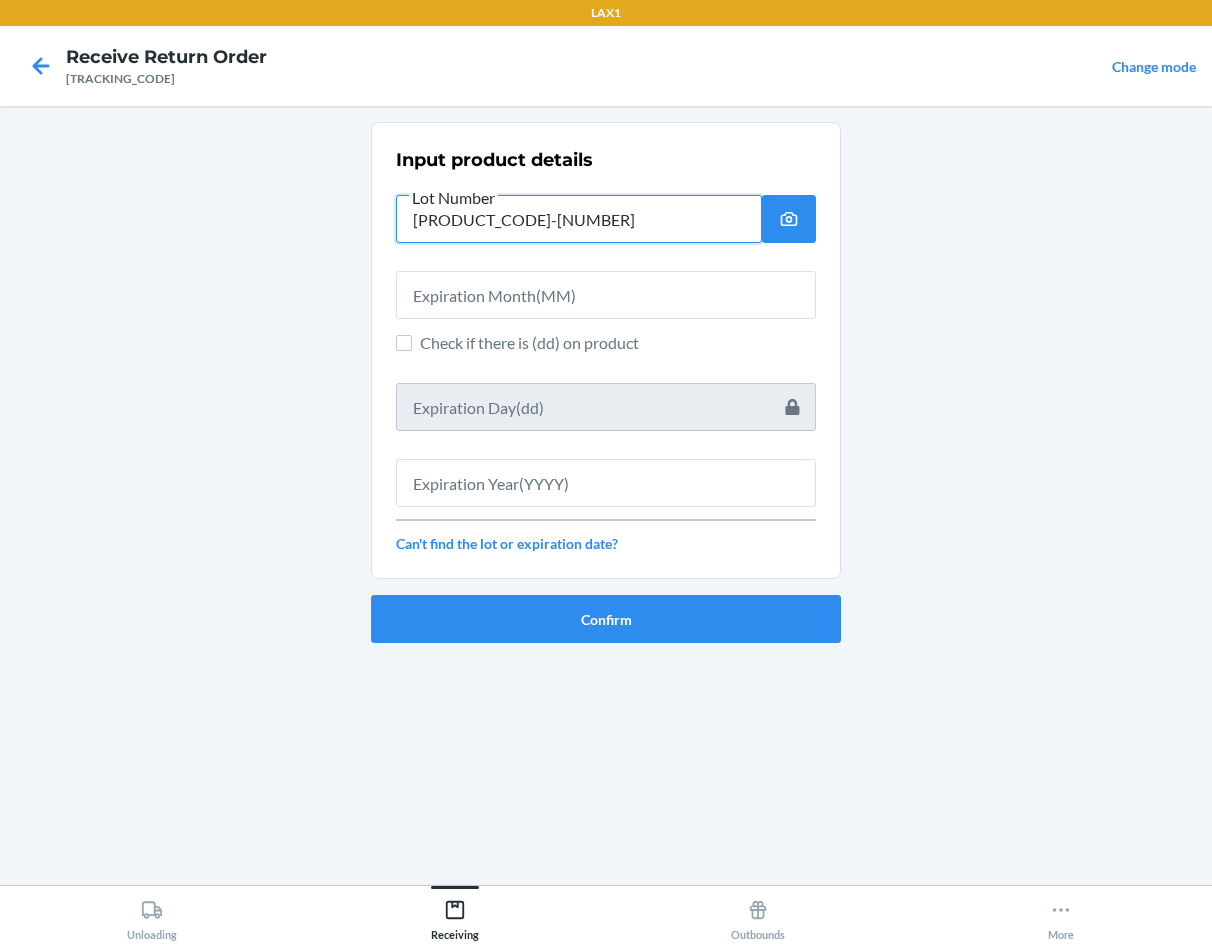 type on "[PRODUCT_CODE]-[NUMBER]" 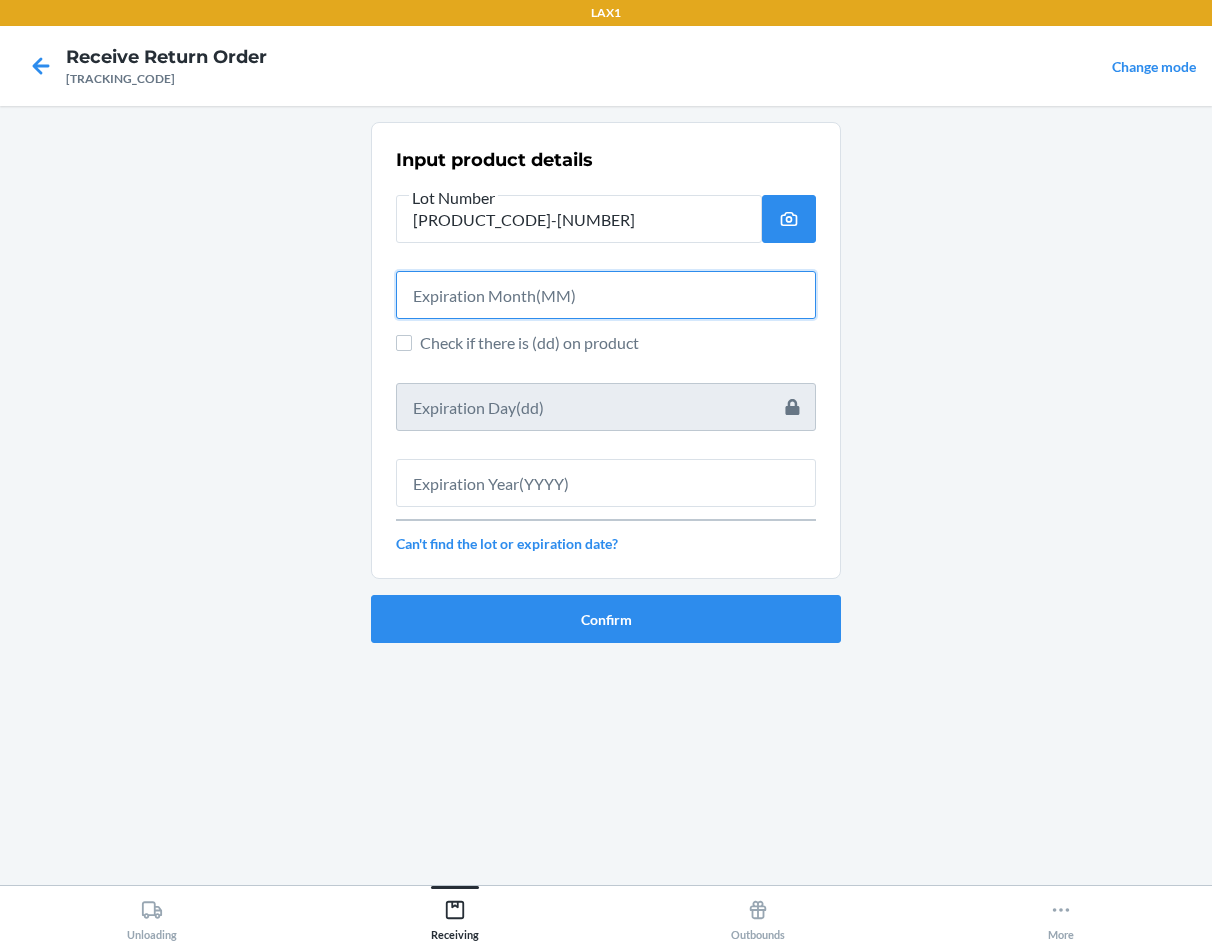 click at bounding box center [606, 295] 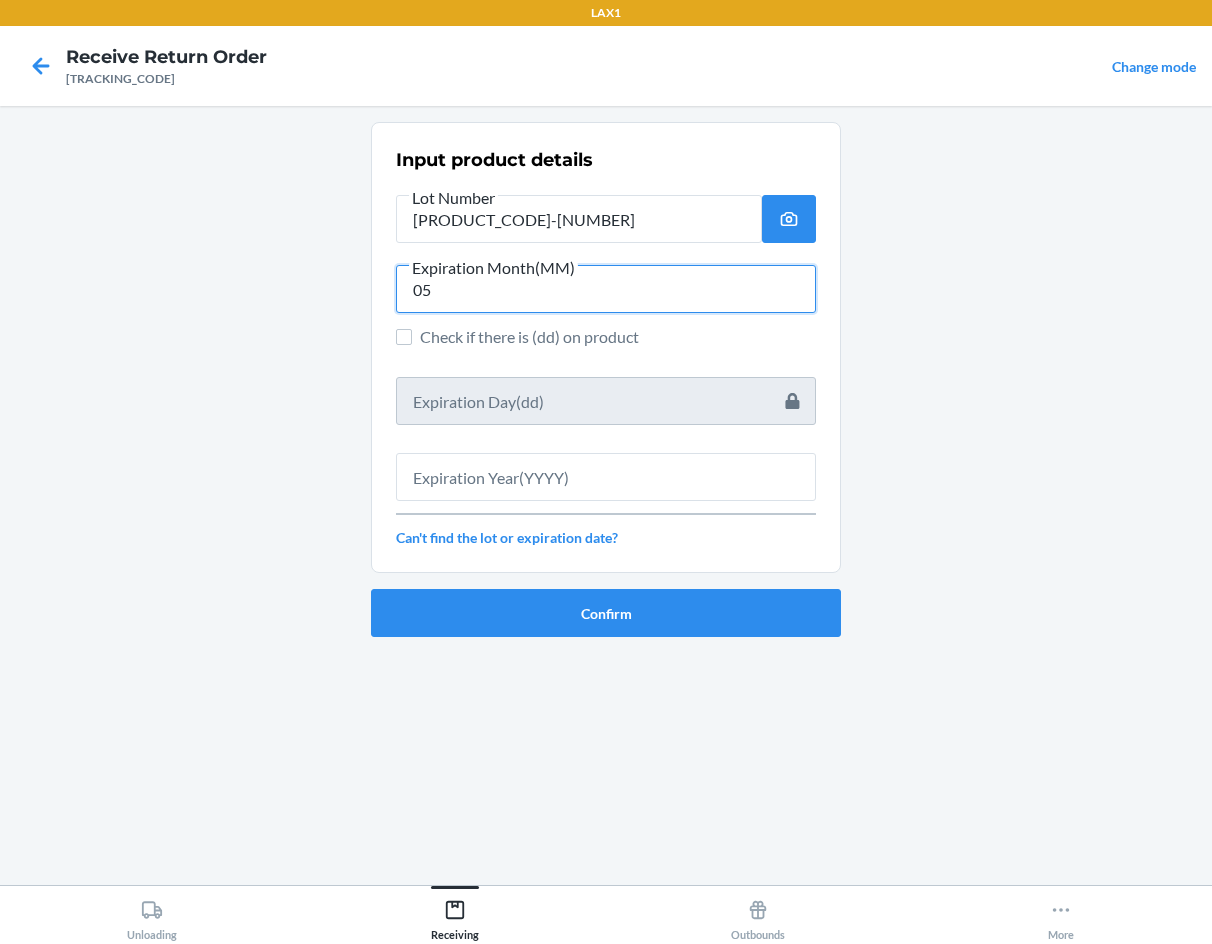 type on "05" 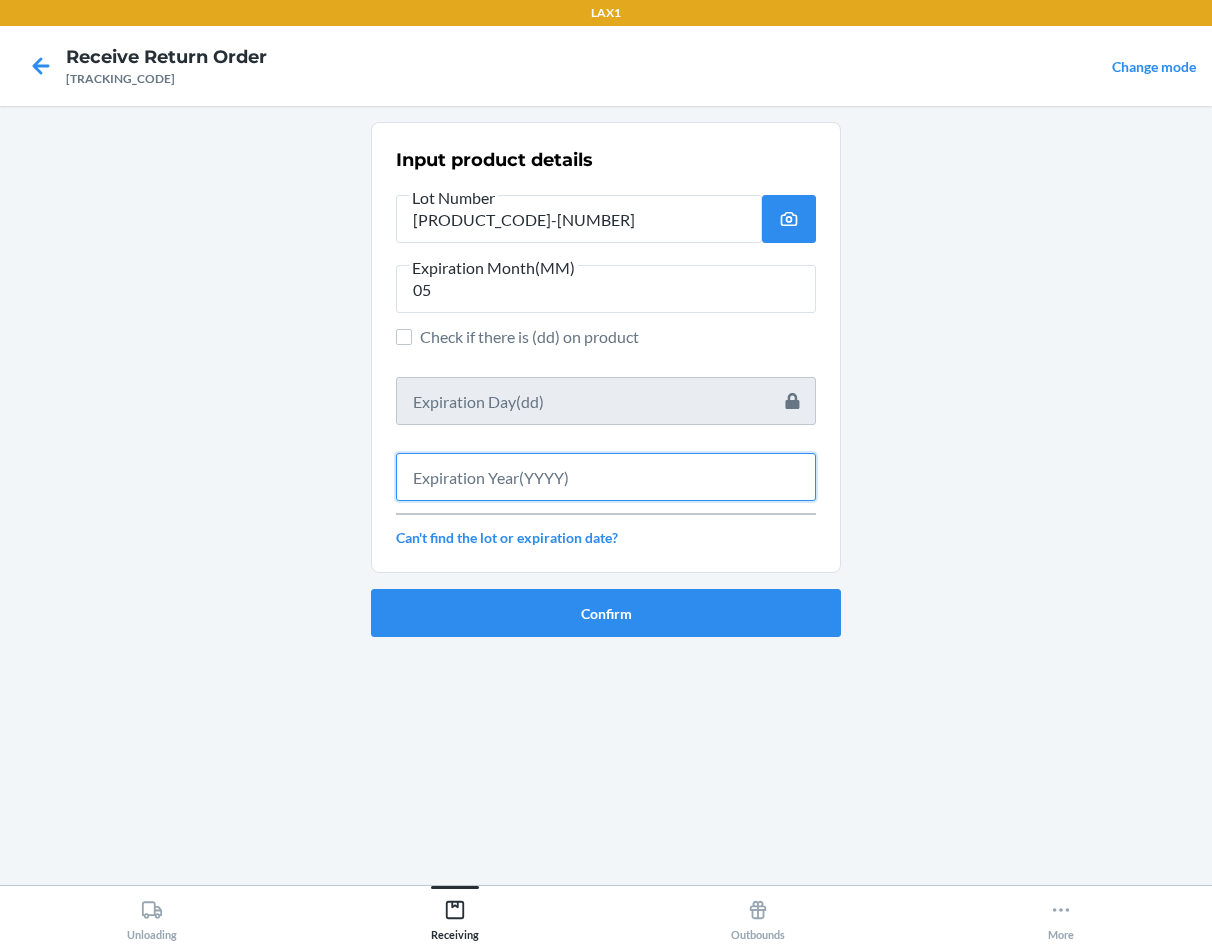 click at bounding box center (606, 477) 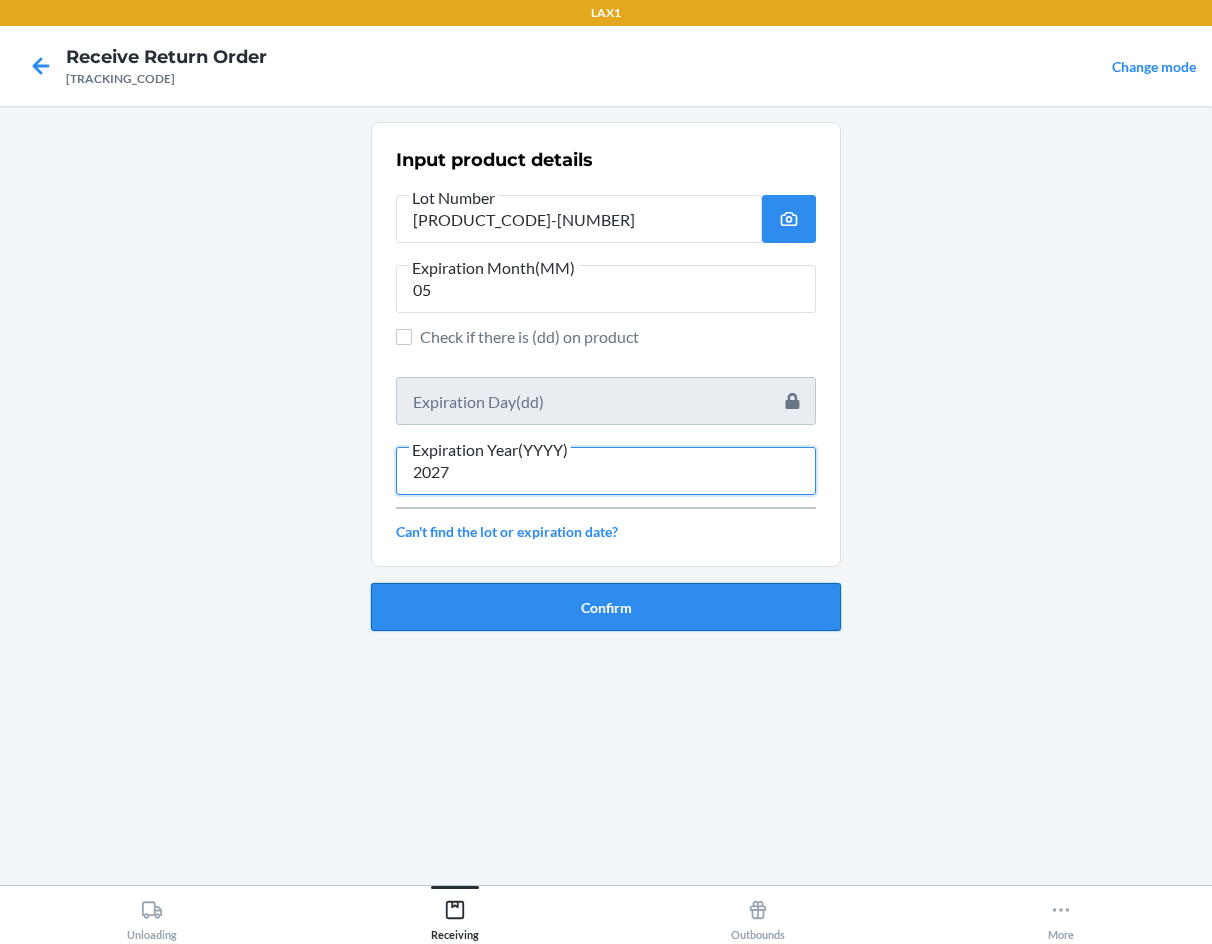 type on "2027" 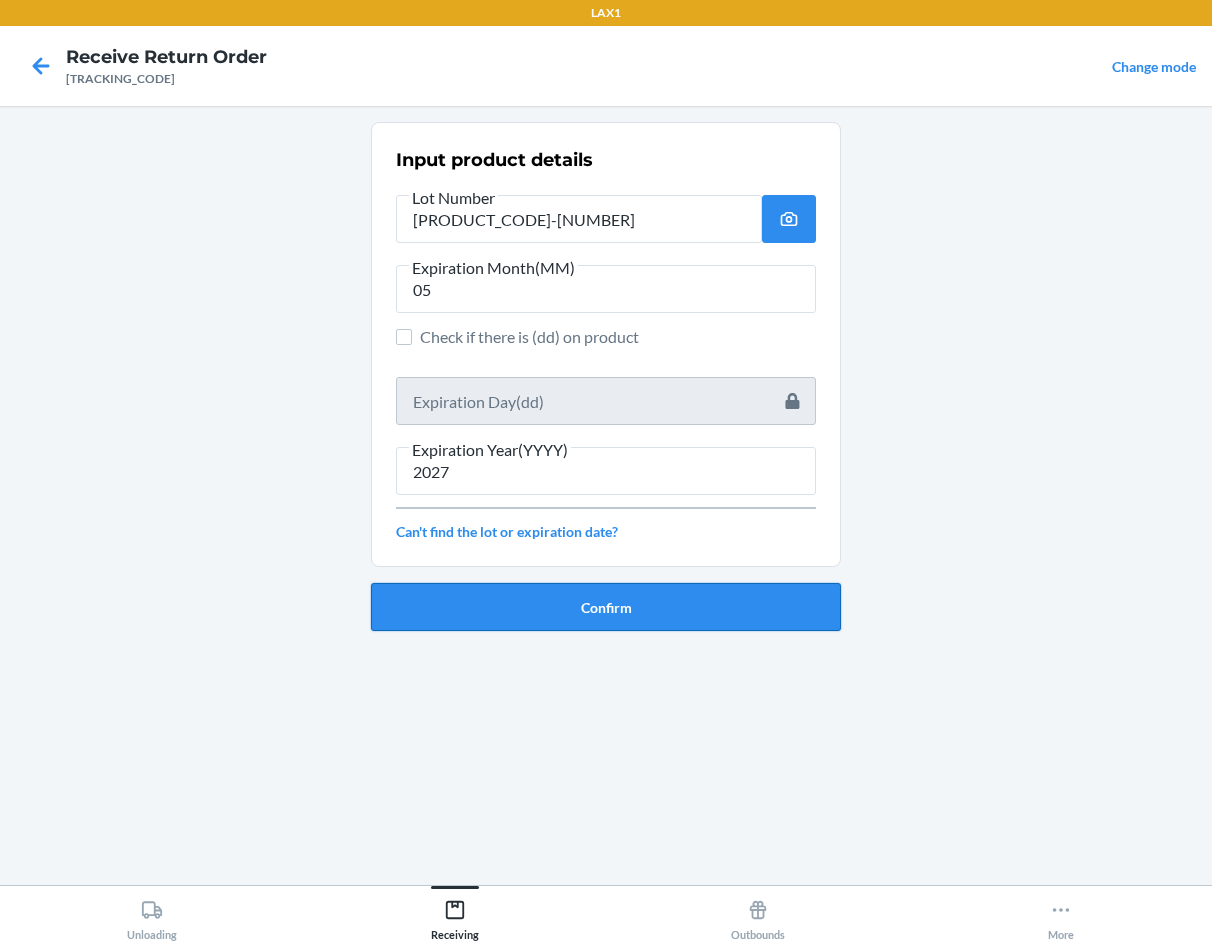 click on "Confirm" at bounding box center [606, 607] 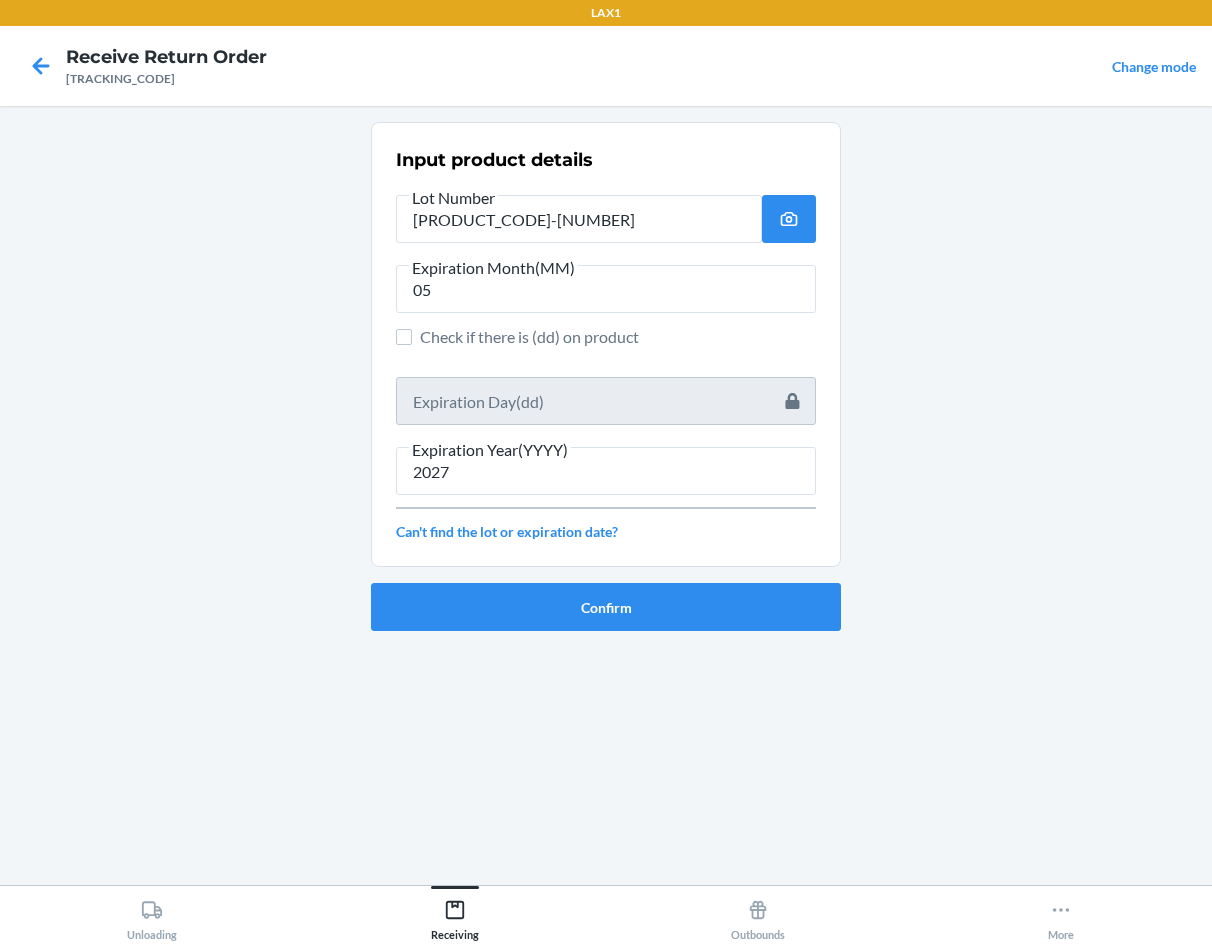 type 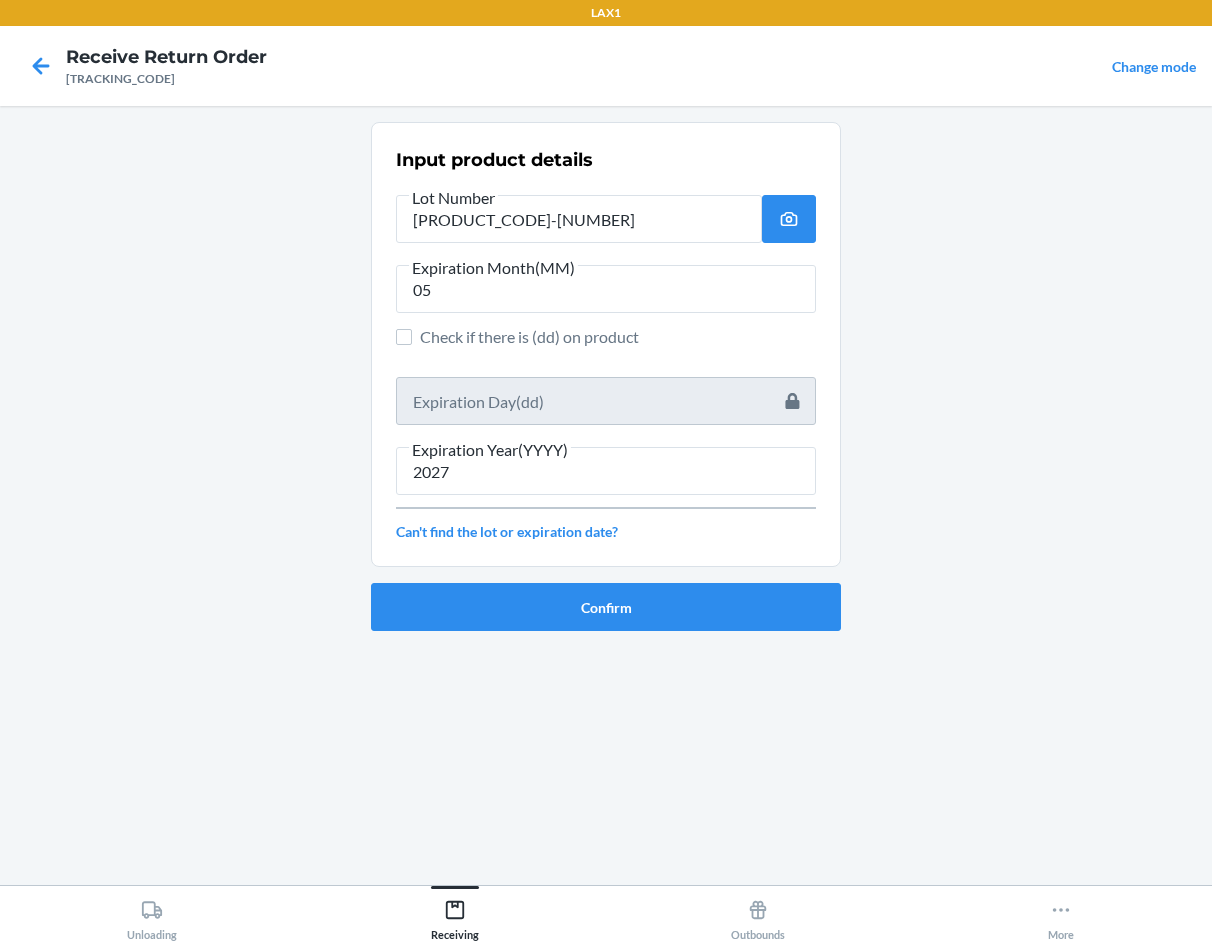type 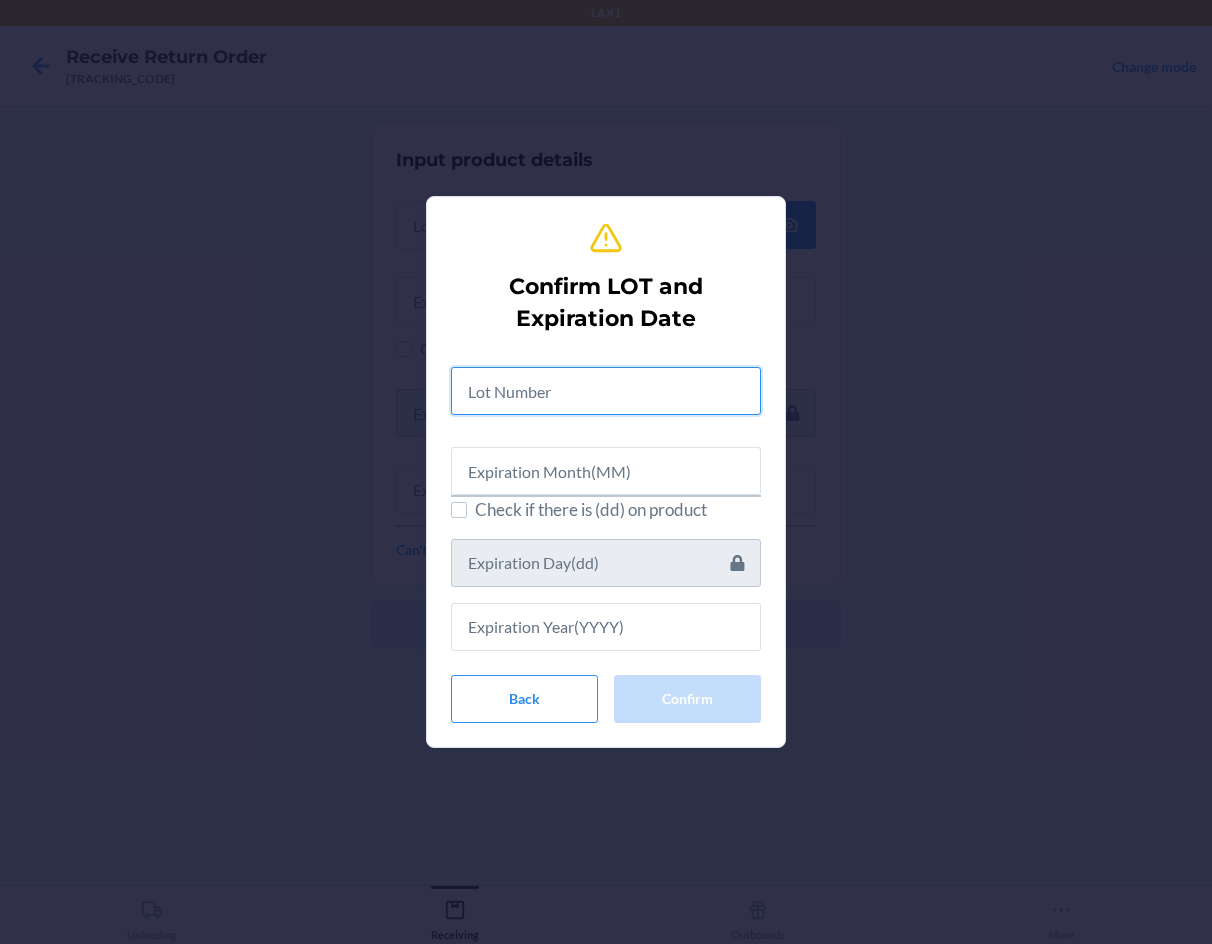 click at bounding box center [606, 391] 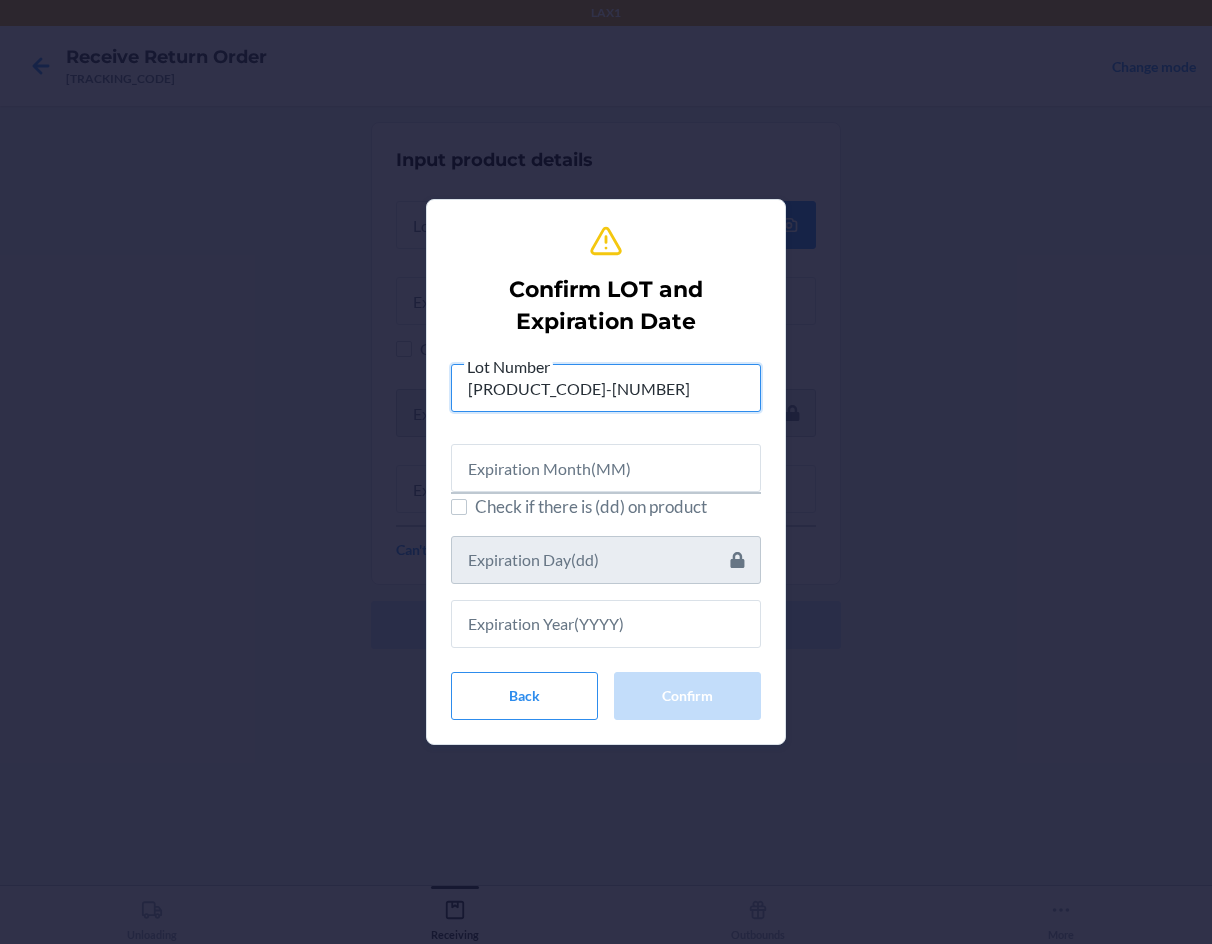 type on "[PRODUCT_CODE]-[NUMBER]" 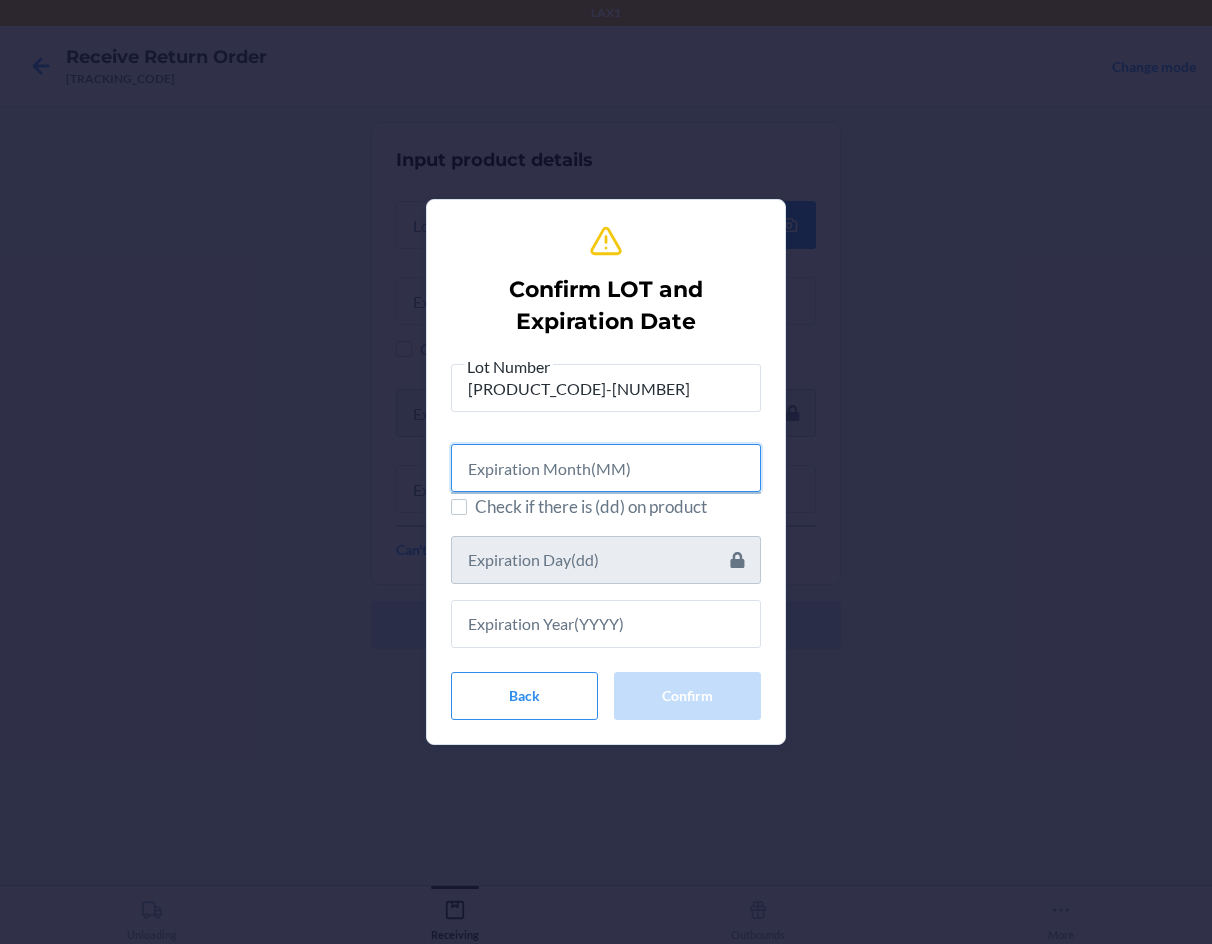 click at bounding box center (606, 468) 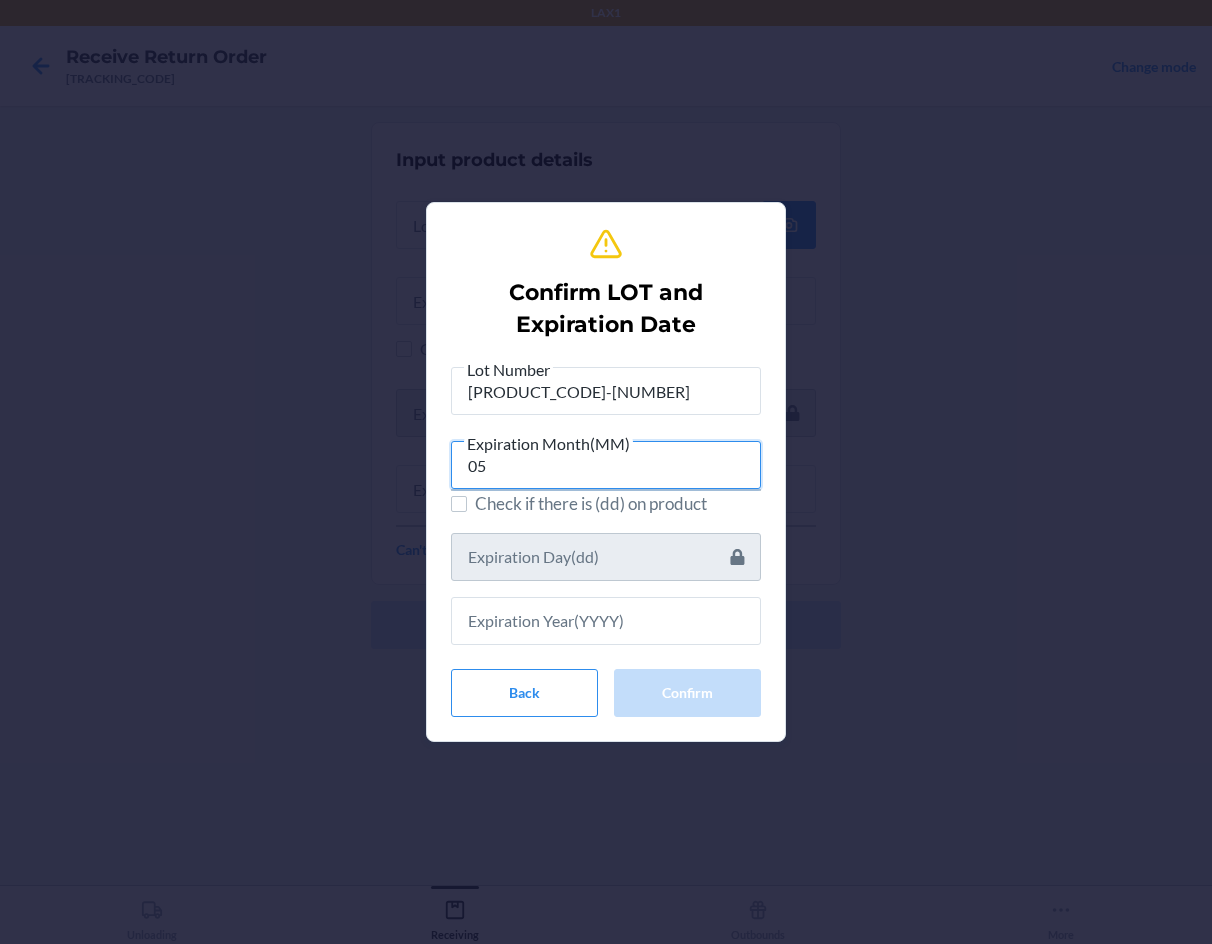 type on "05" 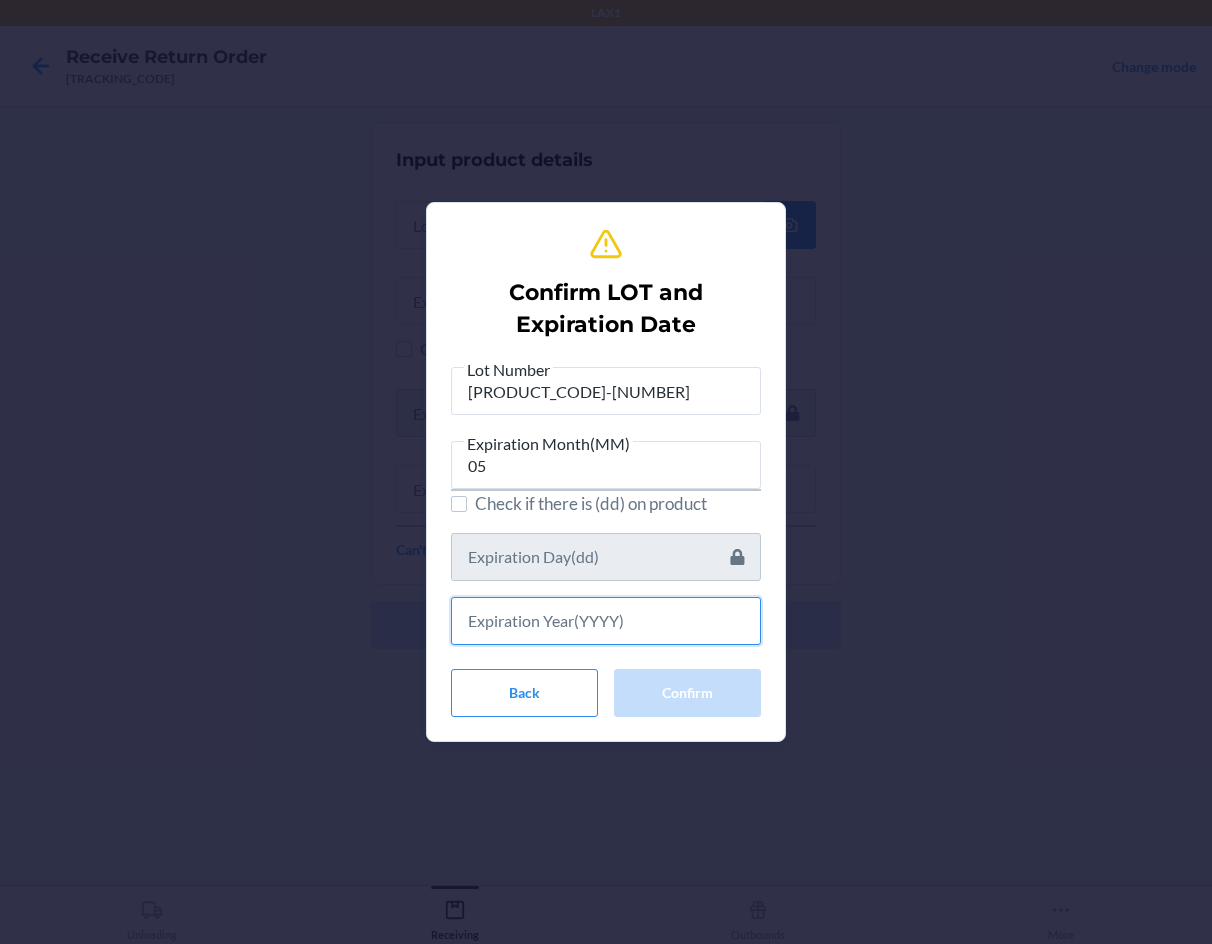 drag, startPoint x: 628, startPoint y: 622, endPoint x: 636, endPoint y: 561, distance: 61.522354 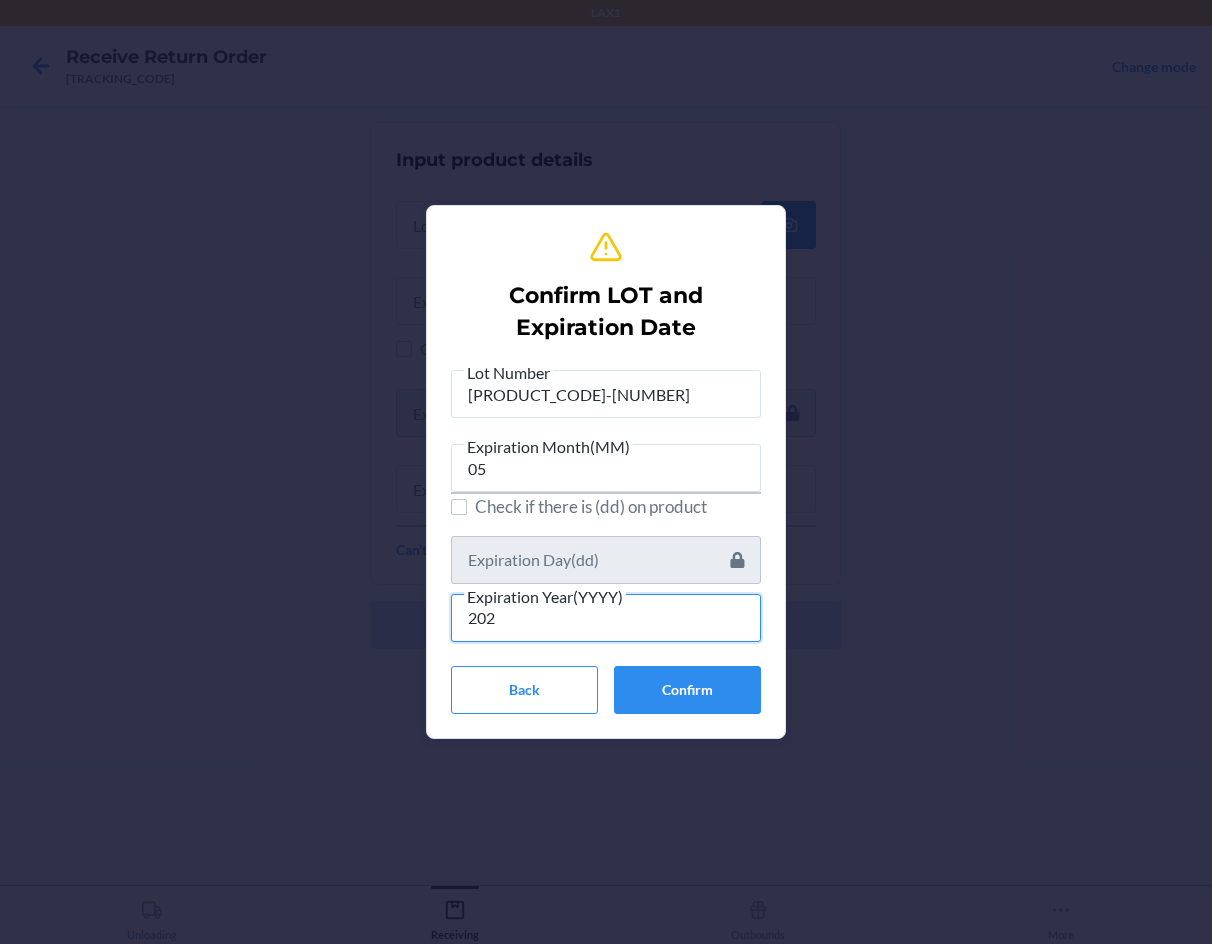 type on "2027" 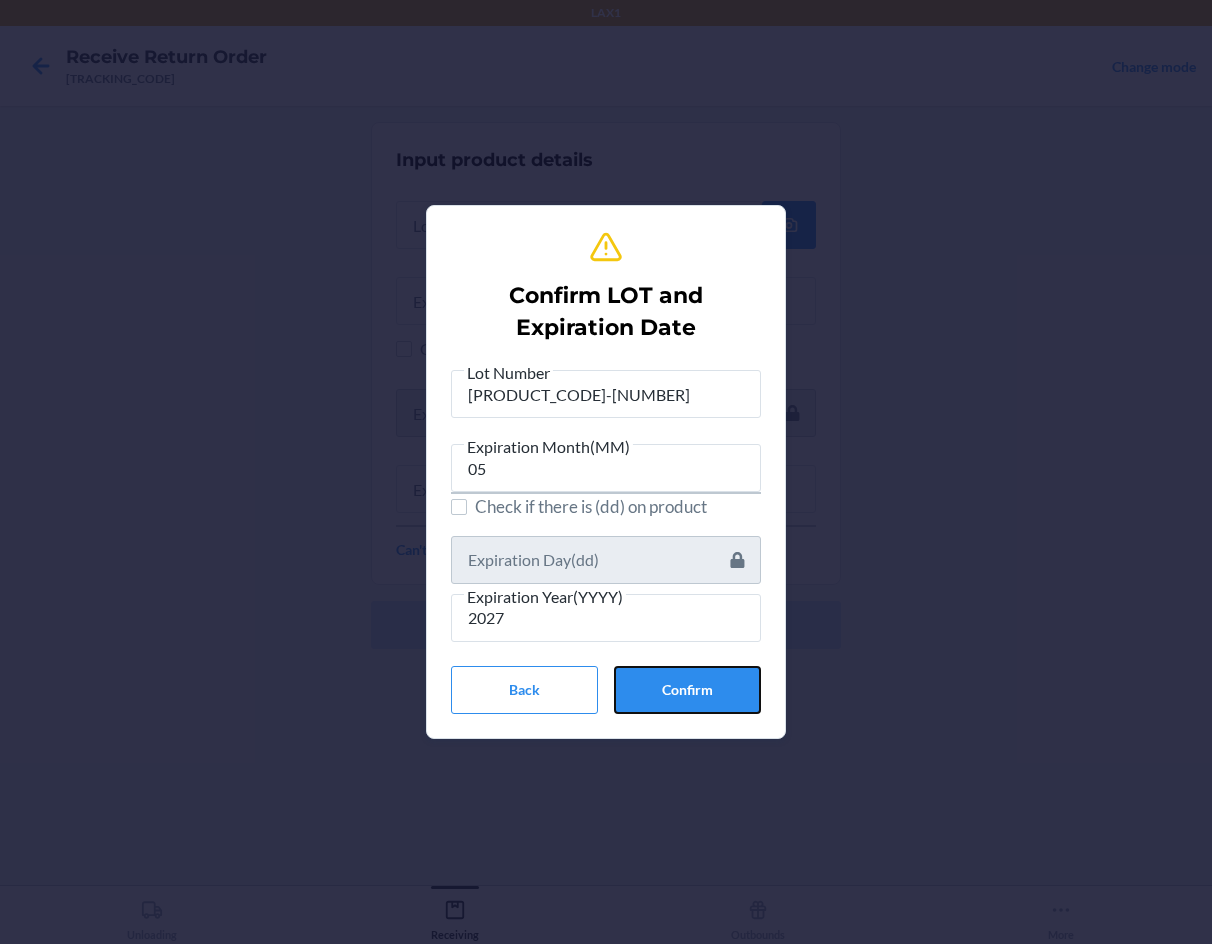 click on "Confirm" at bounding box center (687, 690) 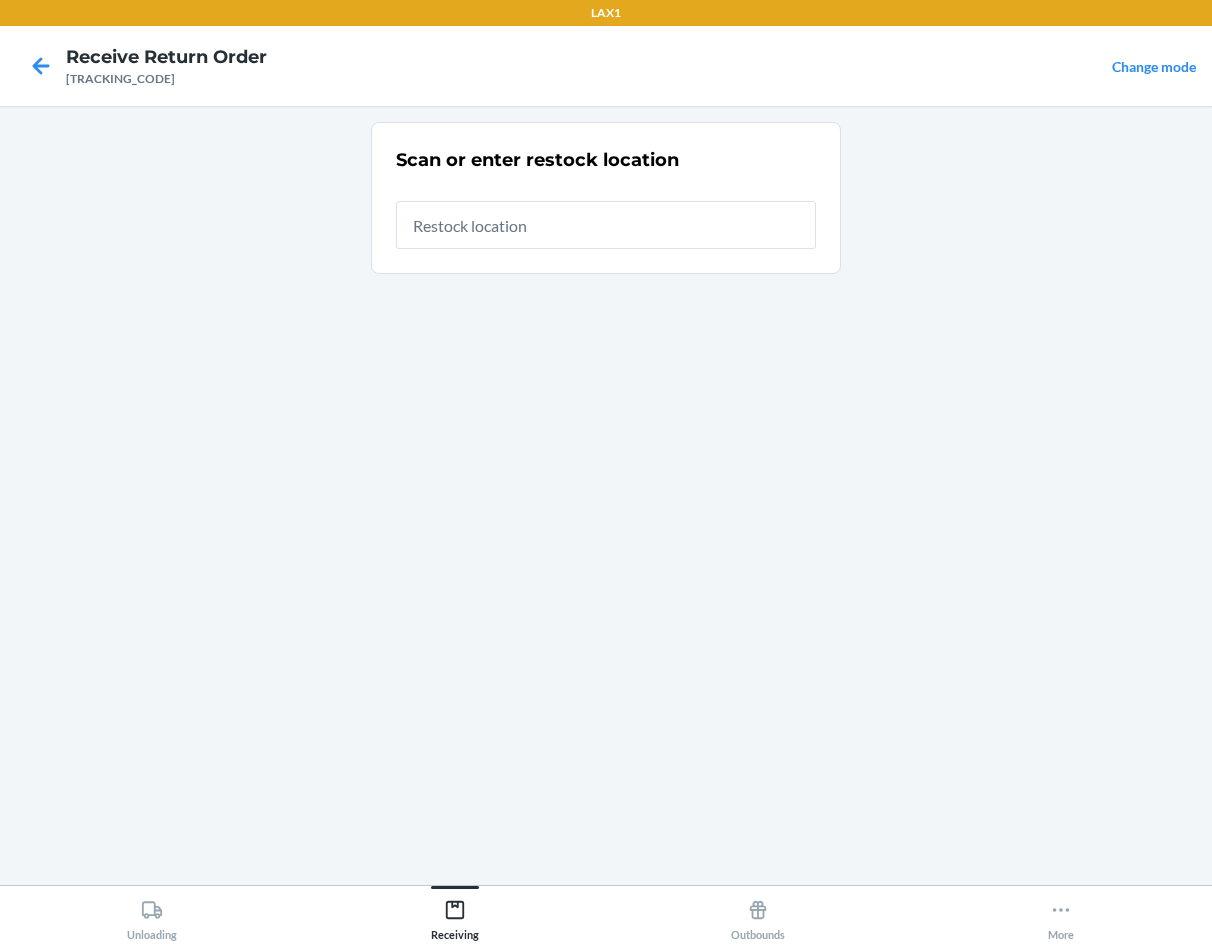 drag, startPoint x: 631, startPoint y: 202, endPoint x: 628, endPoint y: 220, distance: 18.248287 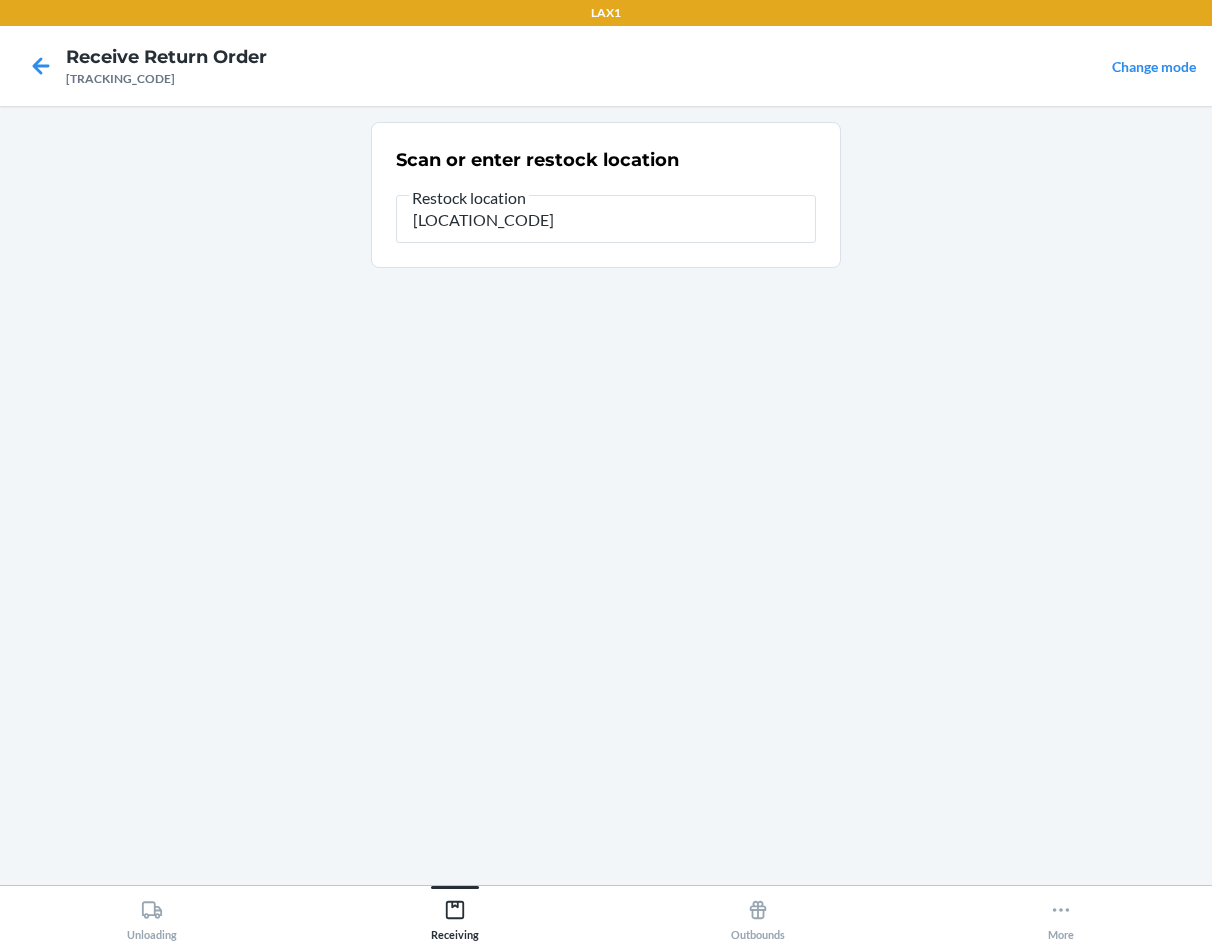 type on "[LOCATION_CODE]" 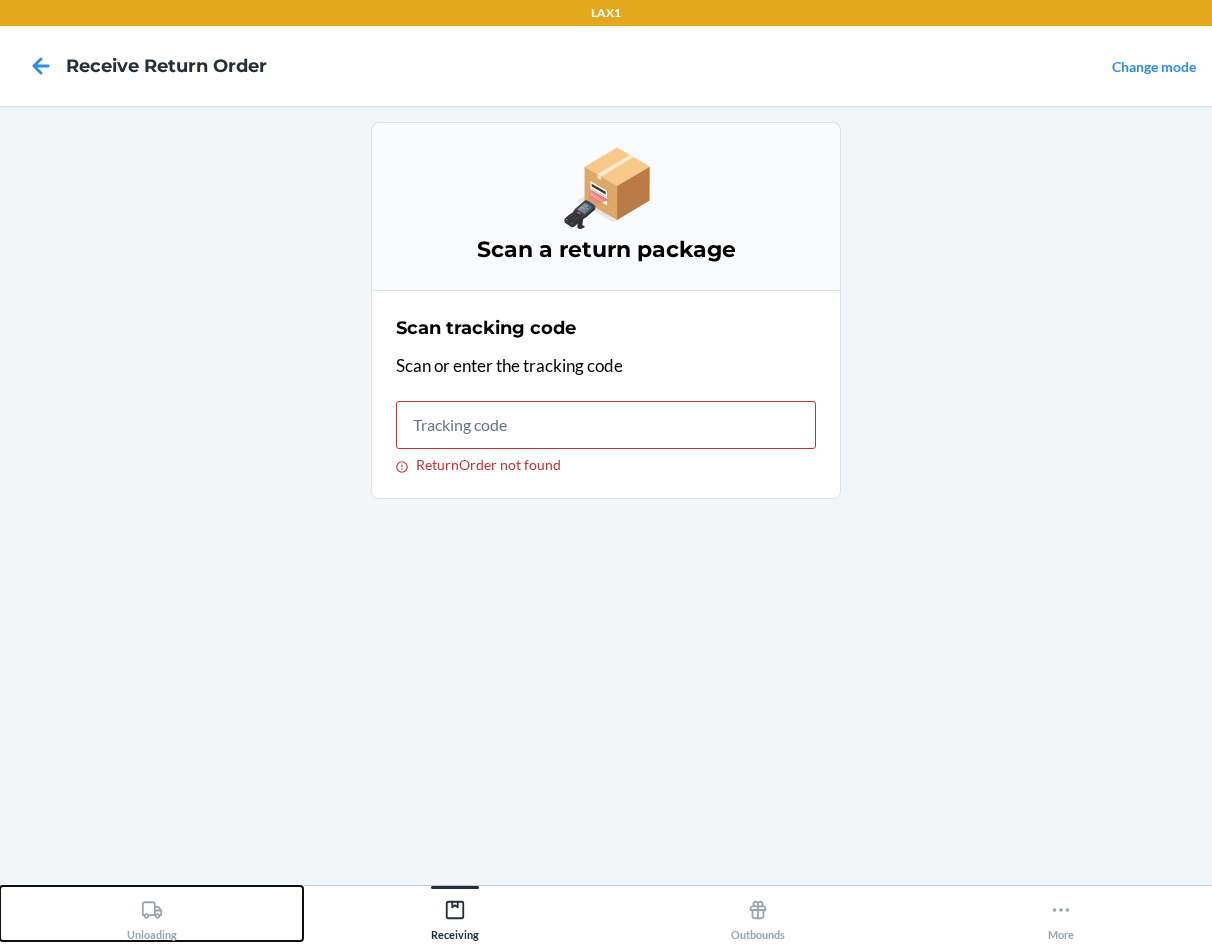 click on "Unloading" at bounding box center (152, 916) 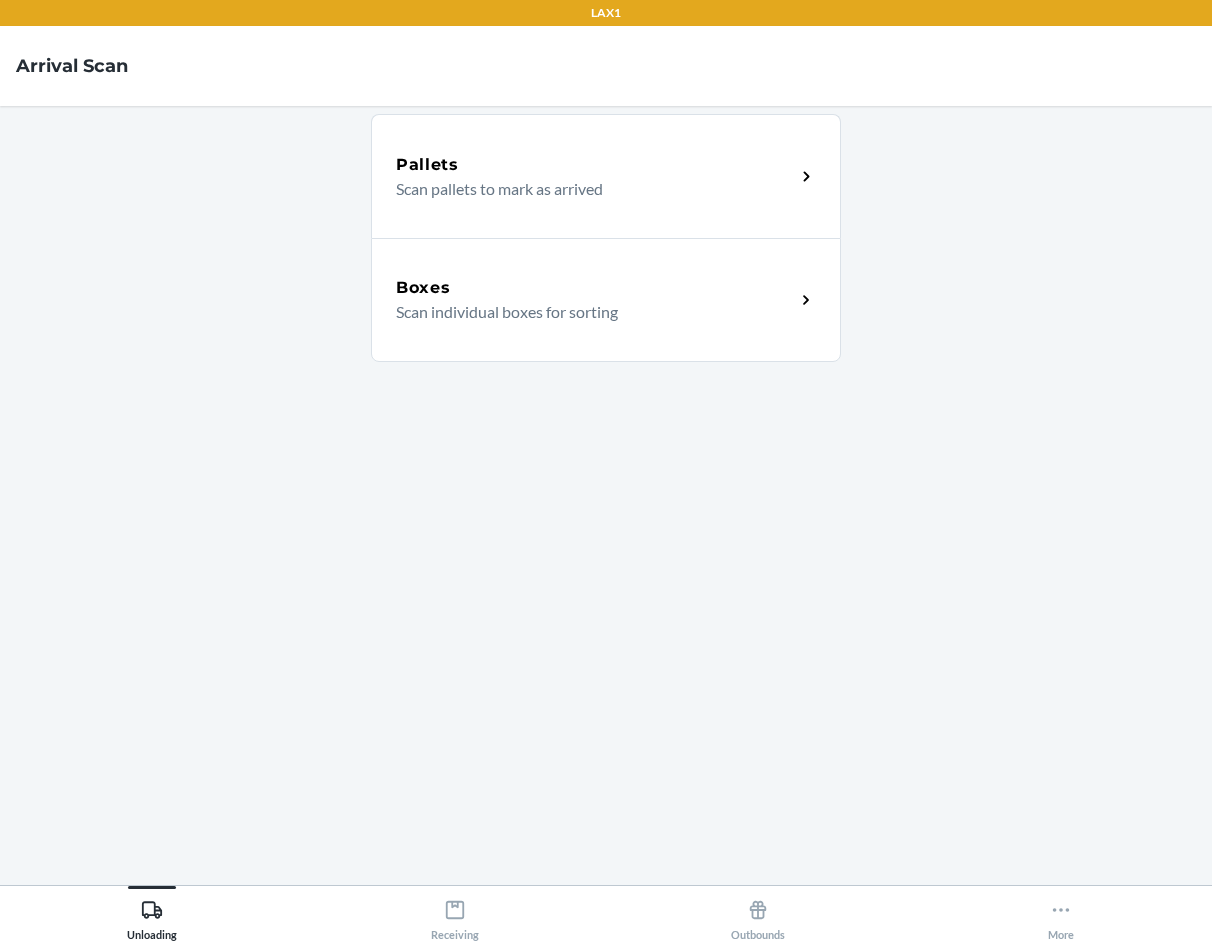 click on "Scan individual boxes for sorting" at bounding box center (587, 312) 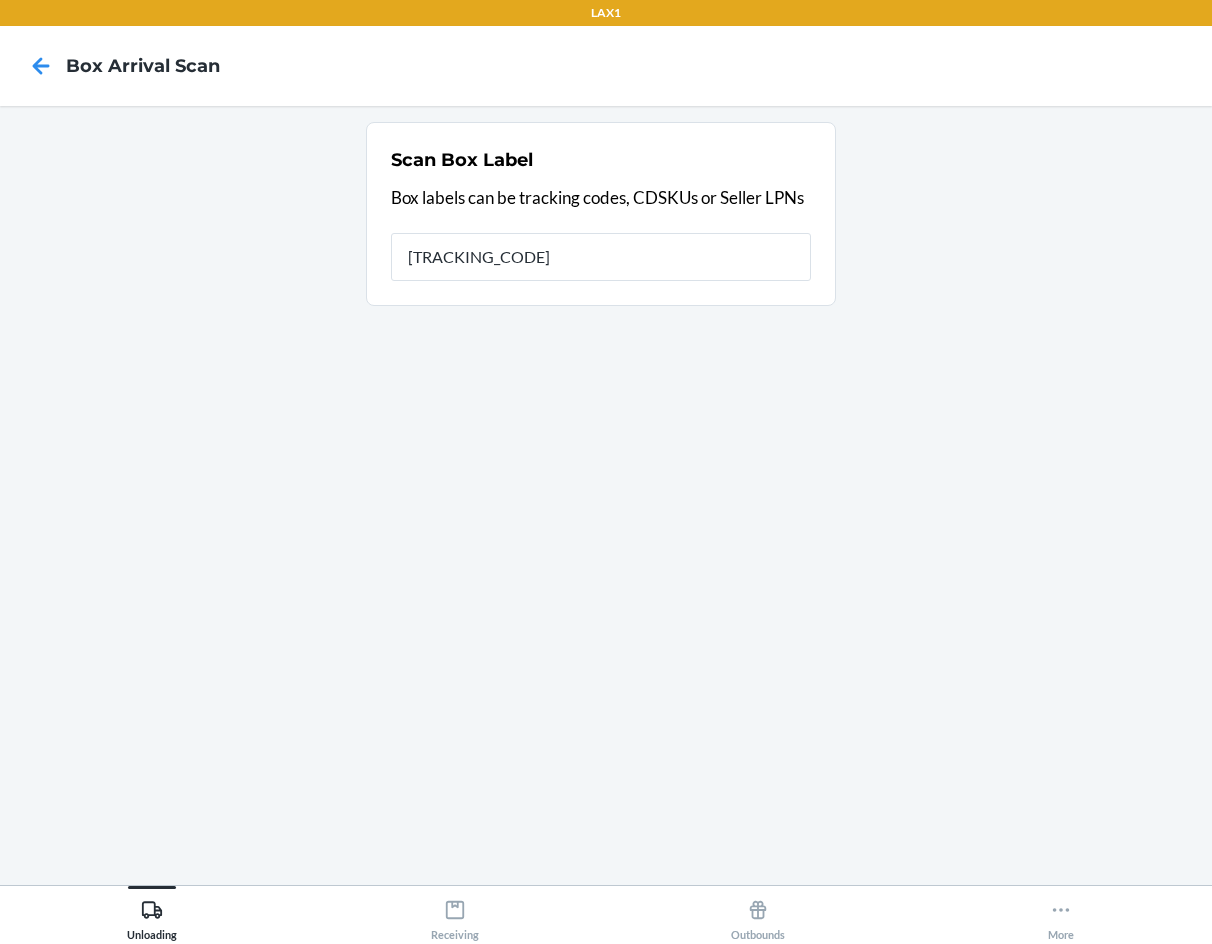 type on "[TRACKING_CODE]" 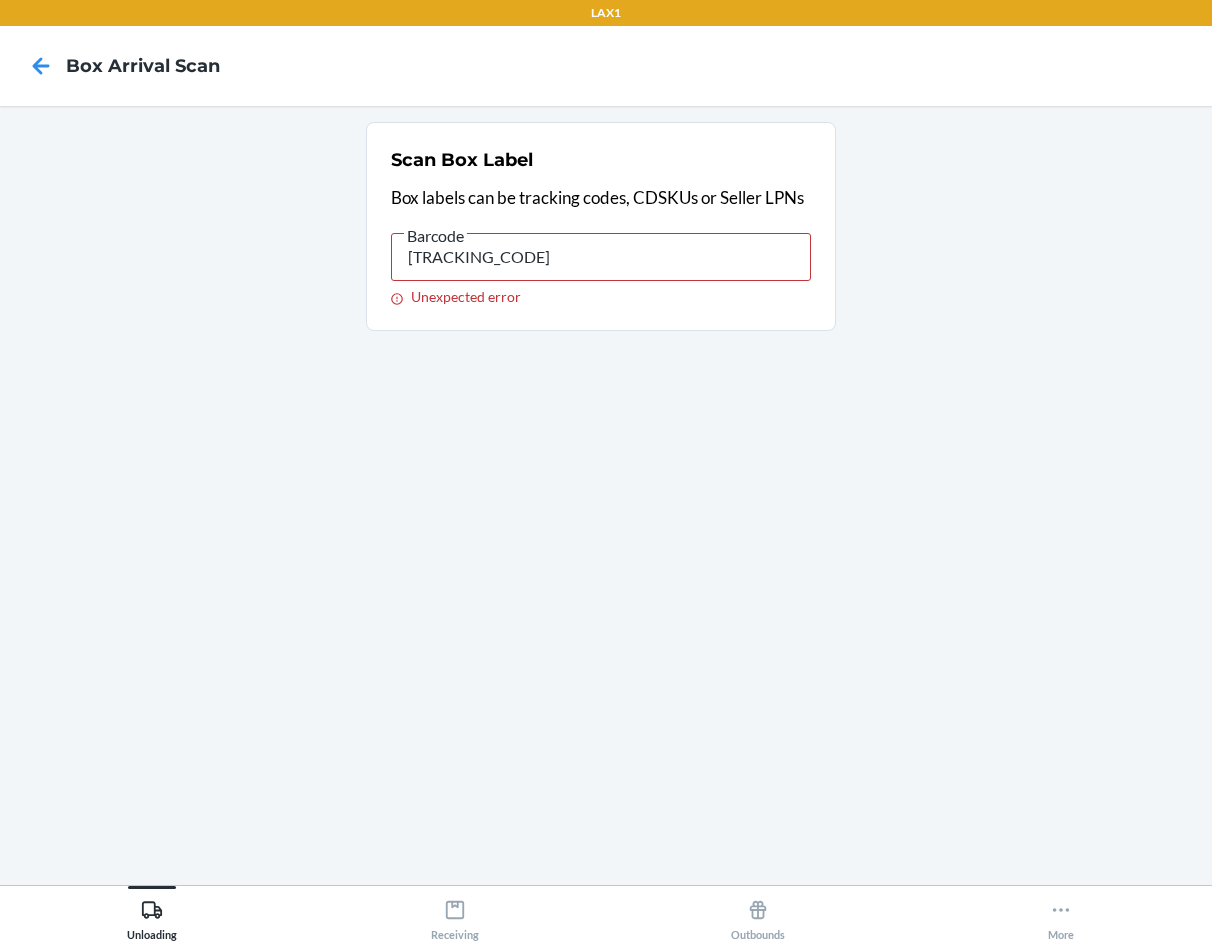 type on "[TRACKING_CODE]" 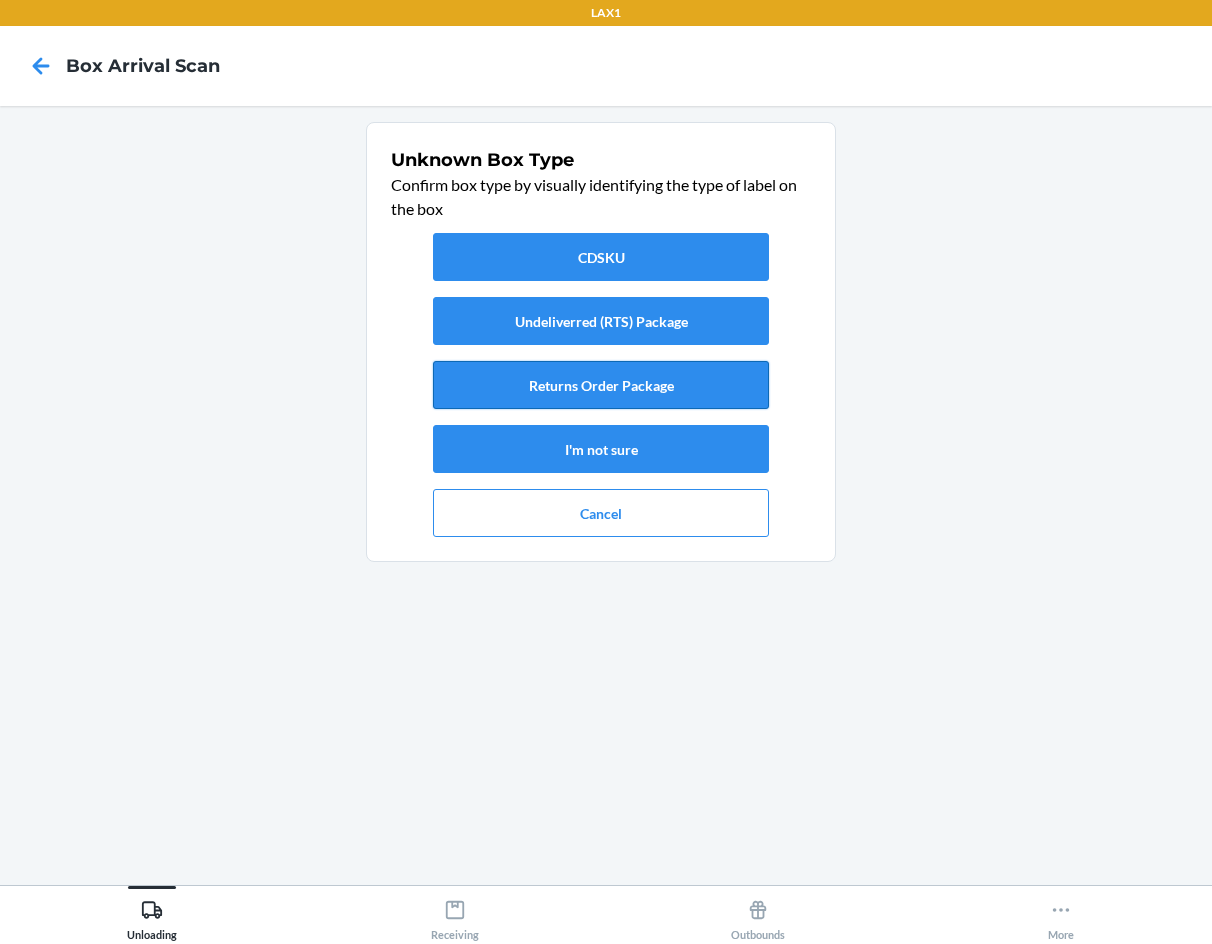 click on "Returns Order Package" at bounding box center [601, 385] 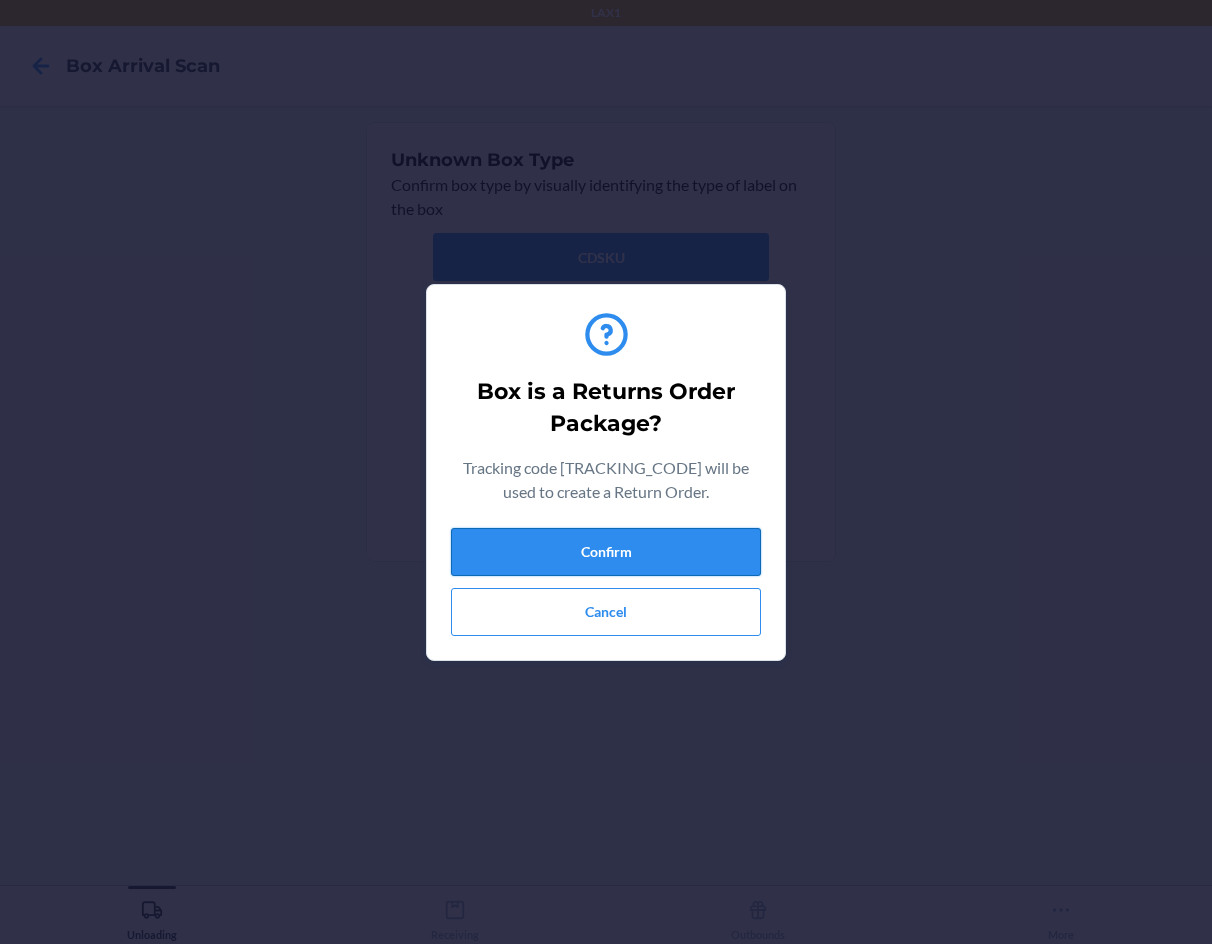 click on "Confirm" at bounding box center (606, 552) 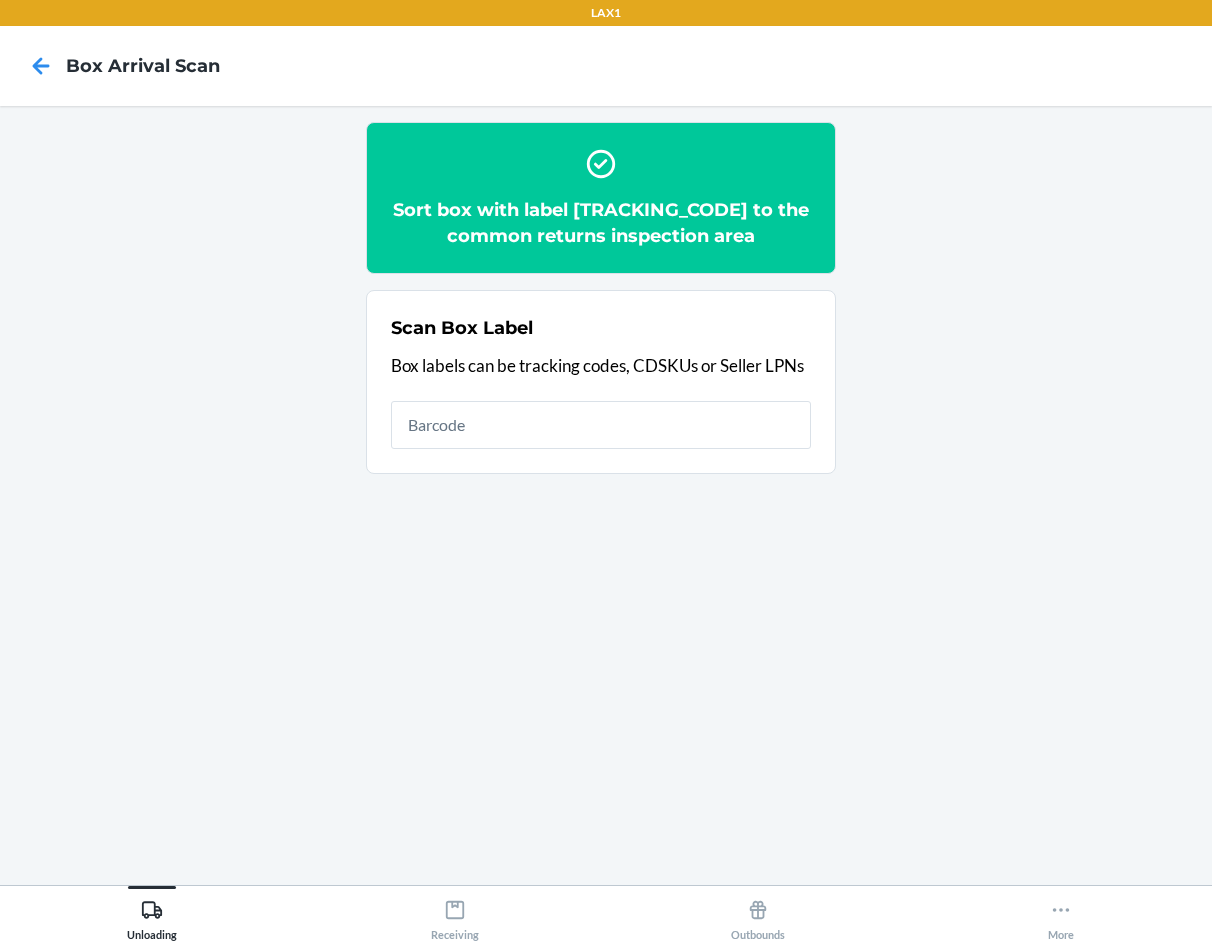 click on "Sort box with label [TRACKING_CODE] to the common returns inspection area Scan Box Label Box labels can be tracking codes, CDSKUs or Seller LPNs" at bounding box center [606, 495] 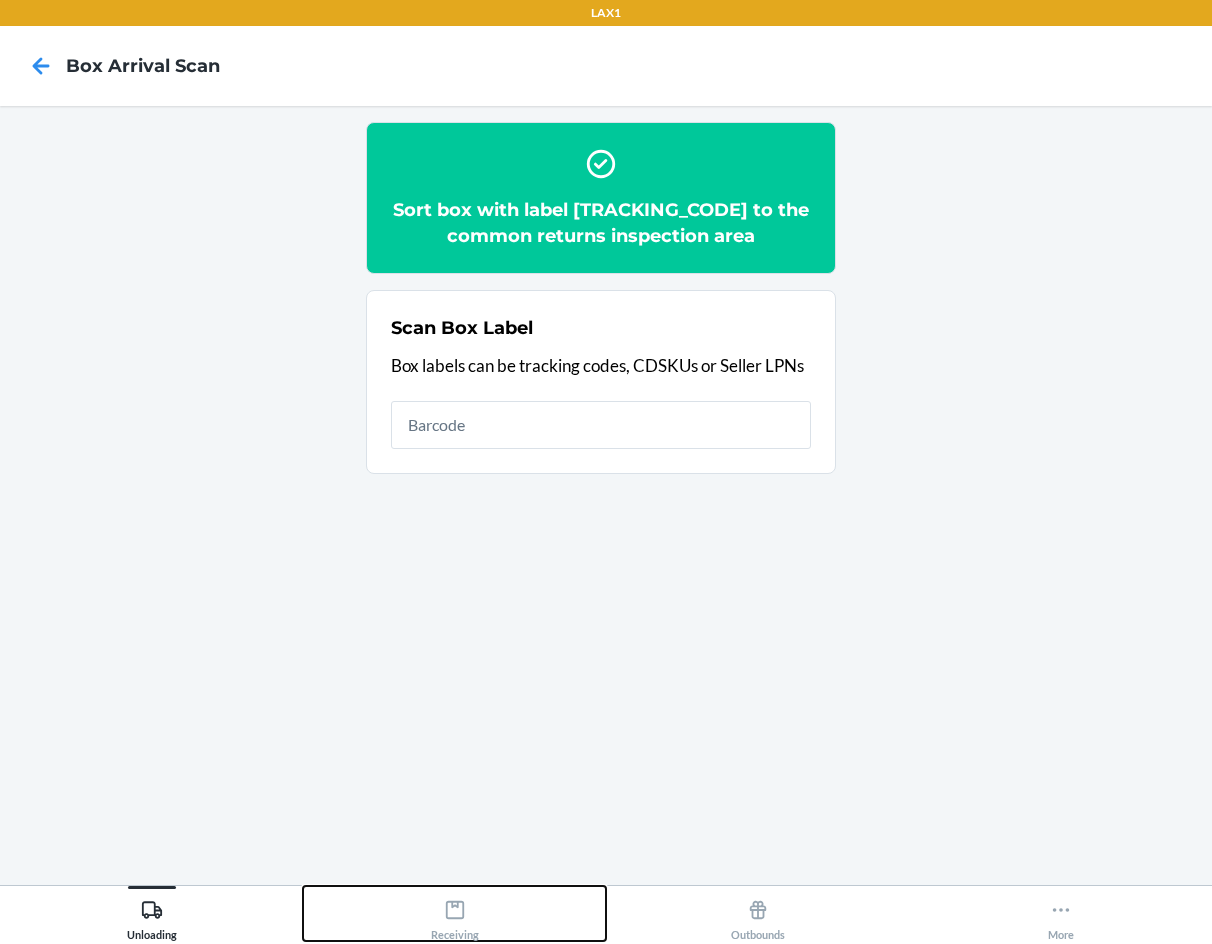 click on "Receiving" at bounding box center [455, 916] 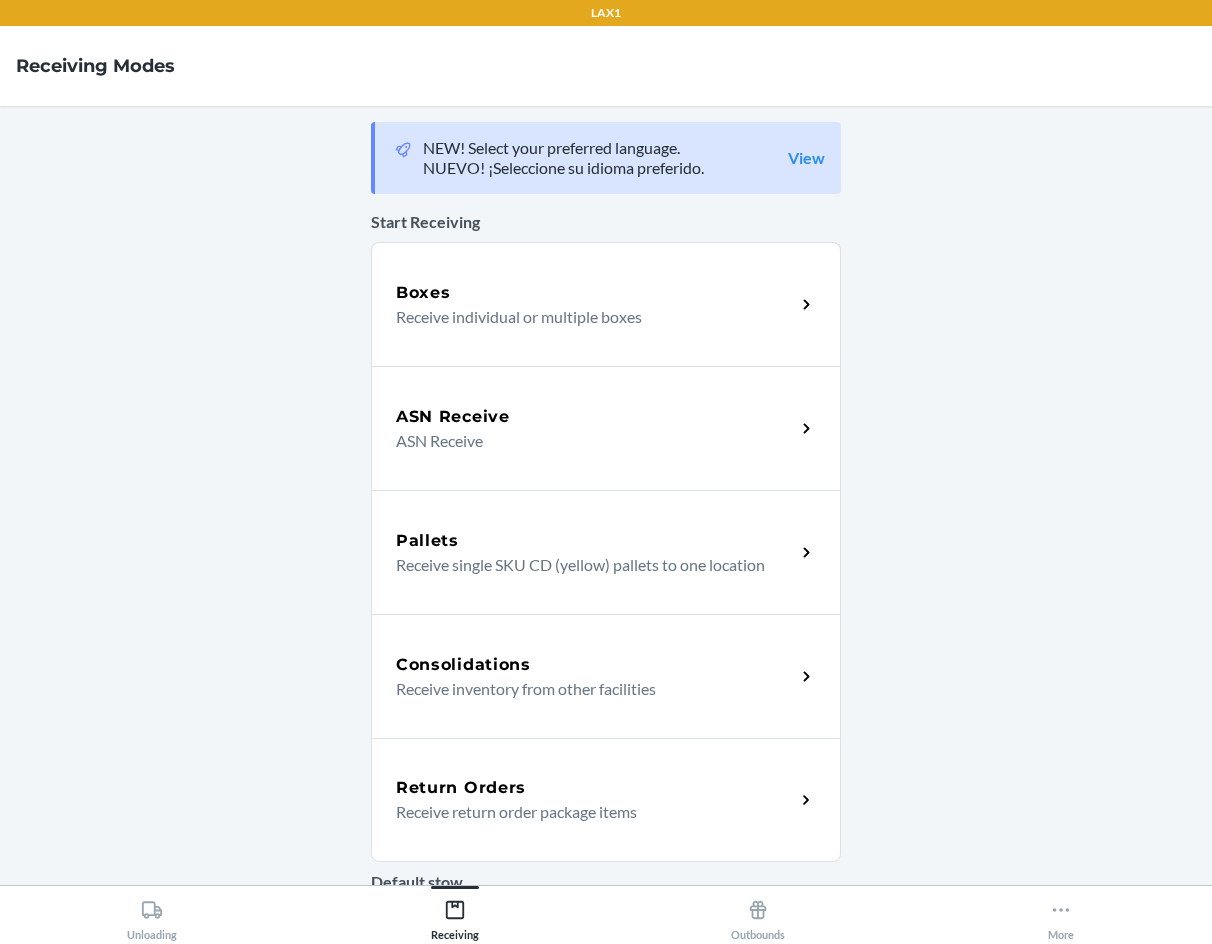 click on "Return Orders Receive return order package items" at bounding box center [606, 800] 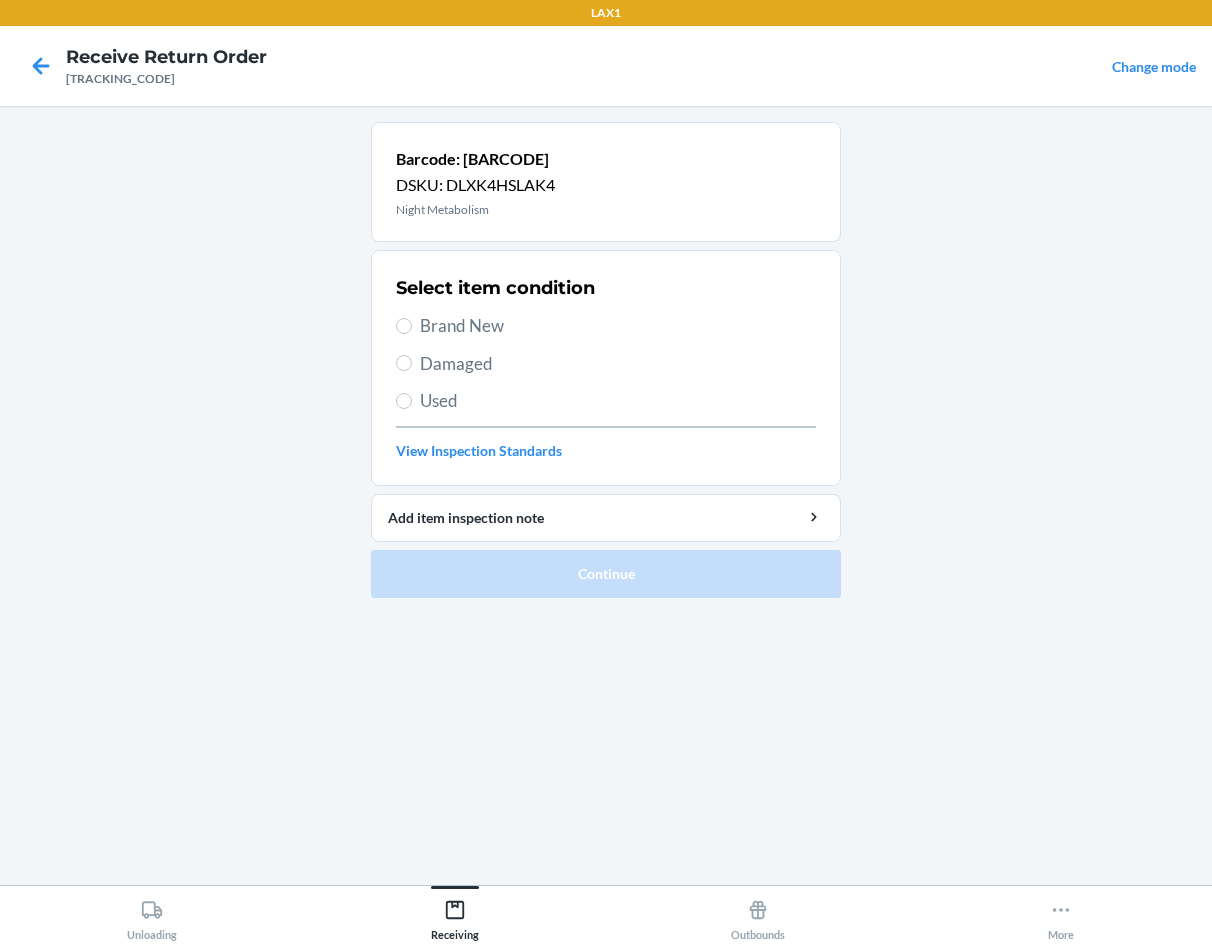 click on "Brand New" at bounding box center (618, 326) 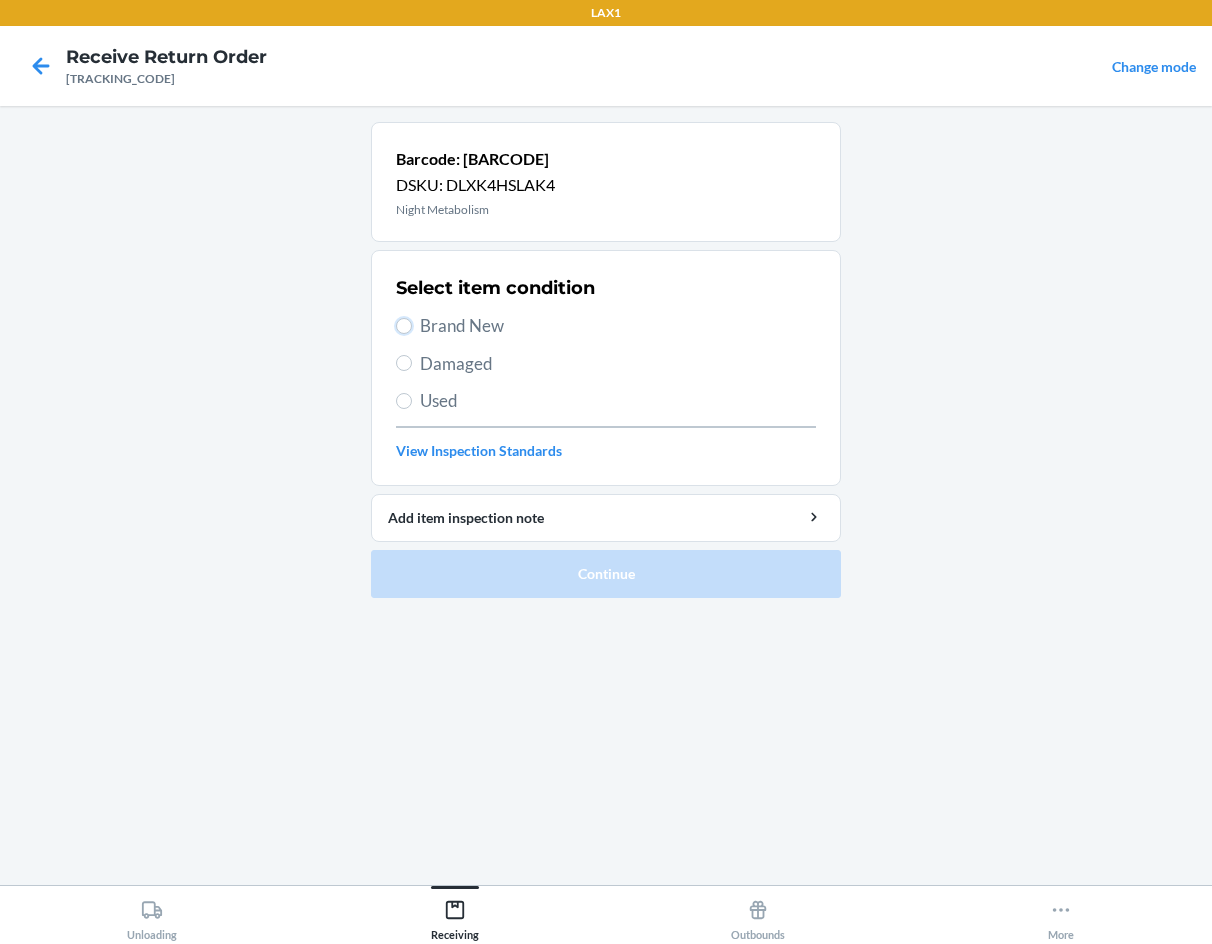 click on "Brand New" at bounding box center (404, 326) 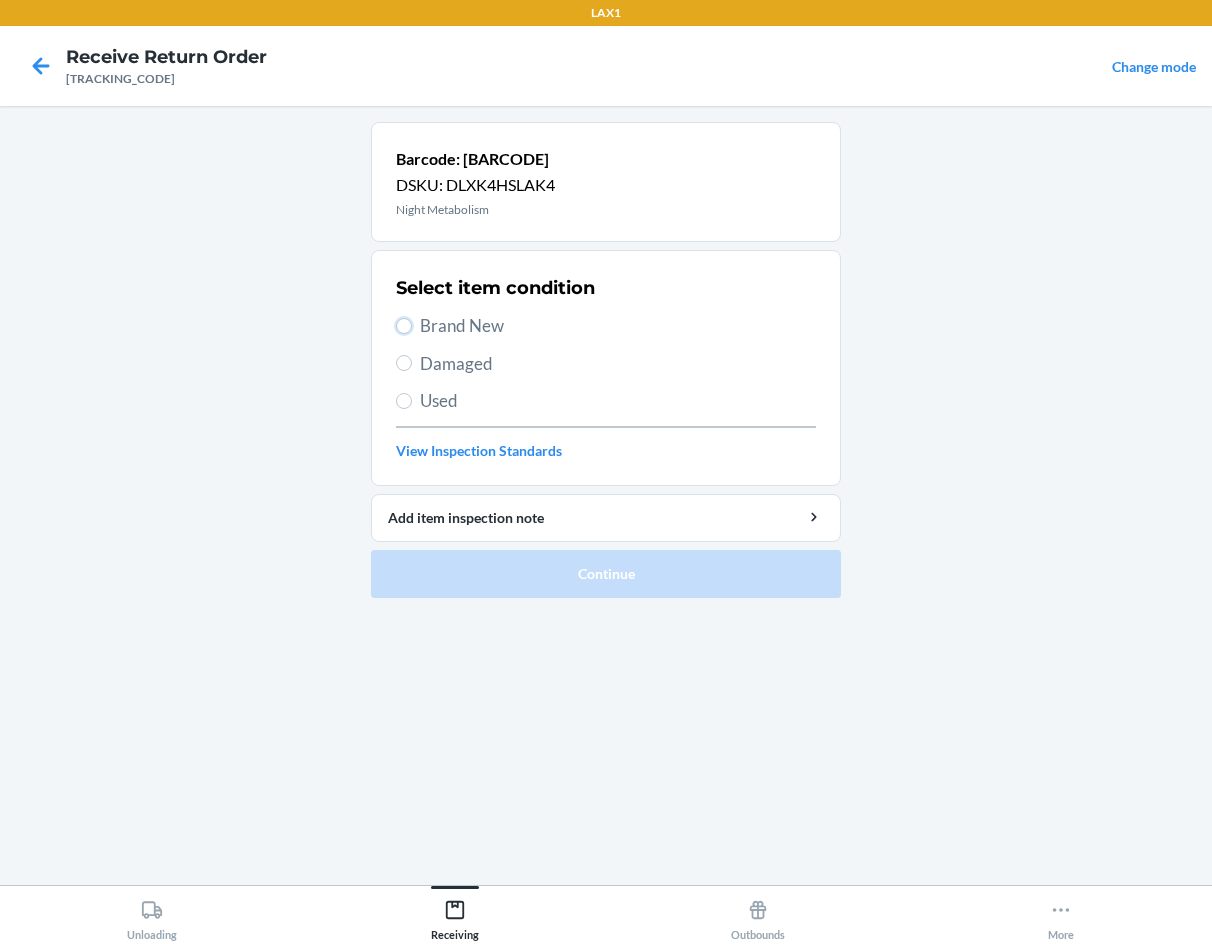 radio on "true" 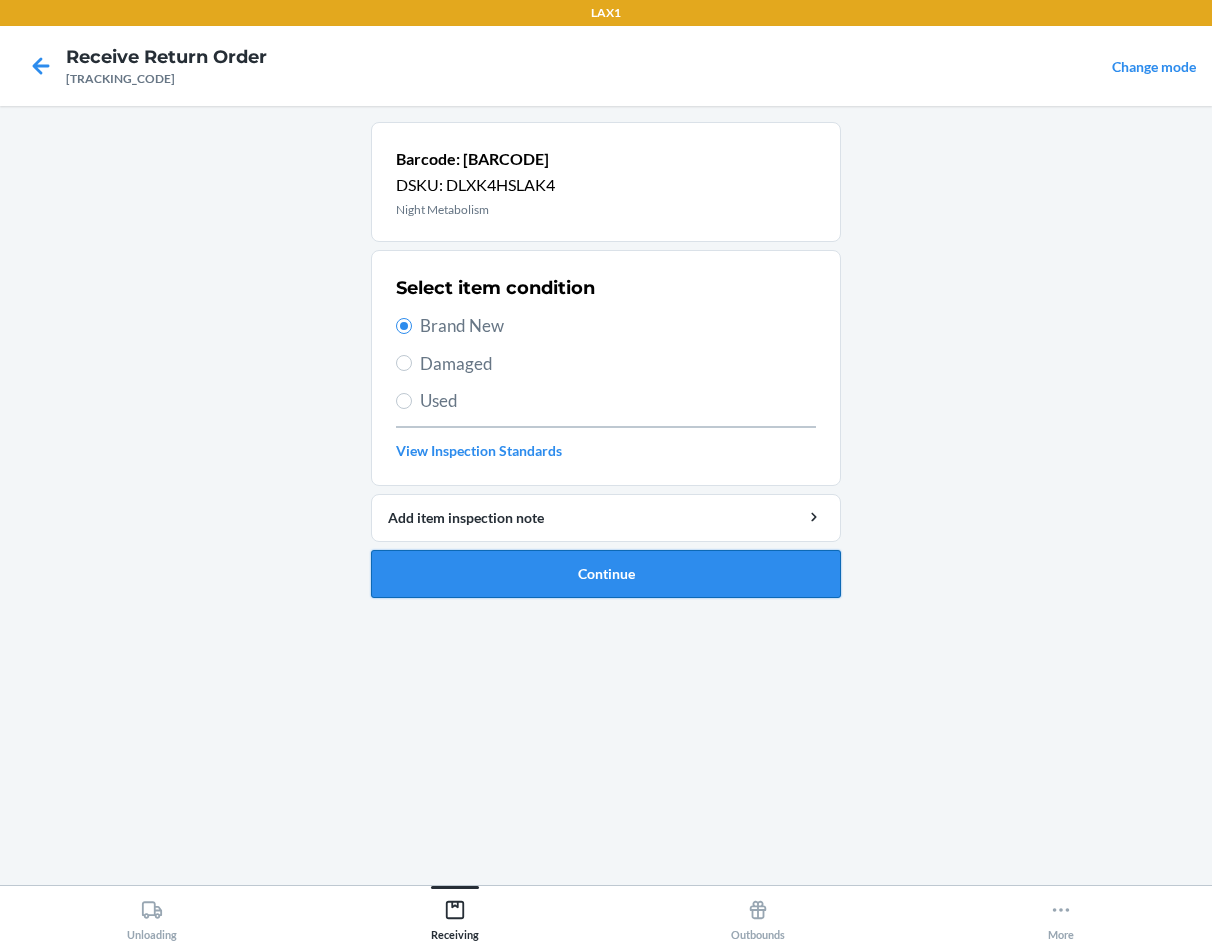 click on "Continue" at bounding box center (606, 574) 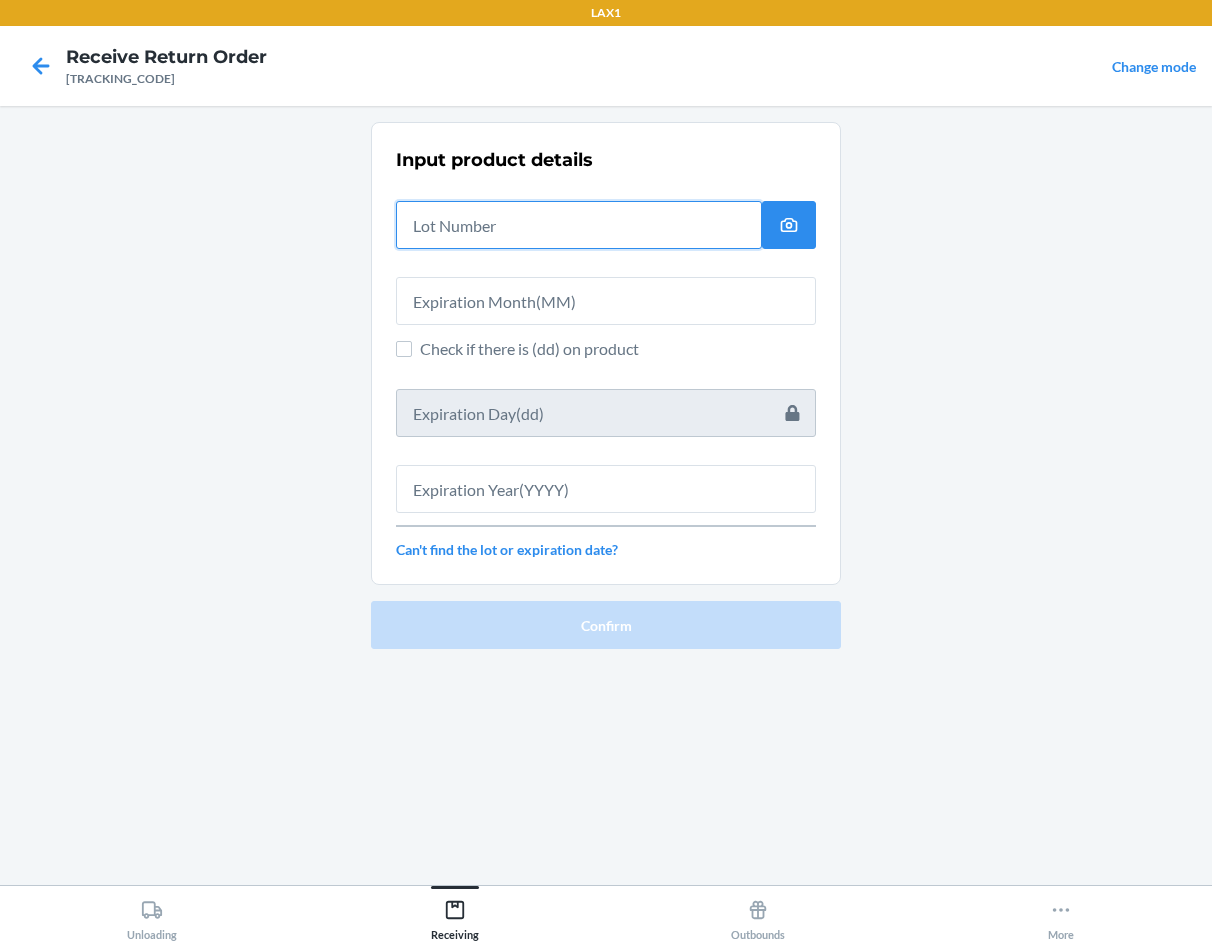 click at bounding box center [579, 225] 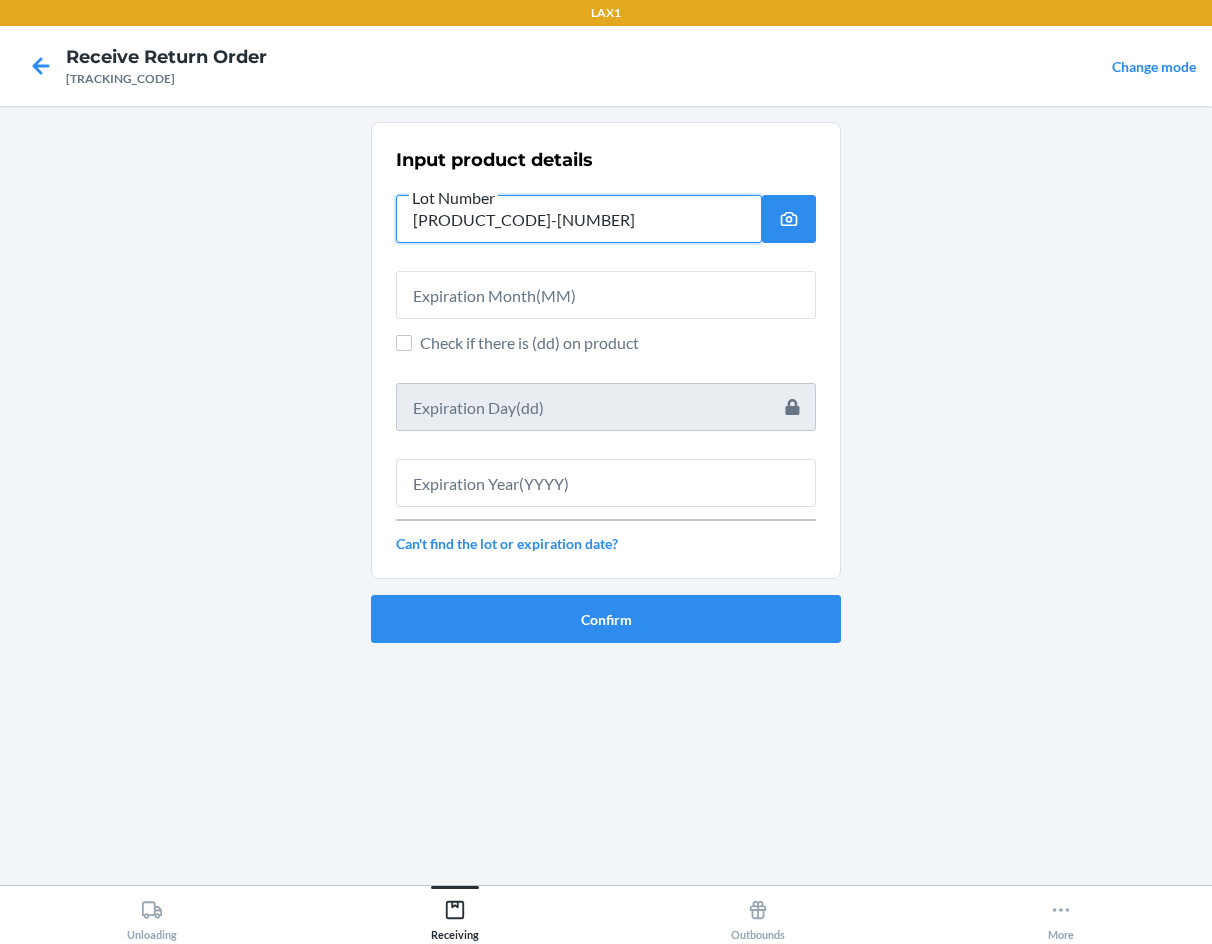 type on "[PRODUCT_CODE]-[NUMBER]" 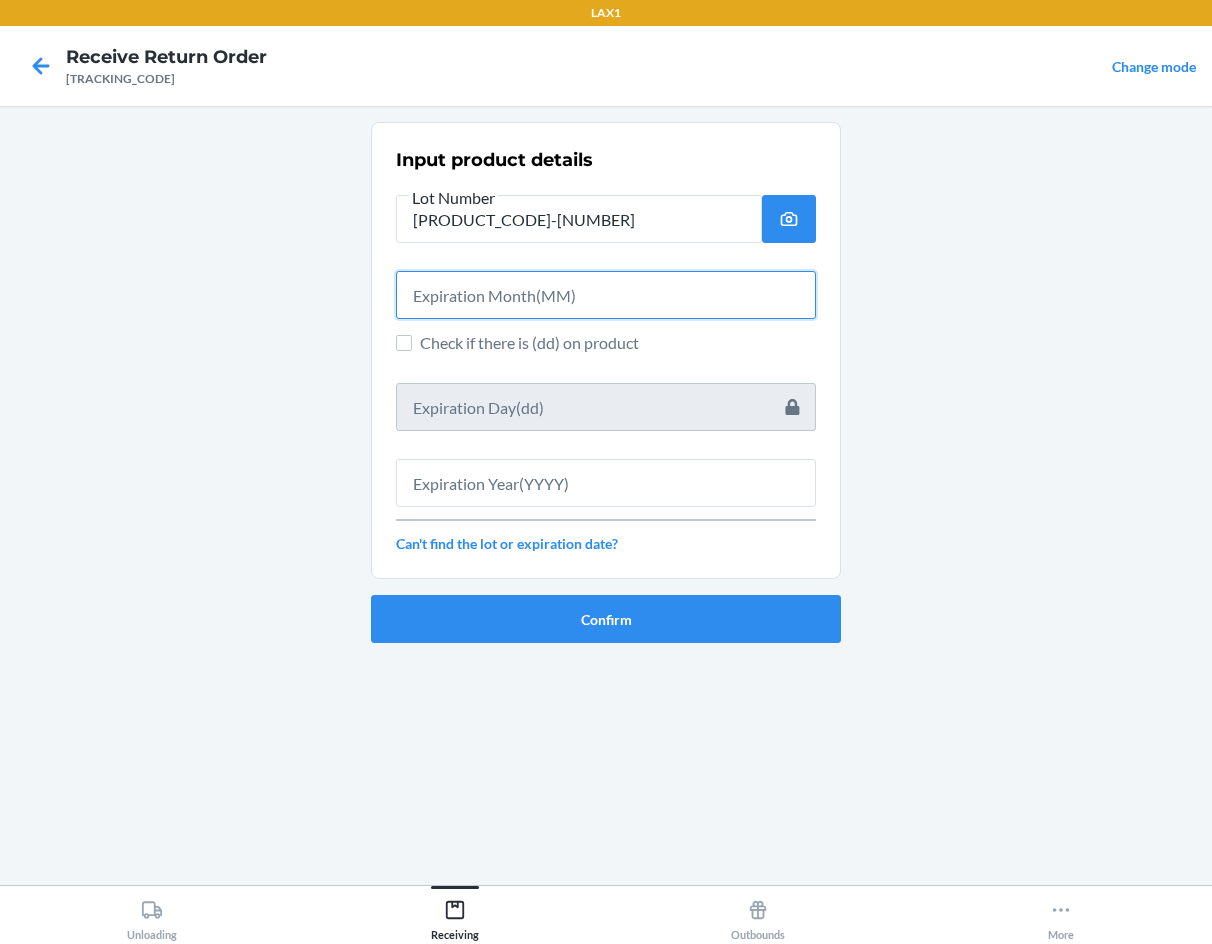 click at bounding box center [606, 295] 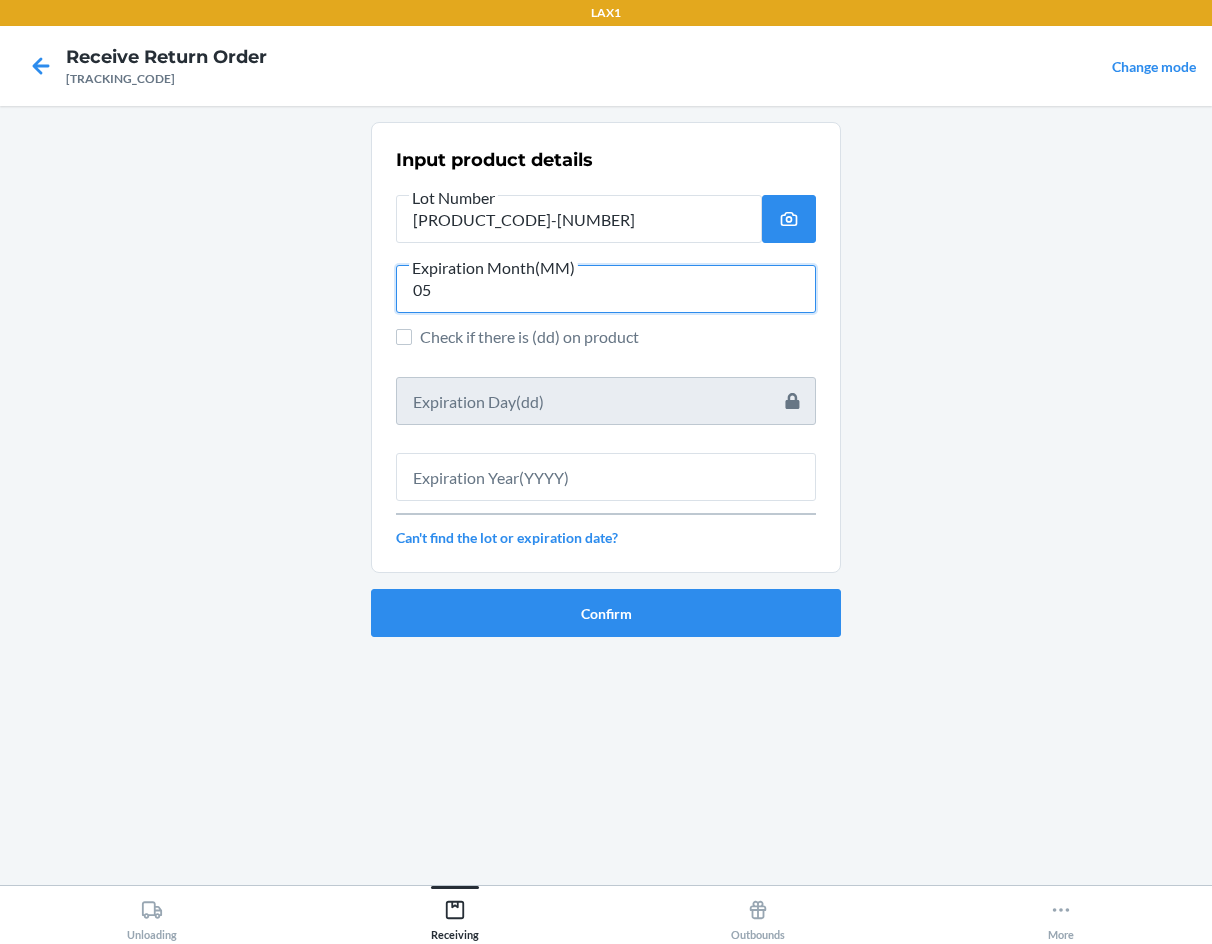 type on "05" 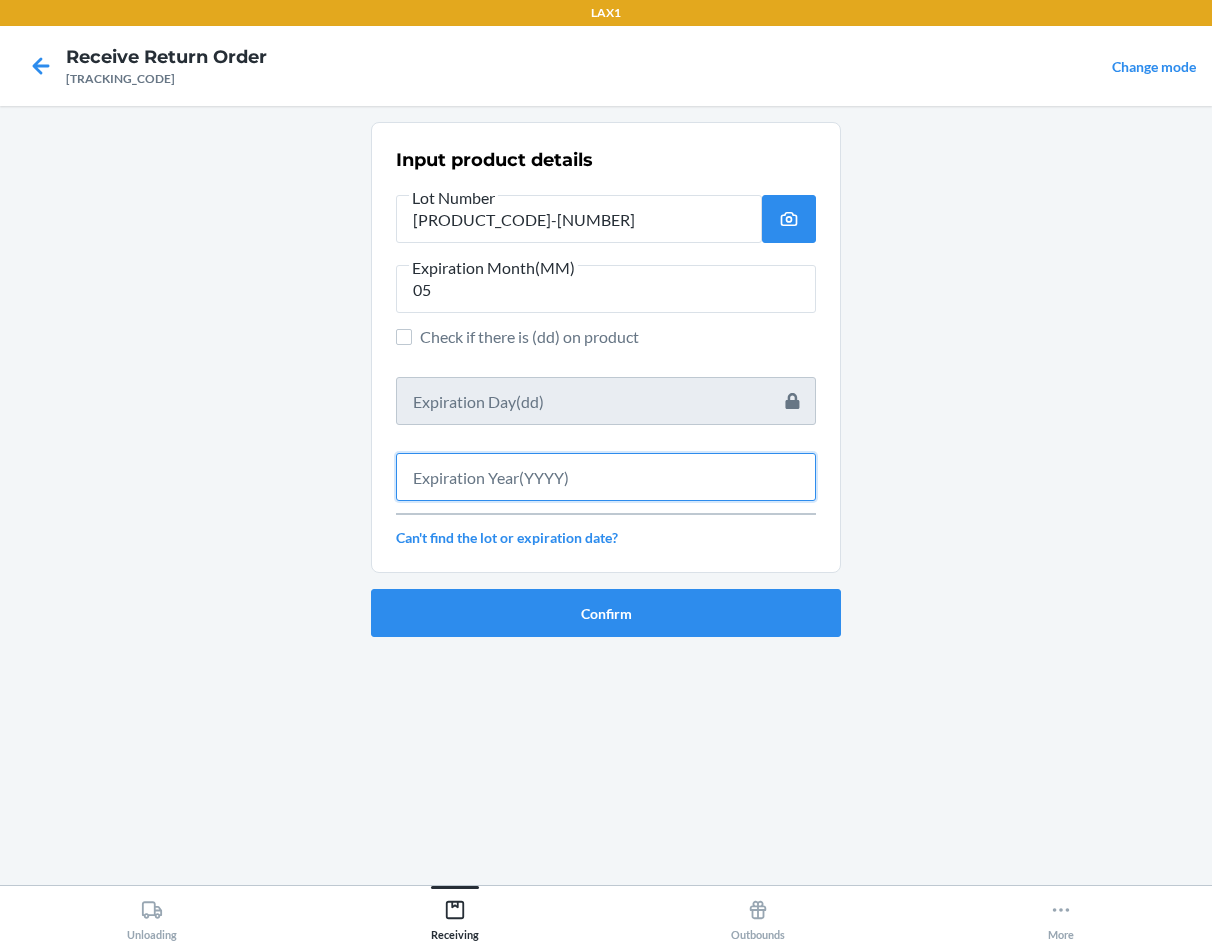 drag, startPoint x: 477, startPoint y: 493, endPoint x: 489, endPoint y: 467, distance: 28.635643 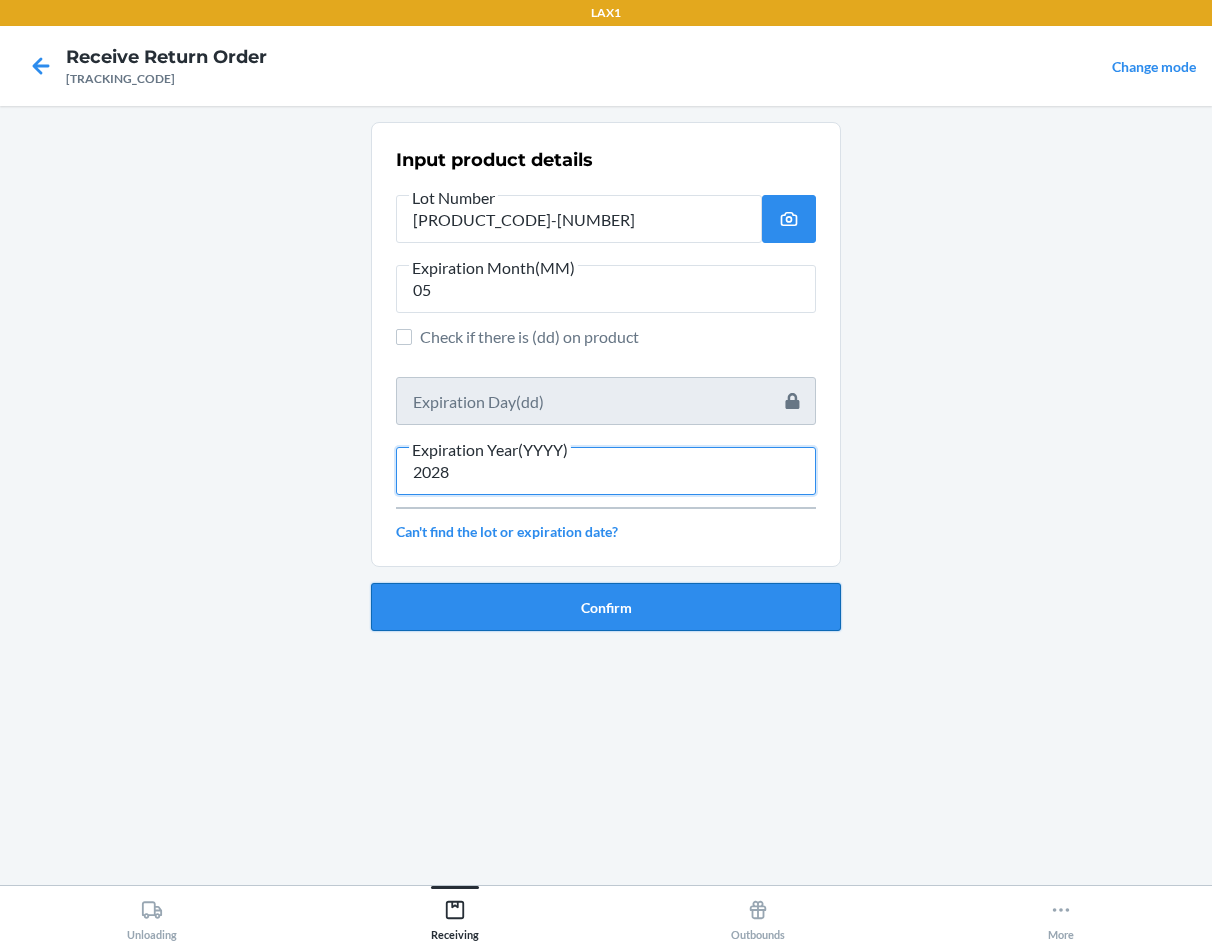 type on "2028" 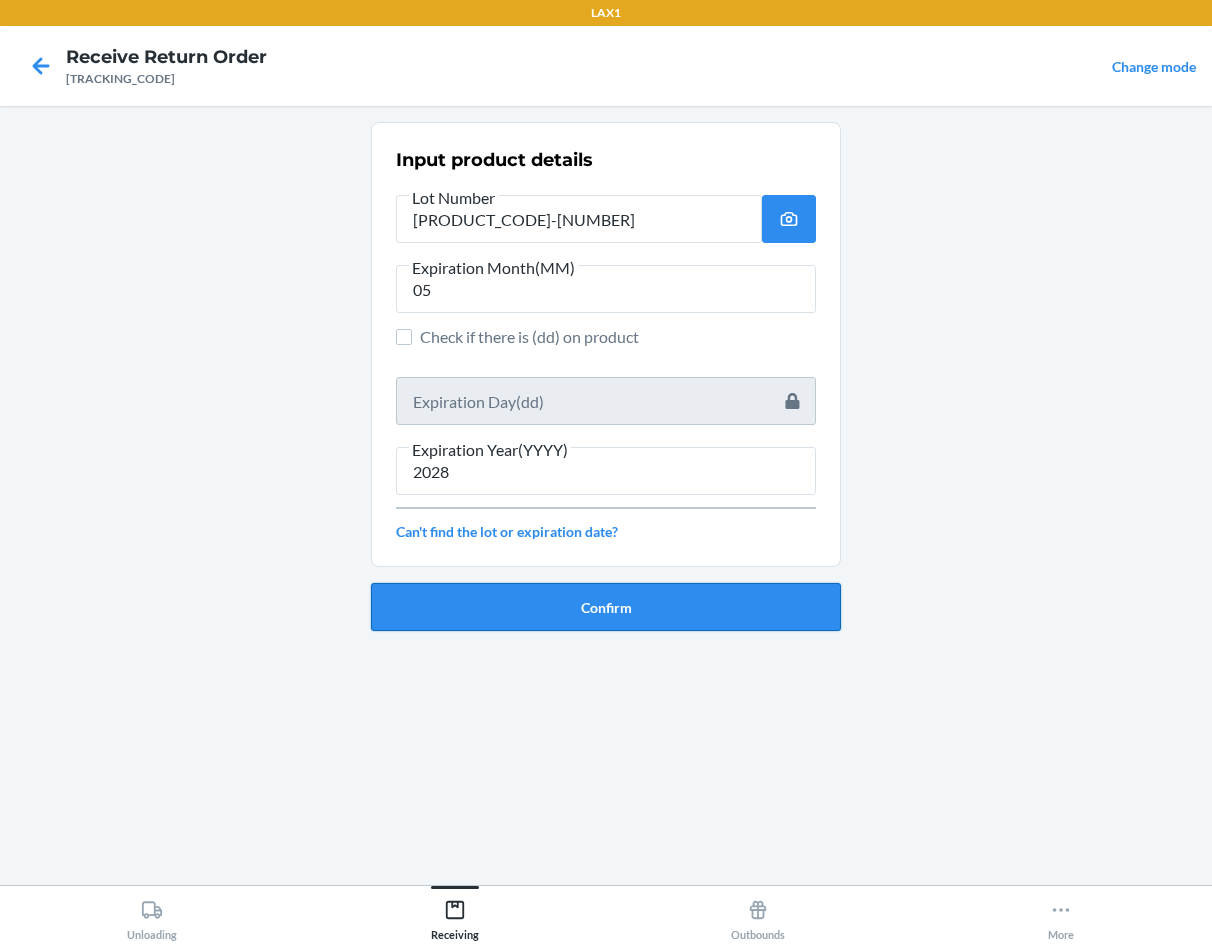click on "Confirm" at bounding box center (606, 607) 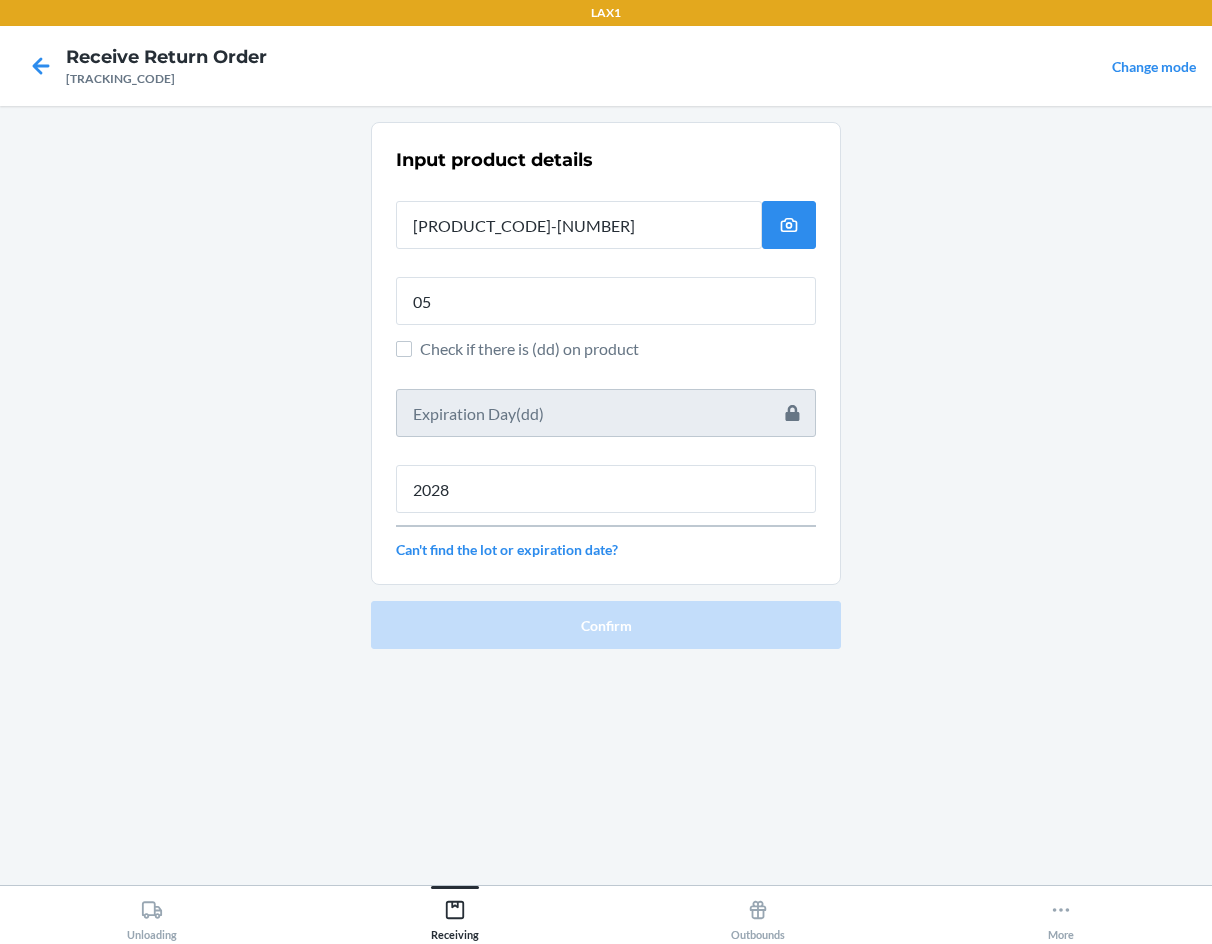 type 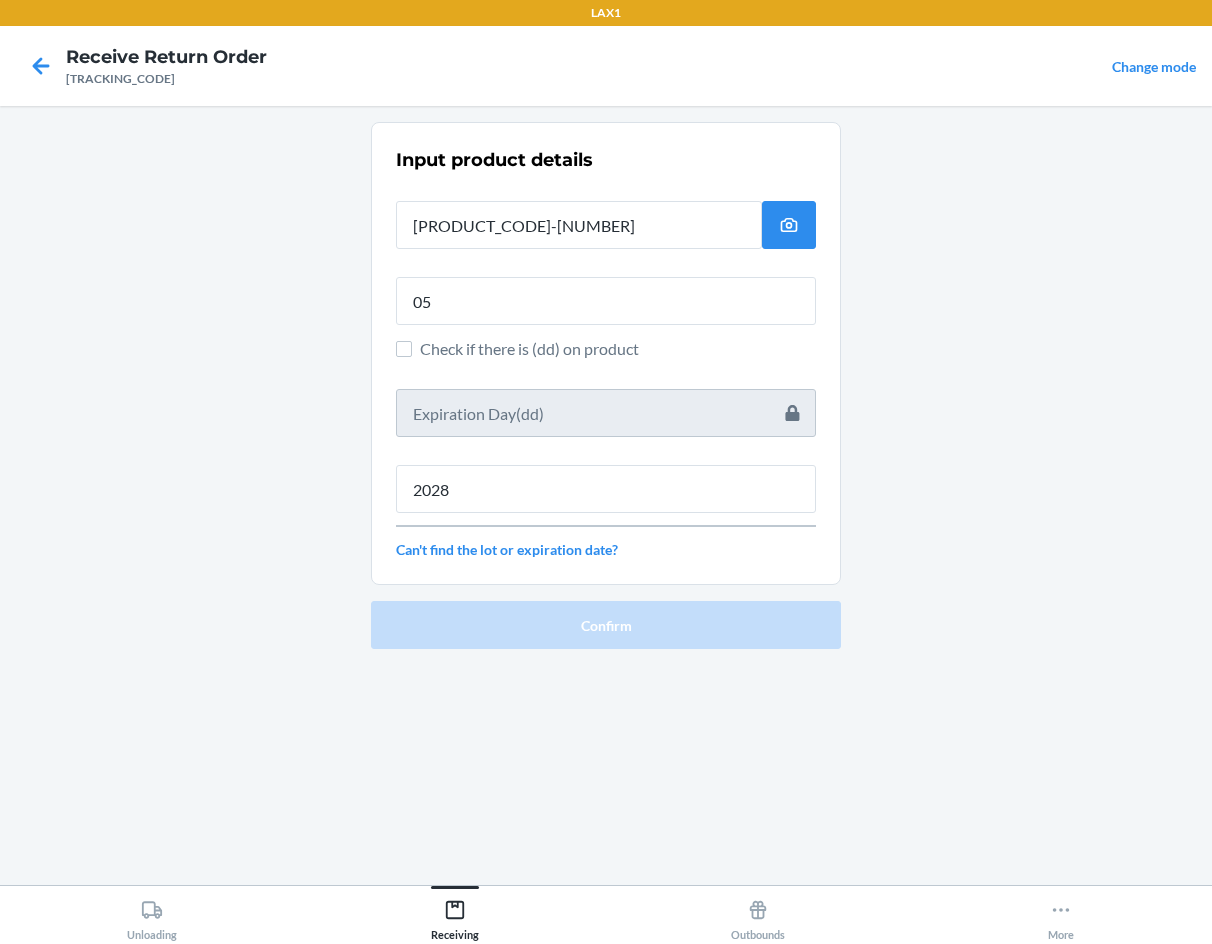 type 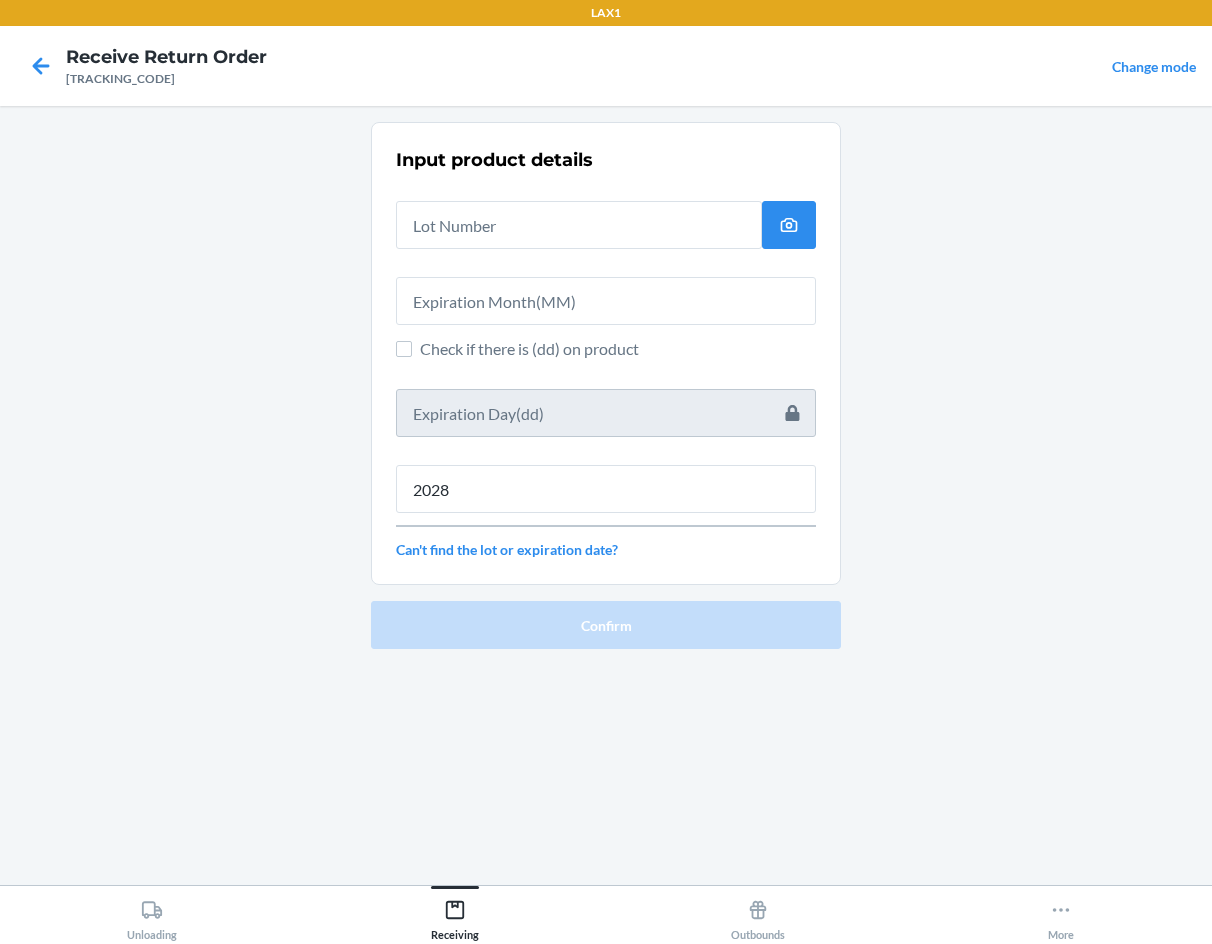 type 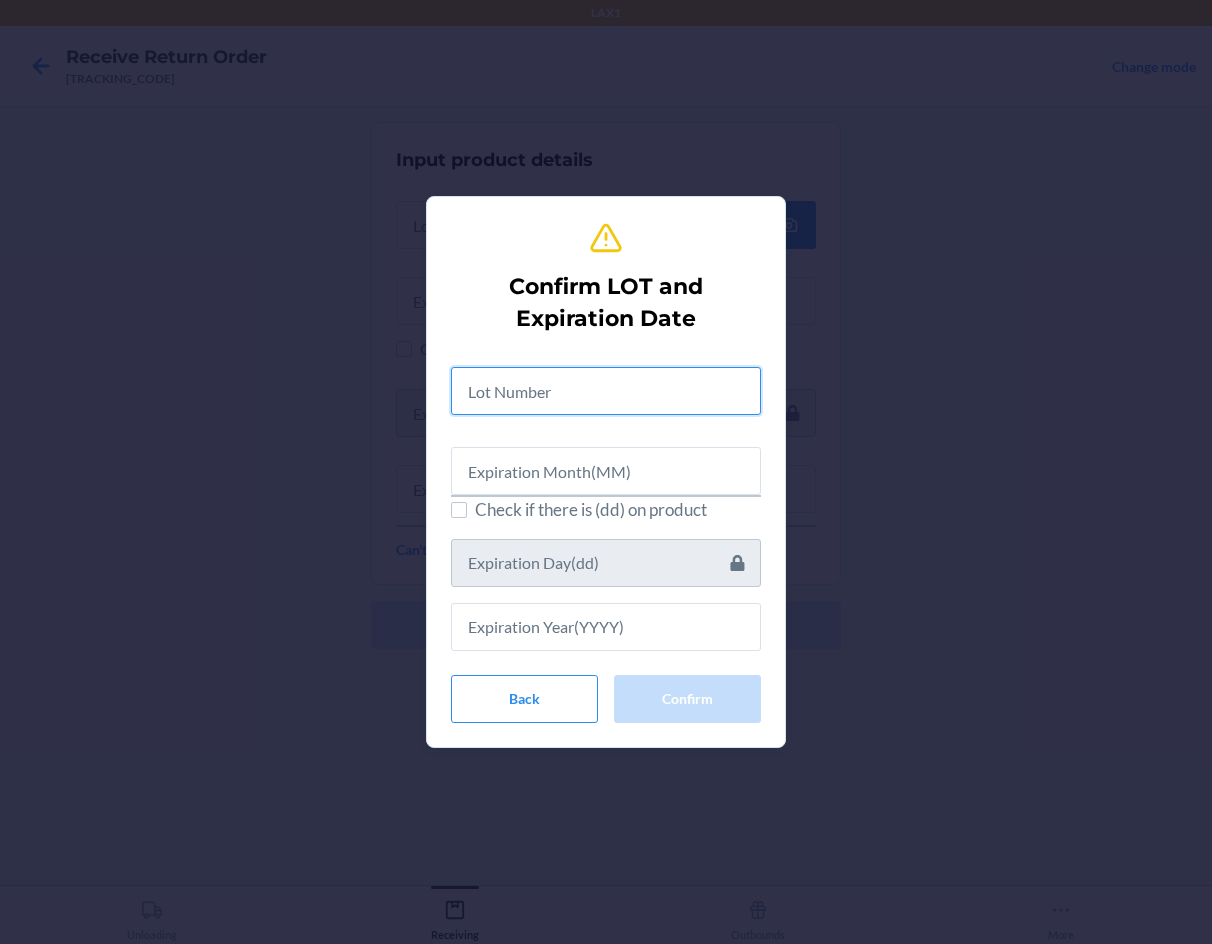 click at bounding box center (606, 391) 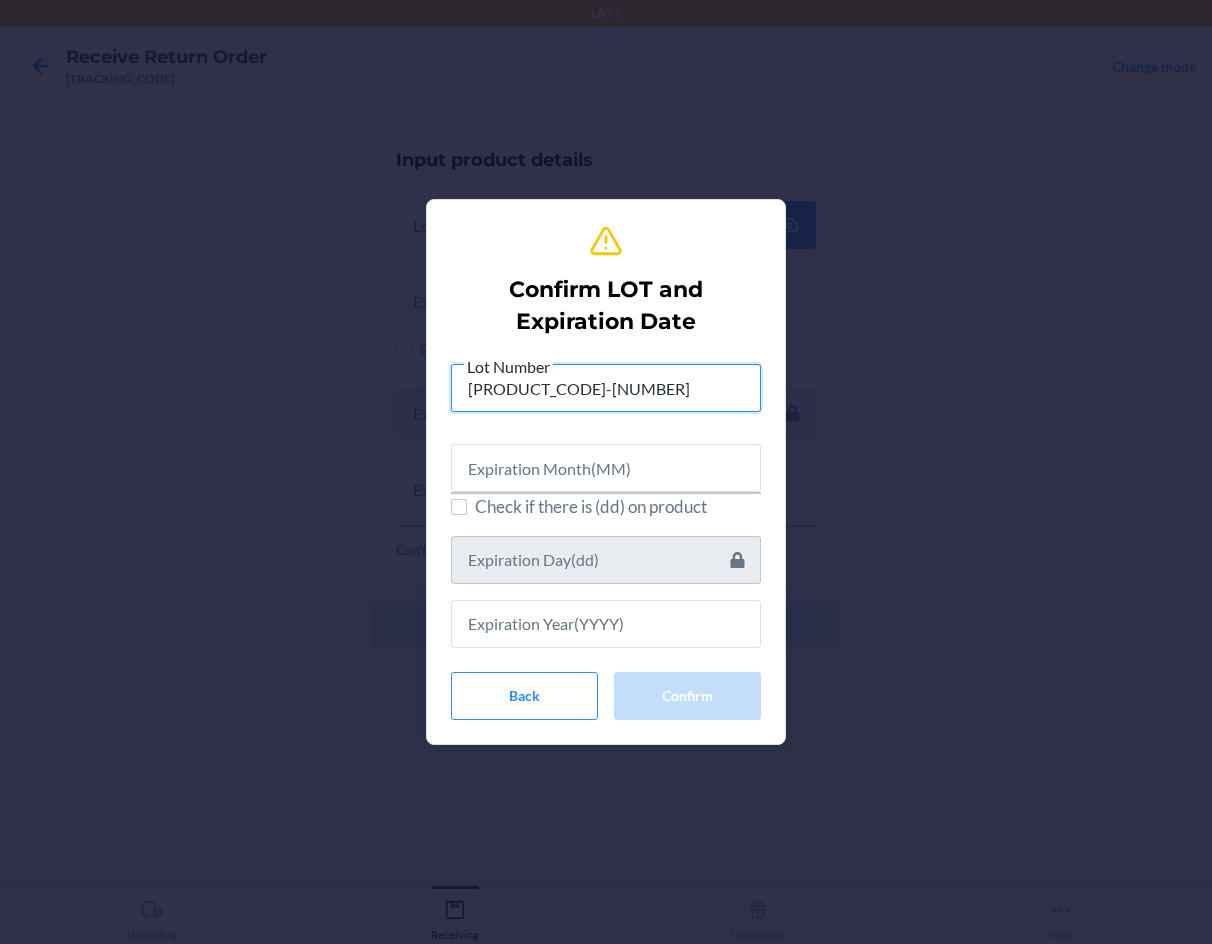 type on "[PRODUCT_CODE]-[NUMBER]" 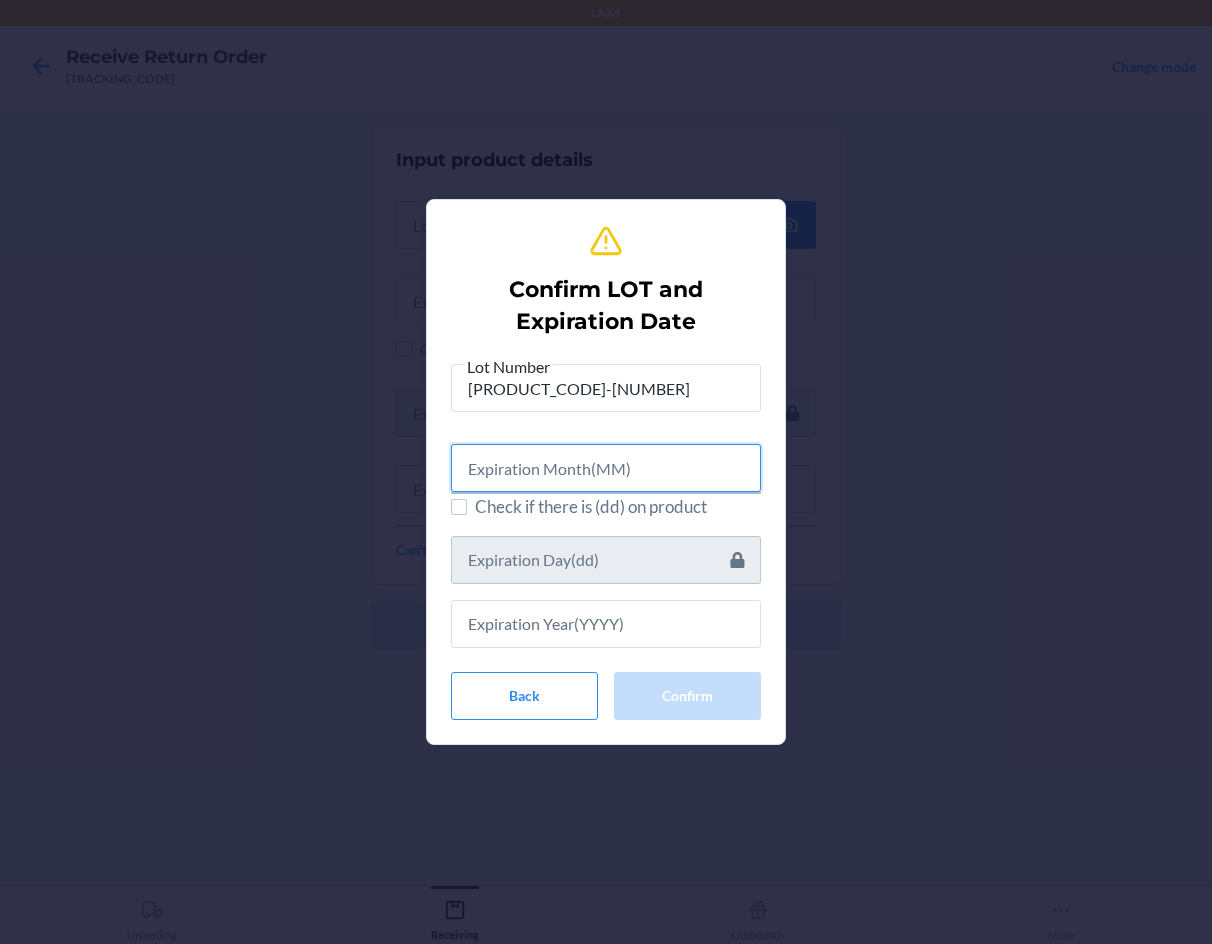 click at bounding box center (606, 468) 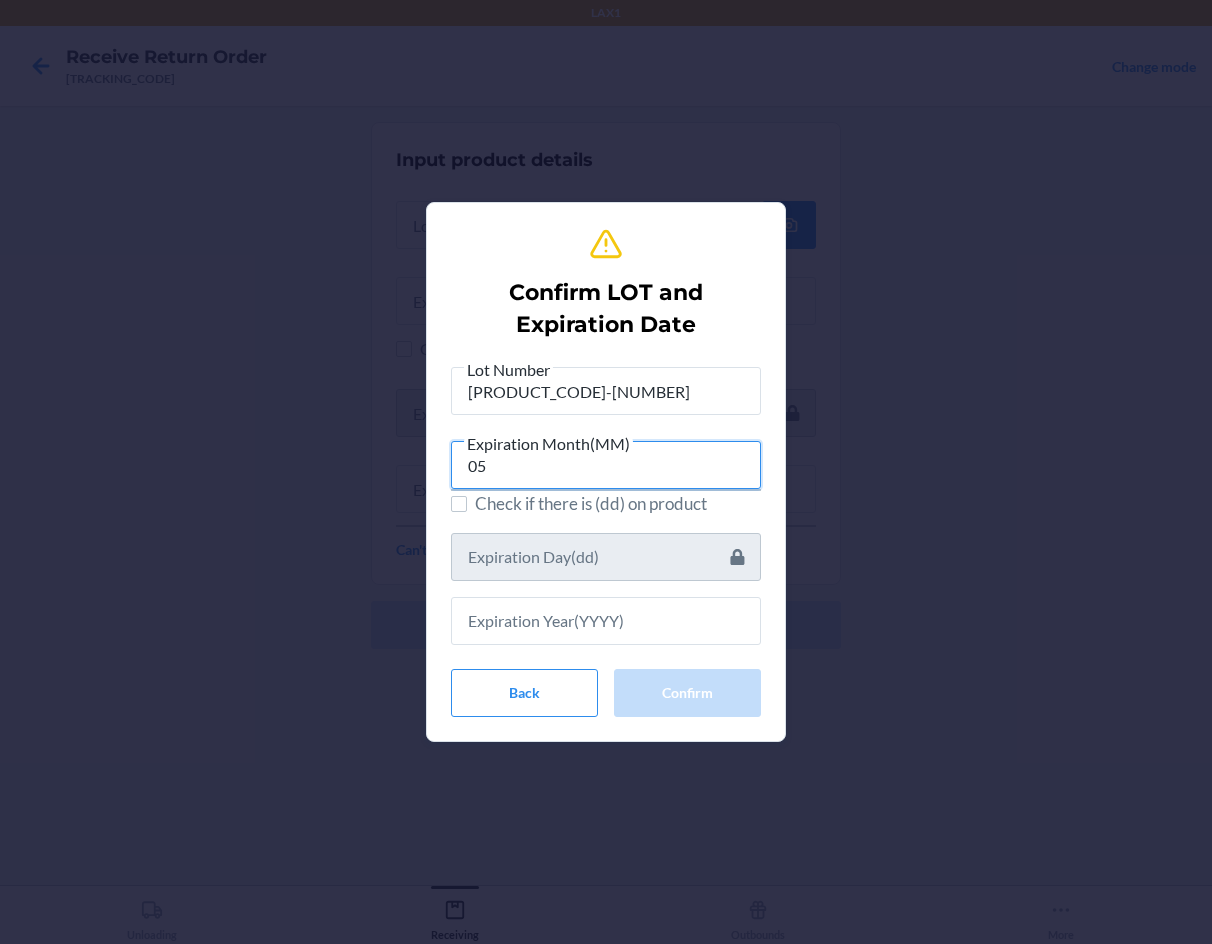 type on "05" 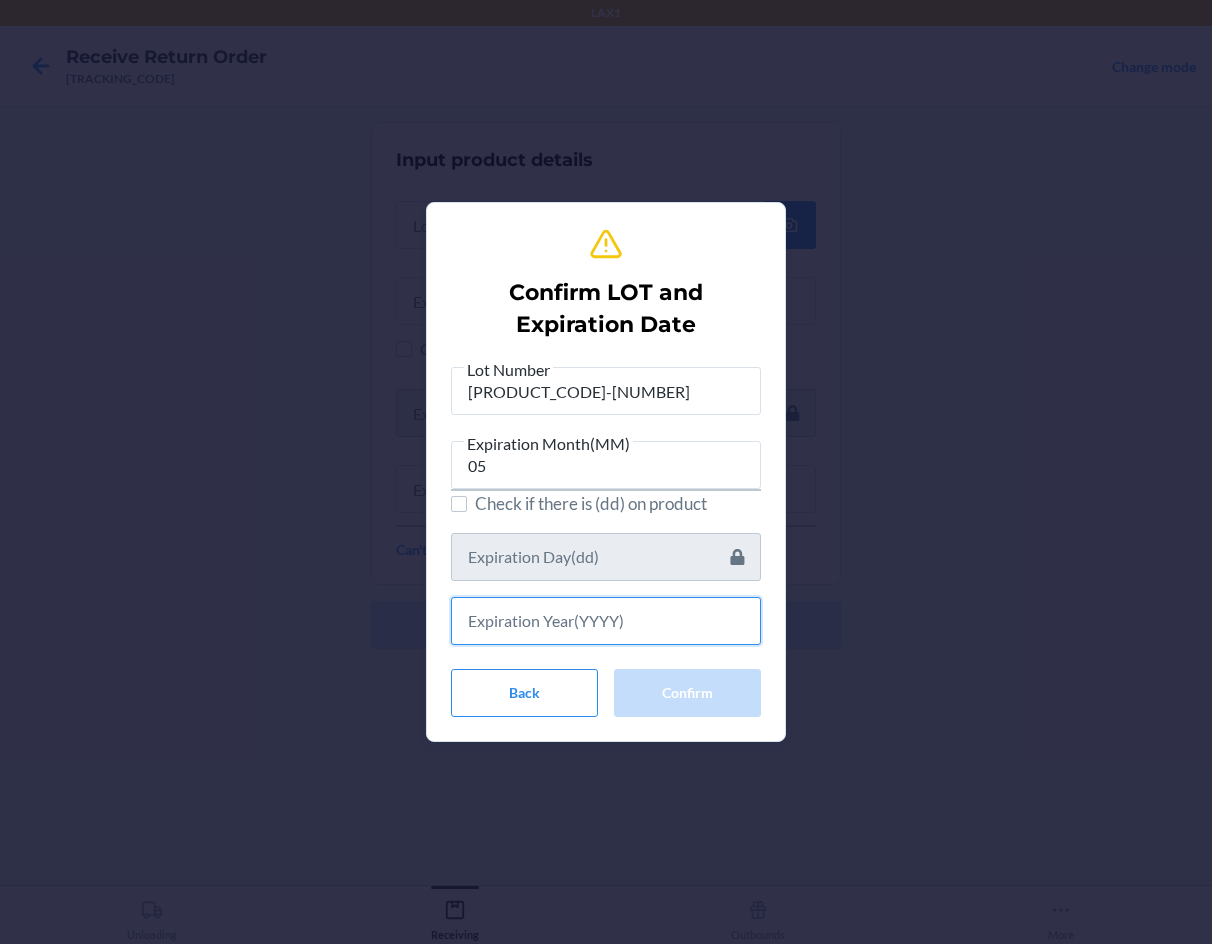 click at bounding box center (606, 621) 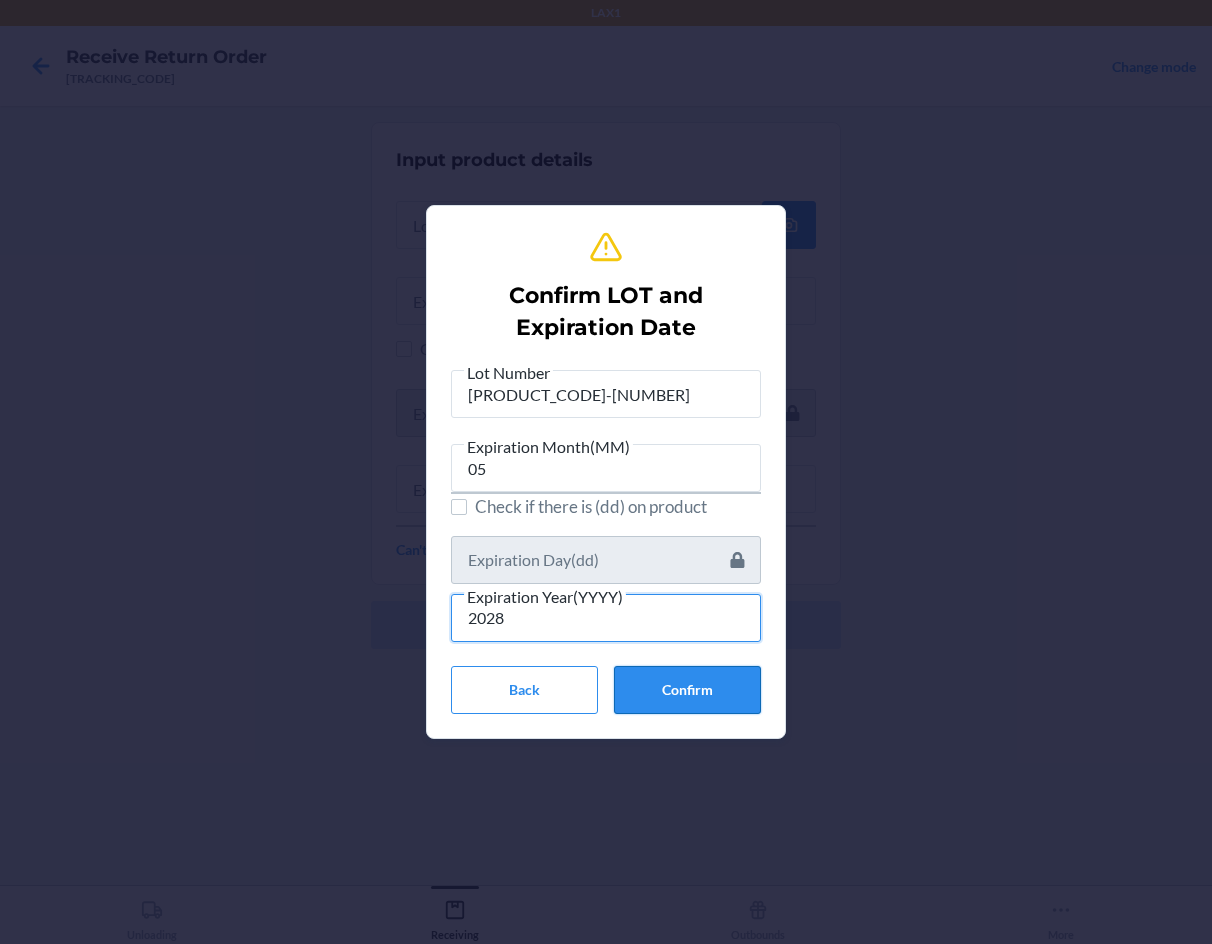 type on "2028" 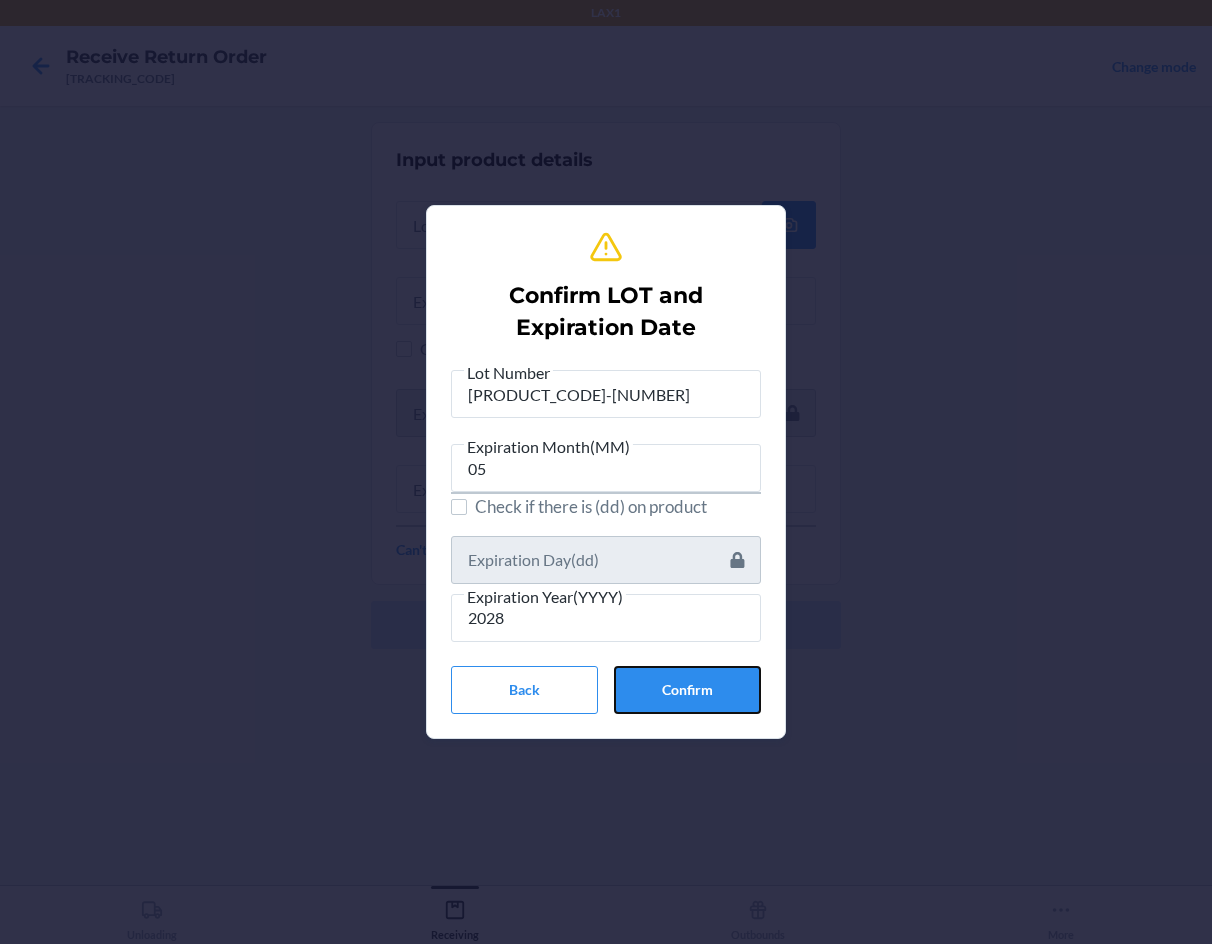drag, startPoint x: 704, startPoint y: 674, endPoint x: 727, endPoint y: 548, distance: 128.082 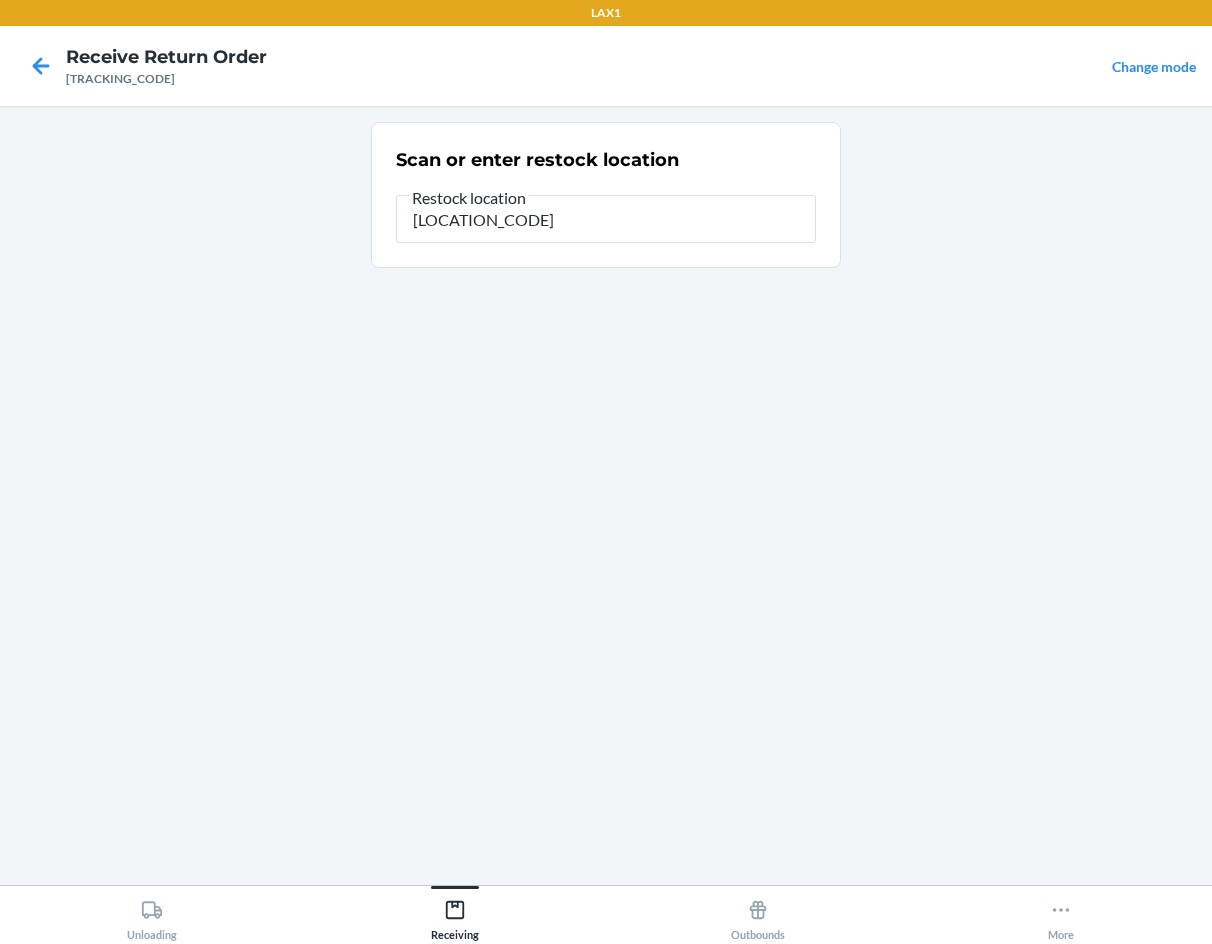 type on "[LOCATION_CODE]" 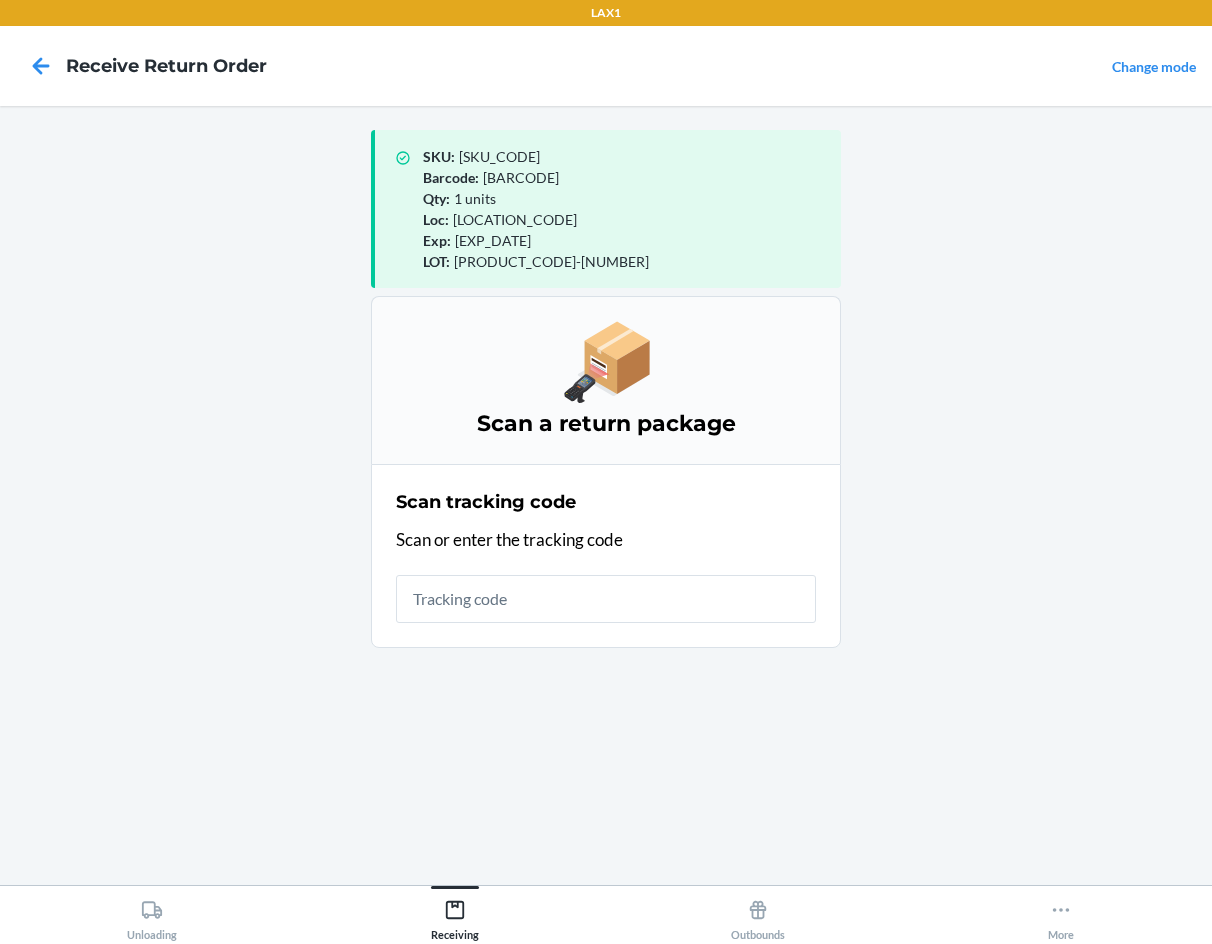 click on "[PRODUCT_CODE]-[NUMBER]" at bounding box center [551, 261] 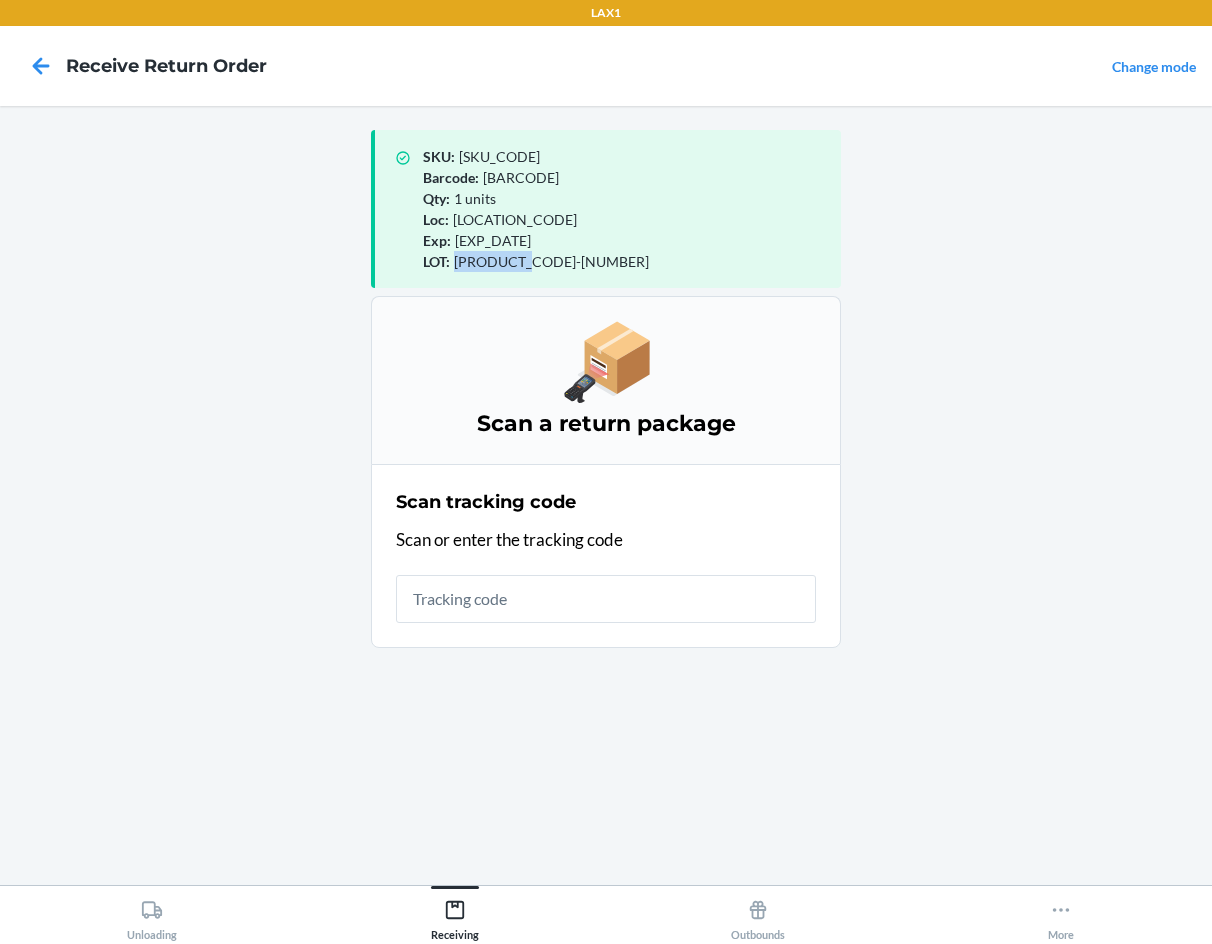 click on "[PRODUCT_CODE]-[NUMBER]" at bounding box center [551, 261] 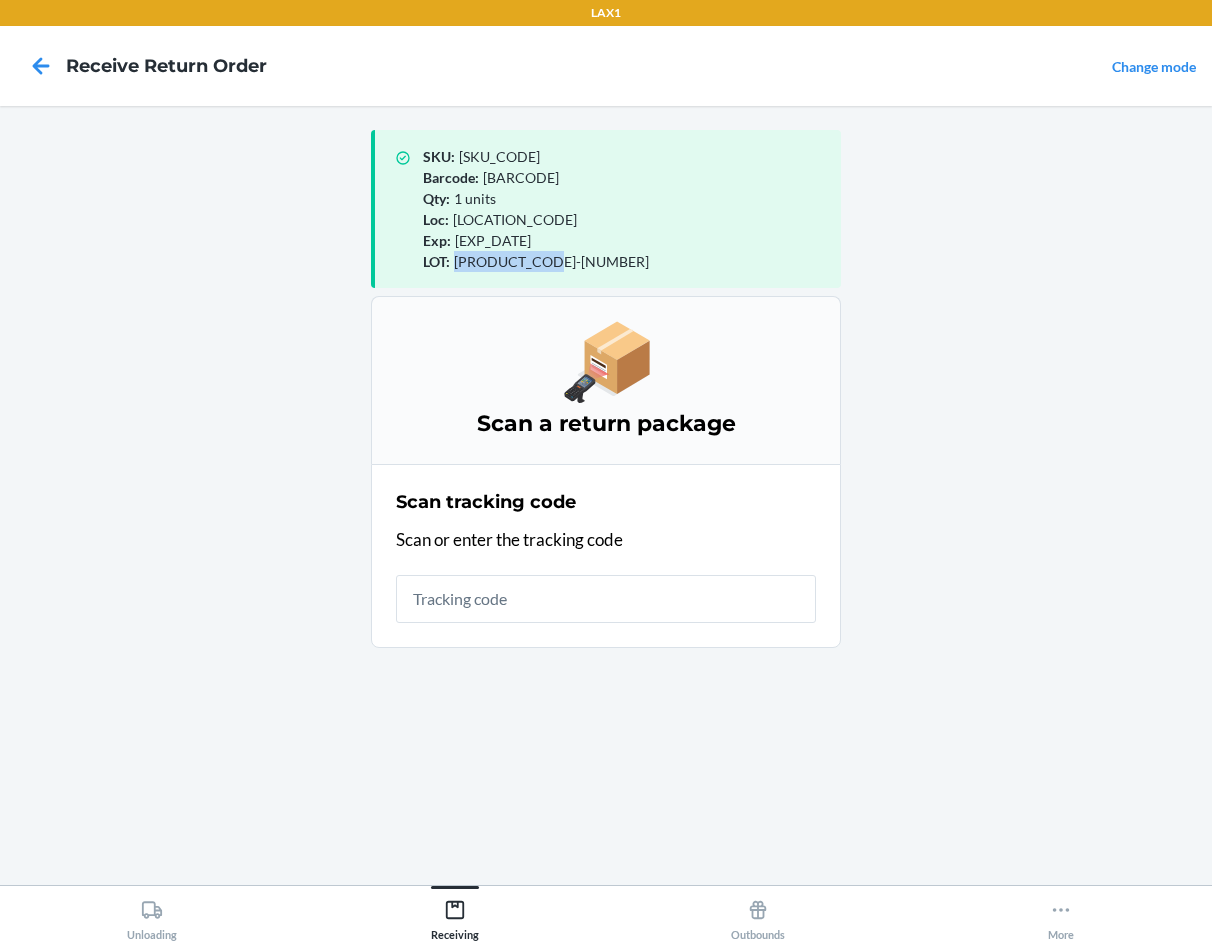 drag, startPoint x: 592, startPoint y: 258, endPoint x: 454, endPoint y: 269, distance: 138.43771 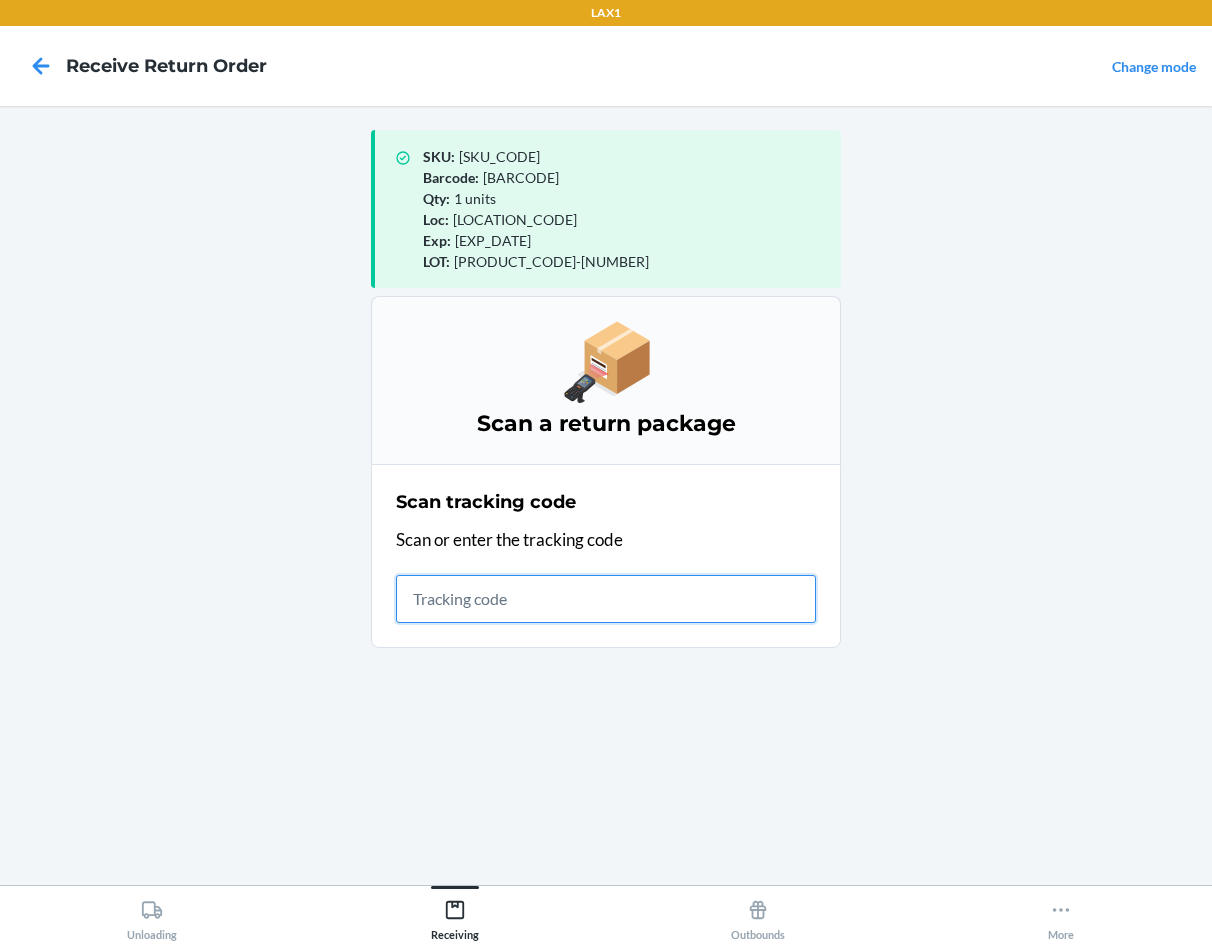 click at bounding box center (606, 599) 